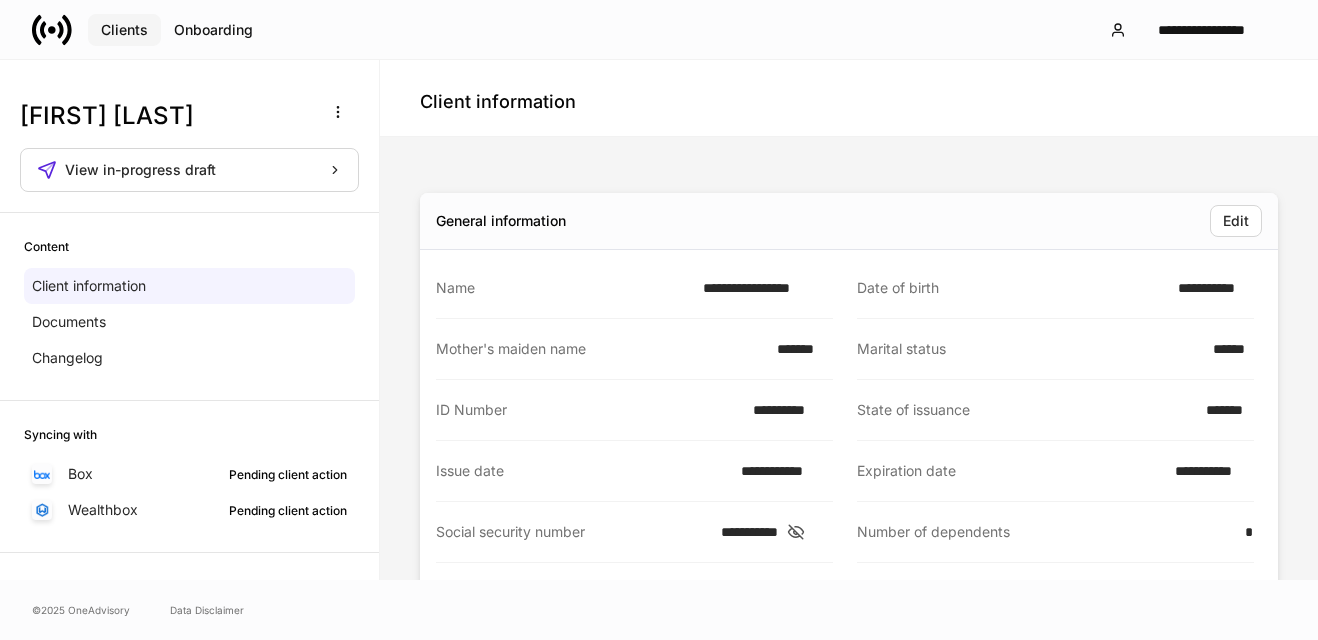scroll, scrollTop: 0, scrollLeft: 0, axis: both 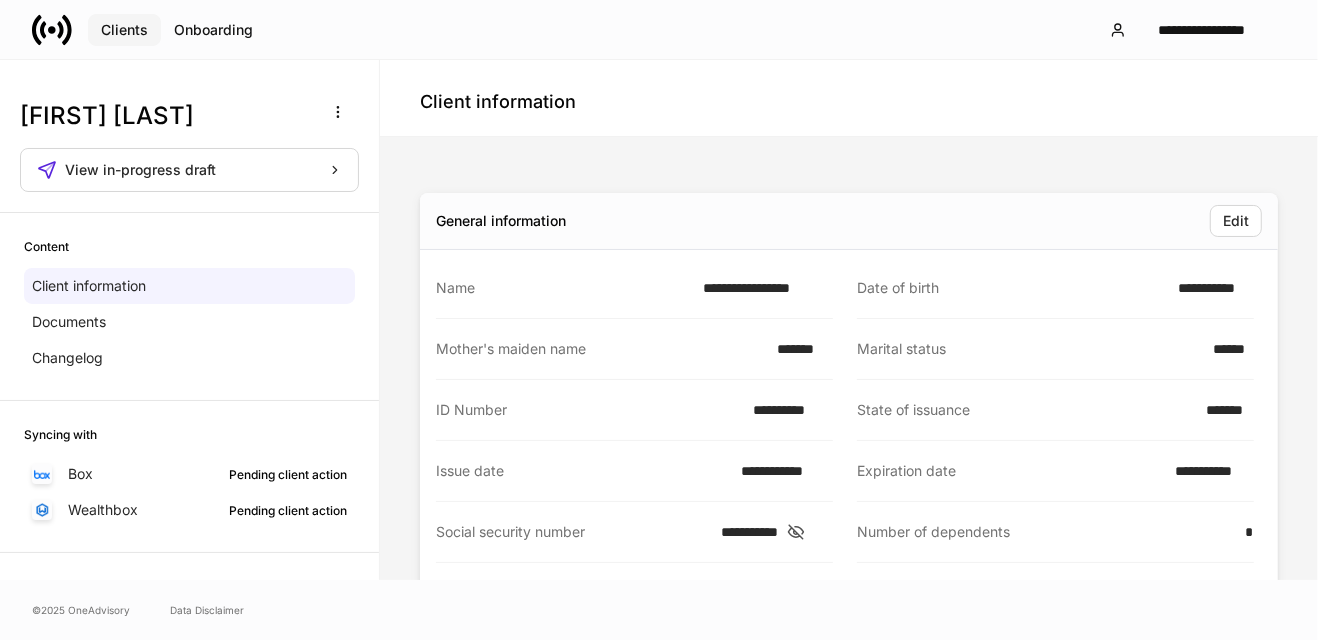 click on "Clients" at bounding box center (124, 30) 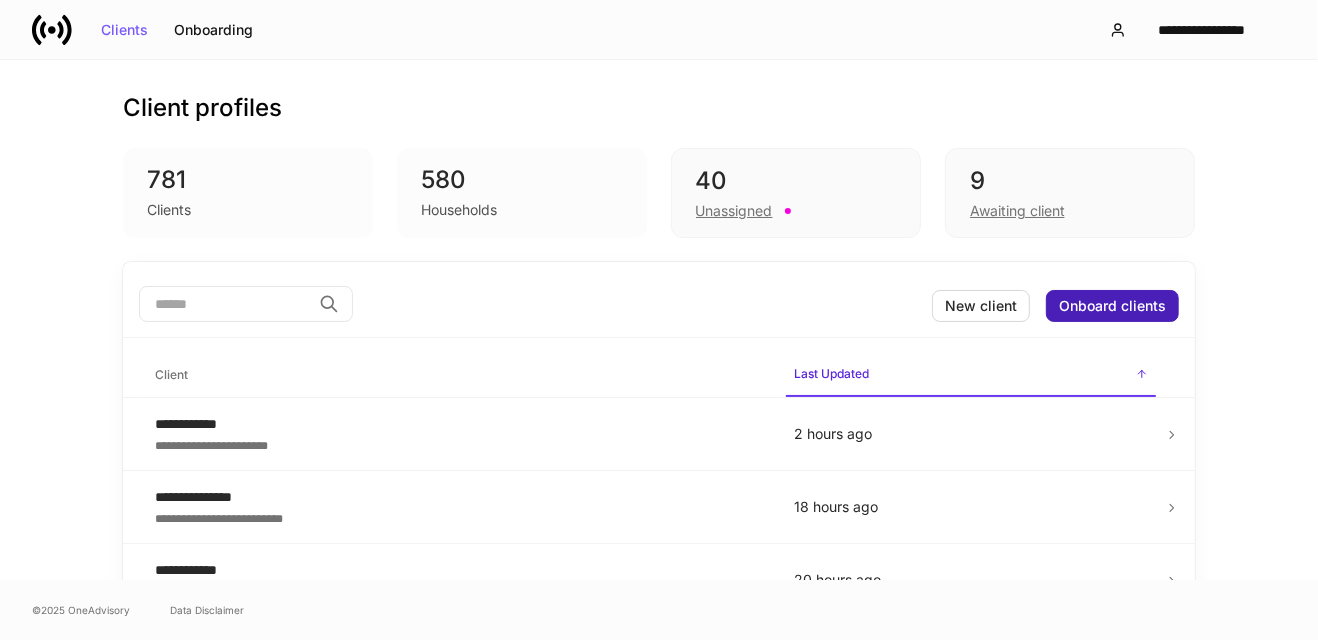 click on "Onboard clients" at bounding box center (1112, 306) 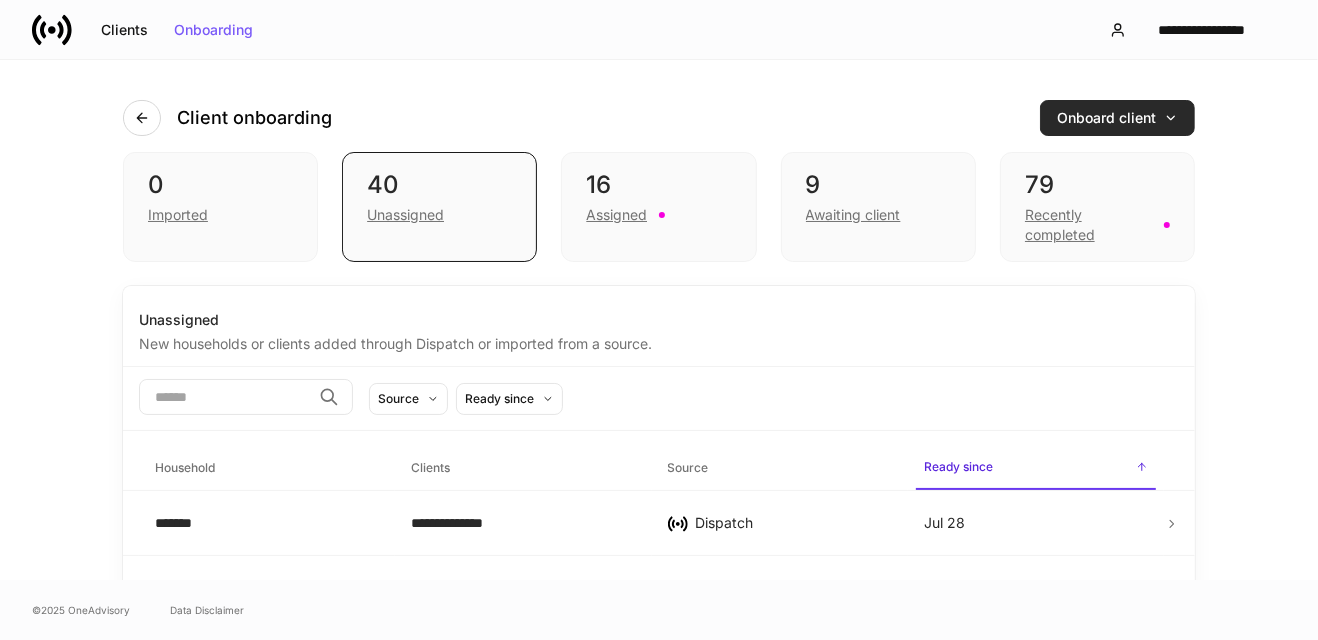 click on "Onboard client" at bounding box center (1117, 118) 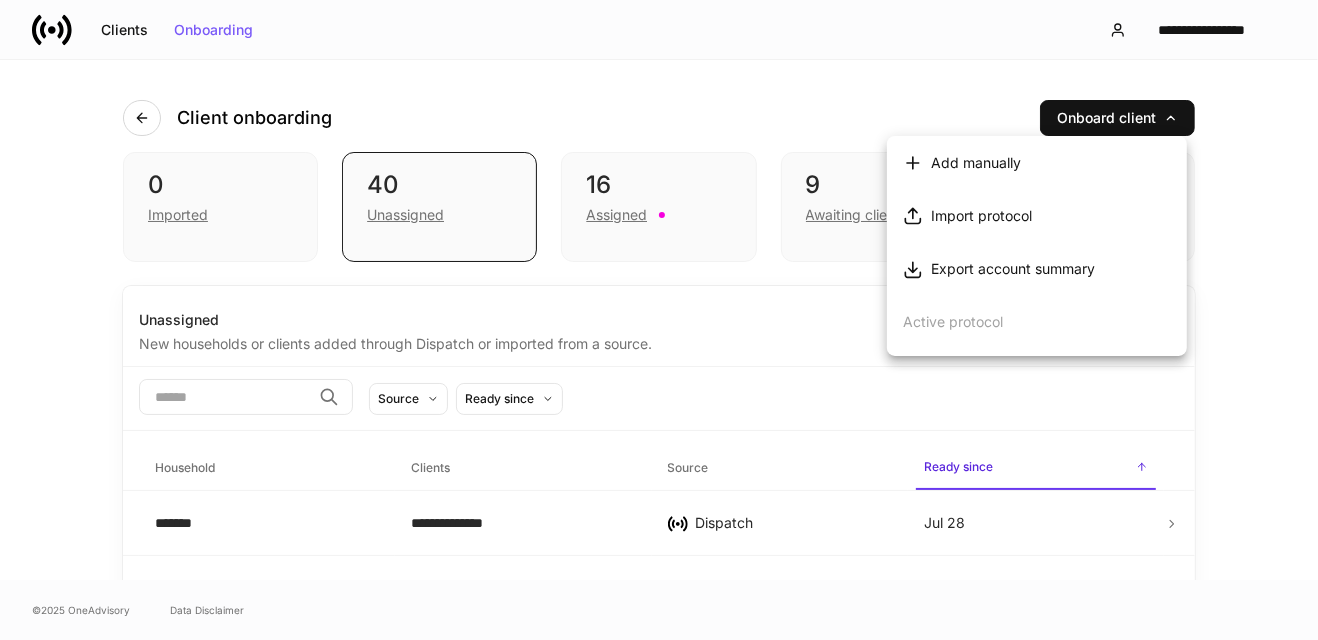 click on "Add manually" at bounding box center [976, 163] 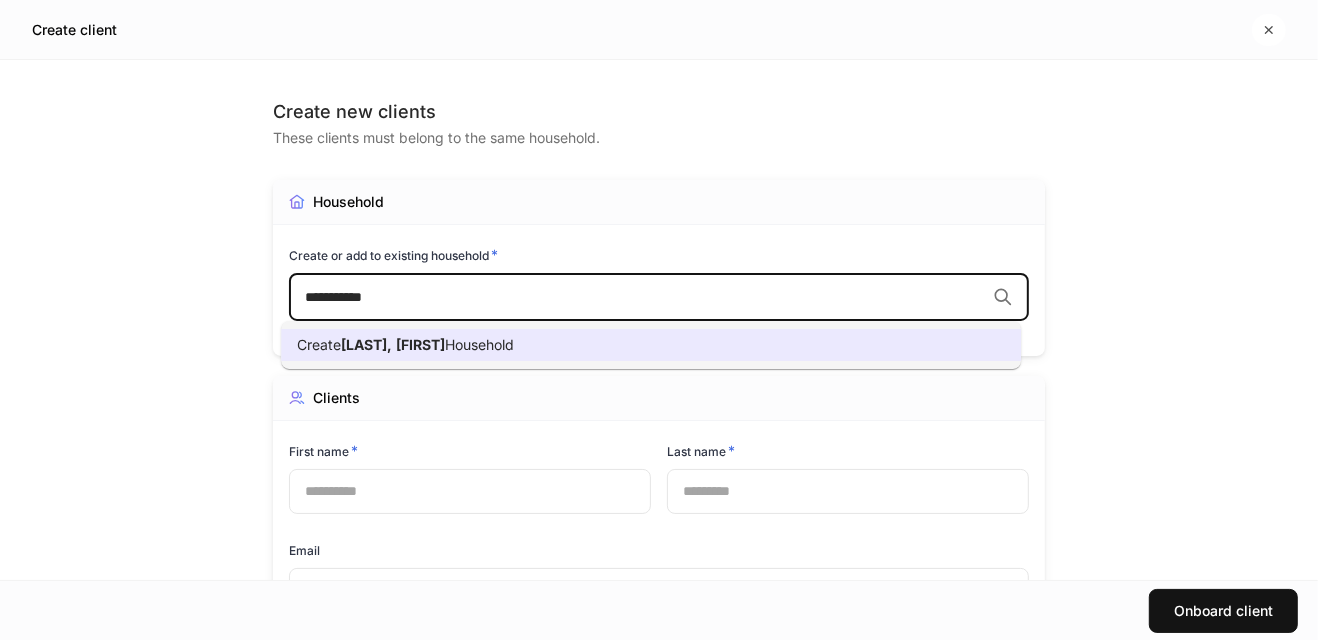 click on "[FIRST]" at bounding box center [420, 344] 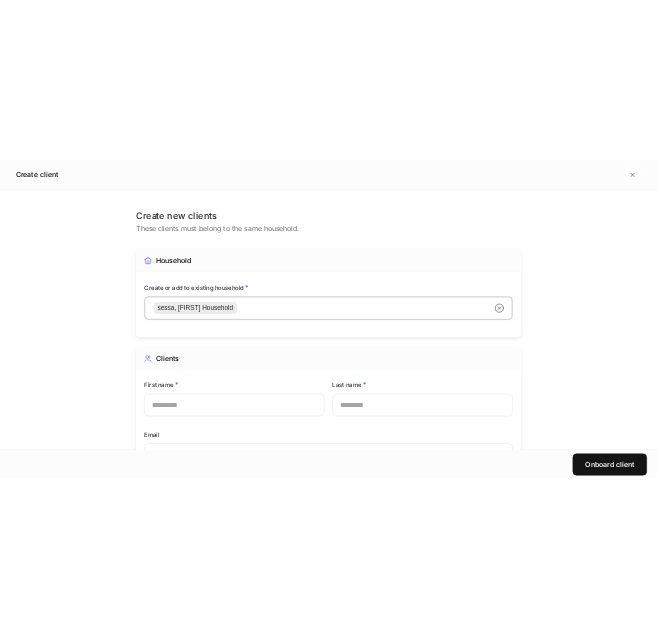 scroll, scrollTop: 100, scrollLeft: 0, axis: vertical 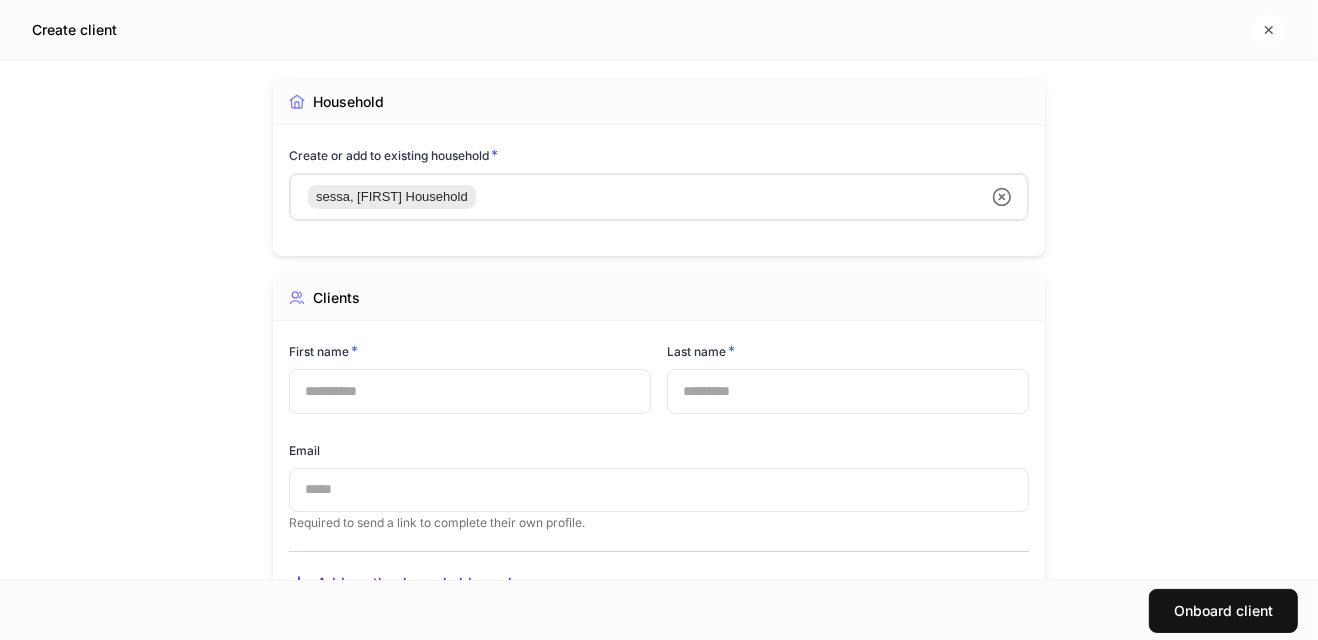 click 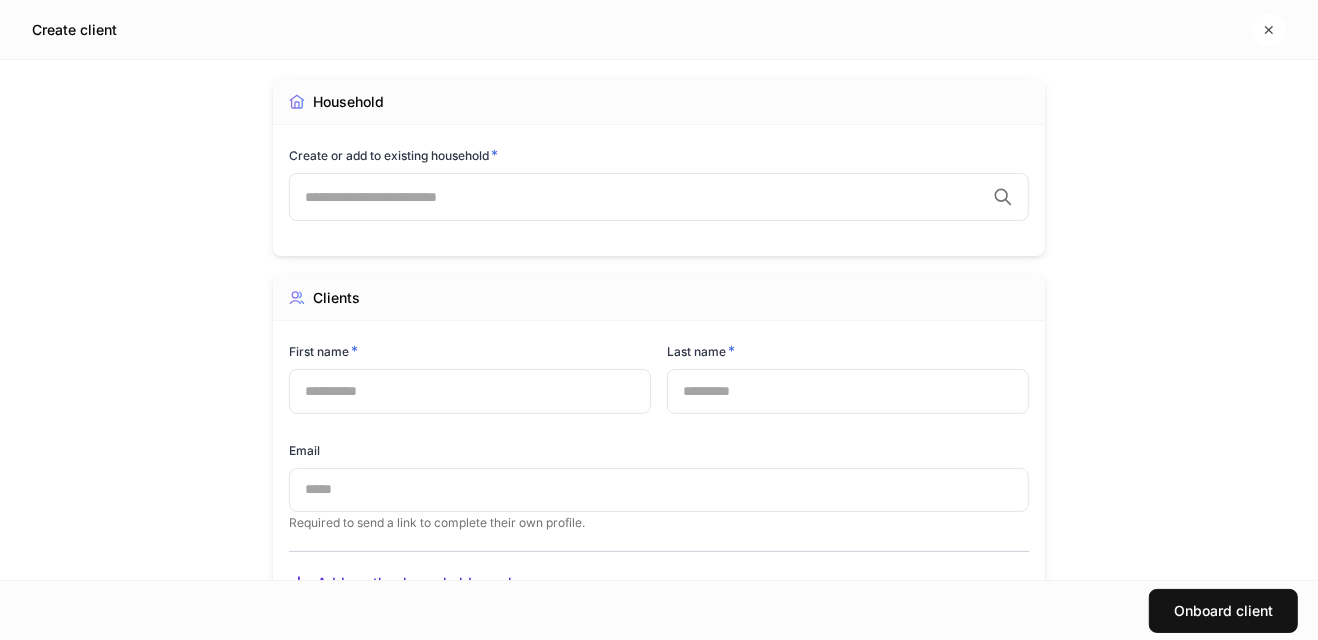 click at bounding box center (645, 197) 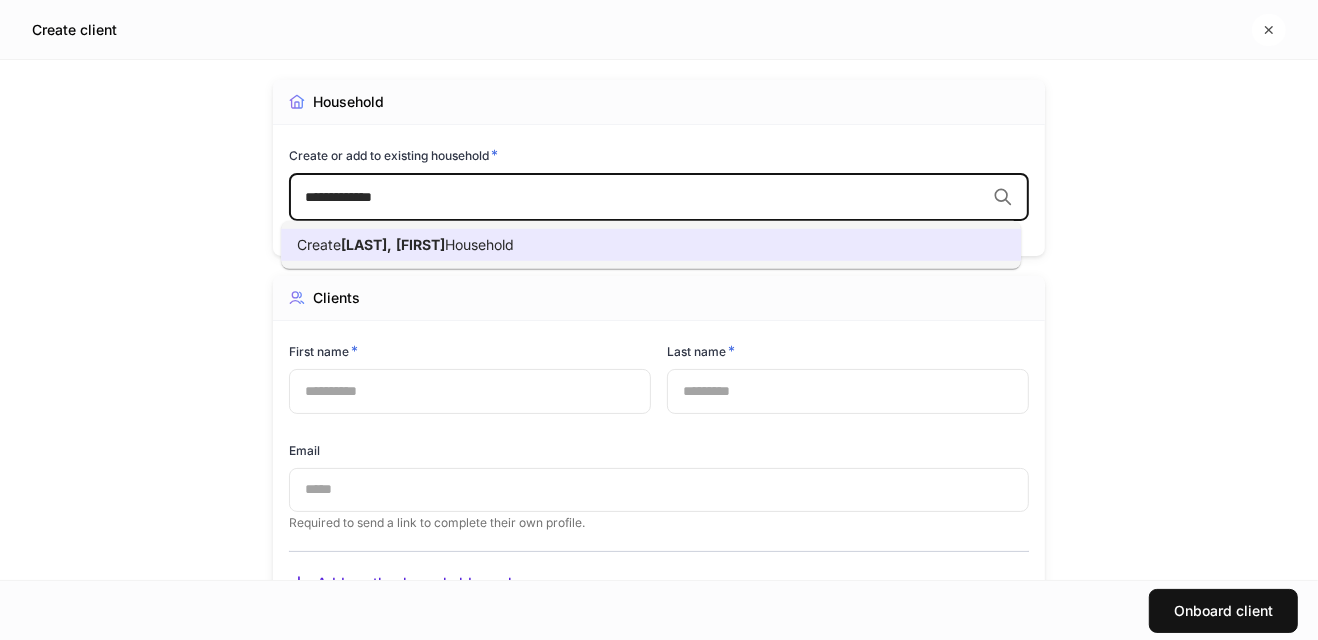type on "**********" 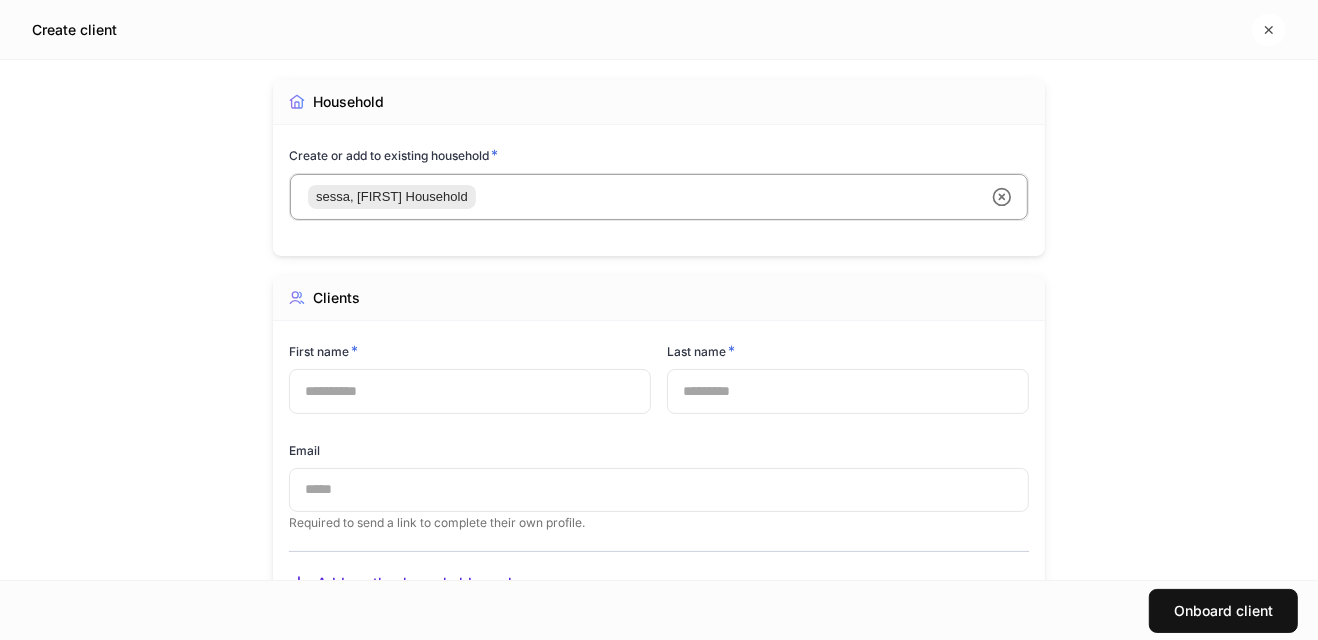 click on "Create or add to existing household * [LAST], [FIRST]   Household ​" at bounding box center [659, 184] 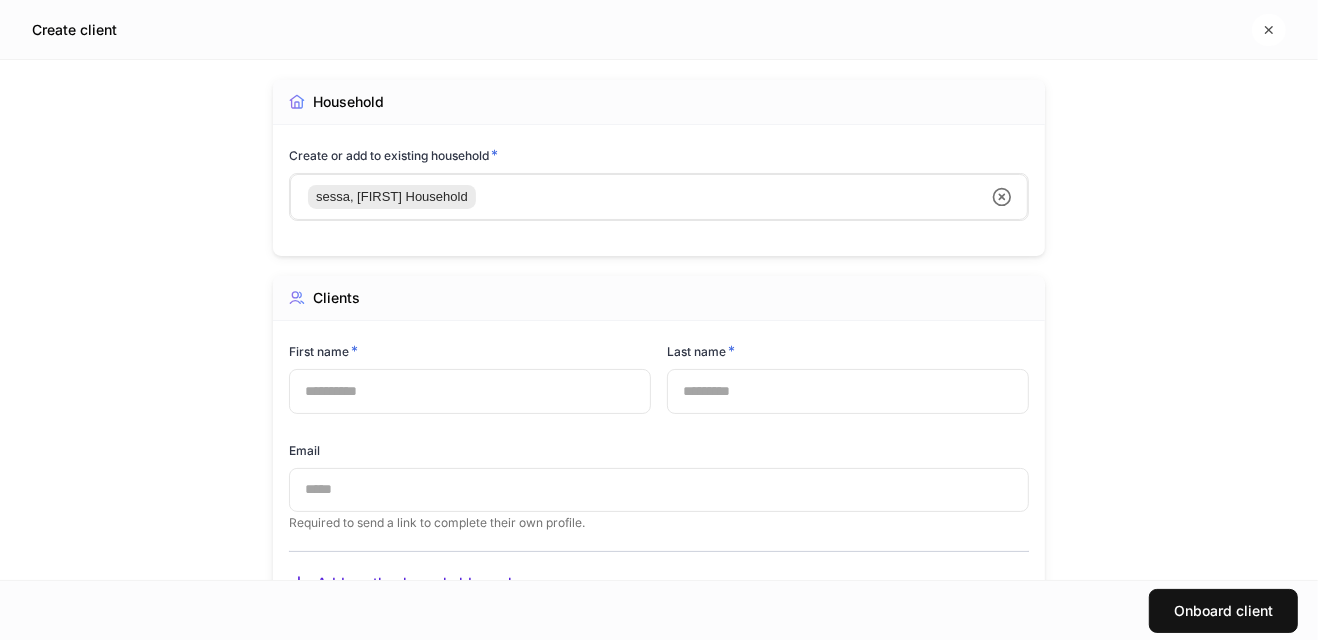 click on "[LAST], [FIRST] Household ​" at bounding box center (659, 197) 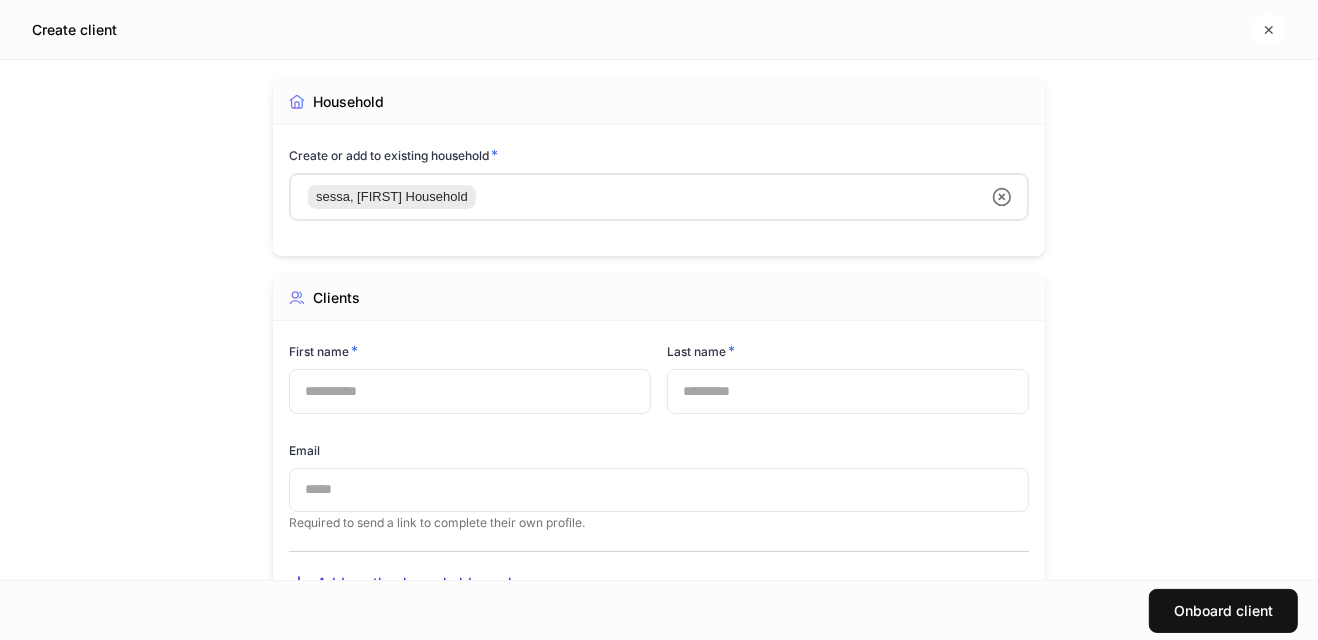 click on "[LAST], [FIRST] Household ​" at bounding box center (659, 197) 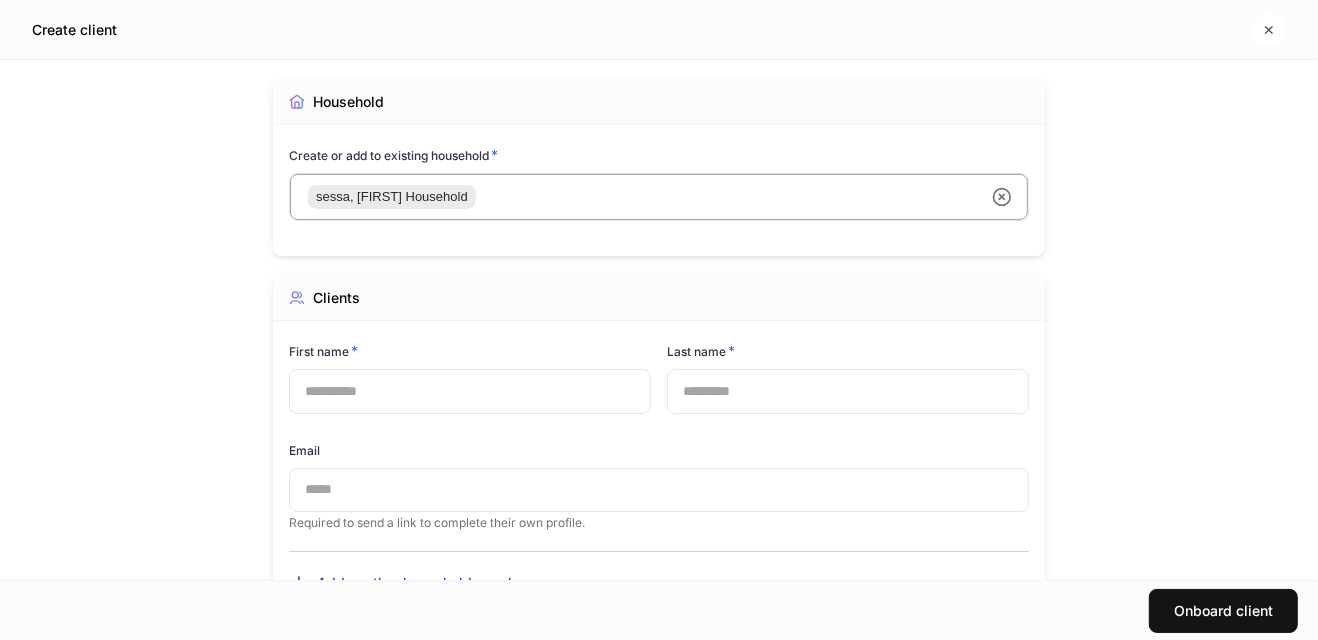 click 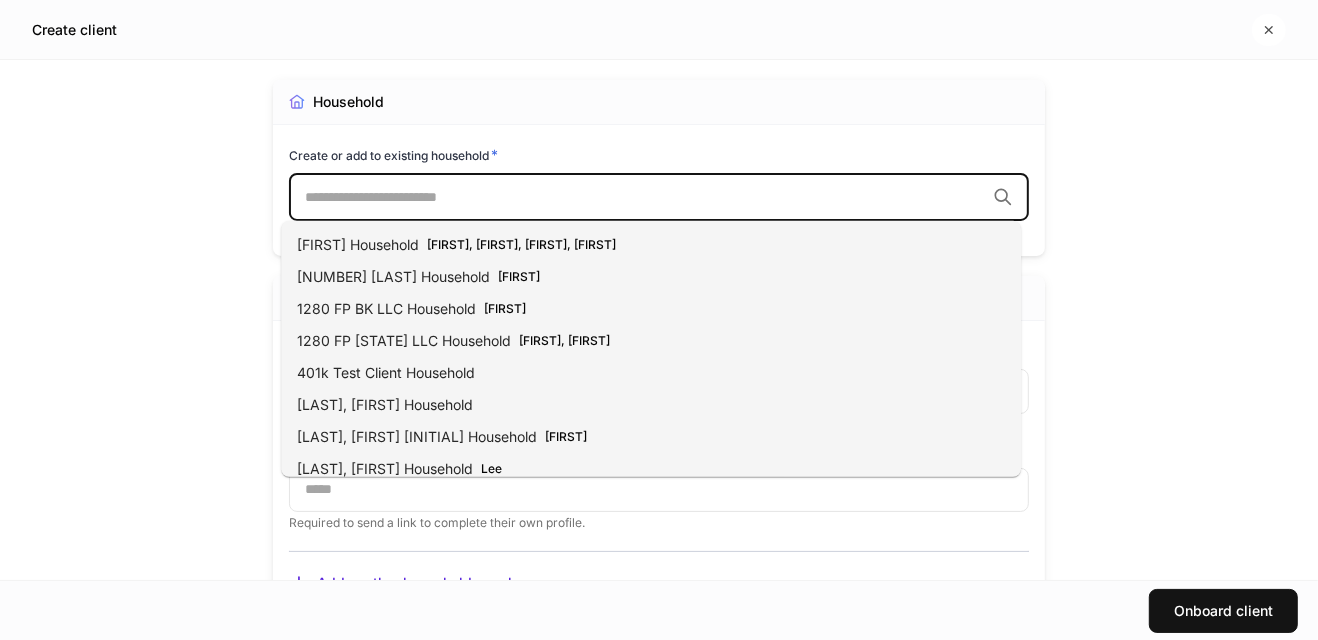click at bounding box center (645, 197) 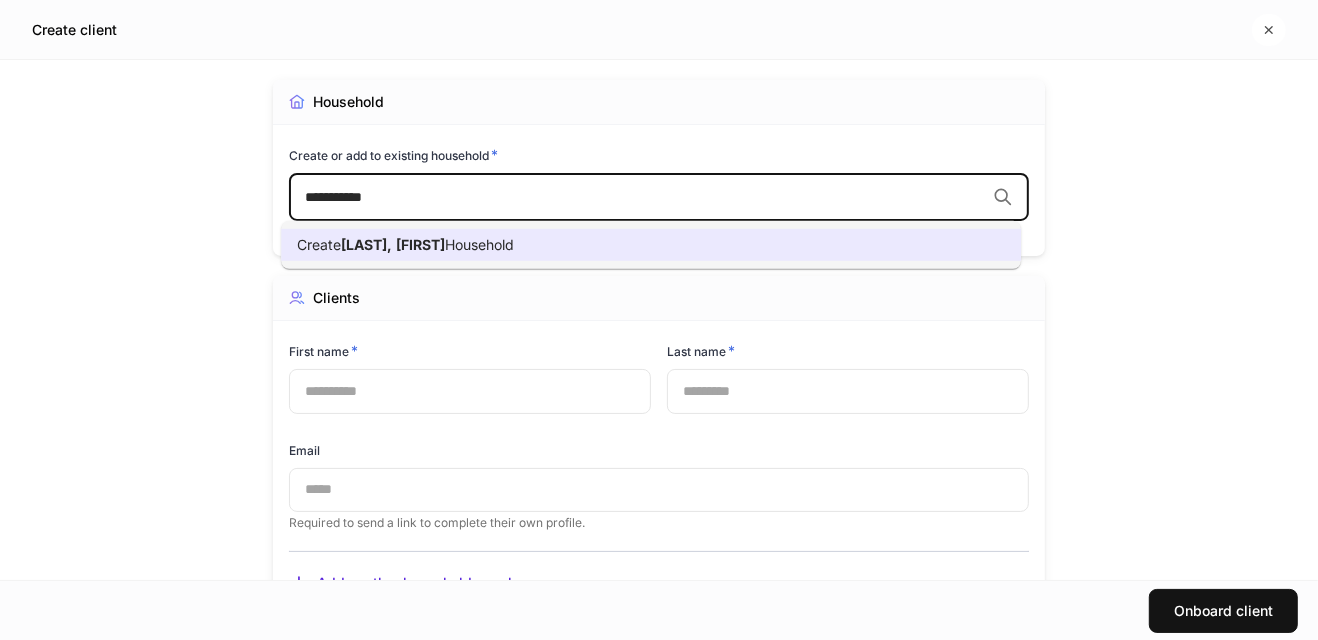click on "Create Sessa, [FIRST] Household" at bounding box center (651, 245) 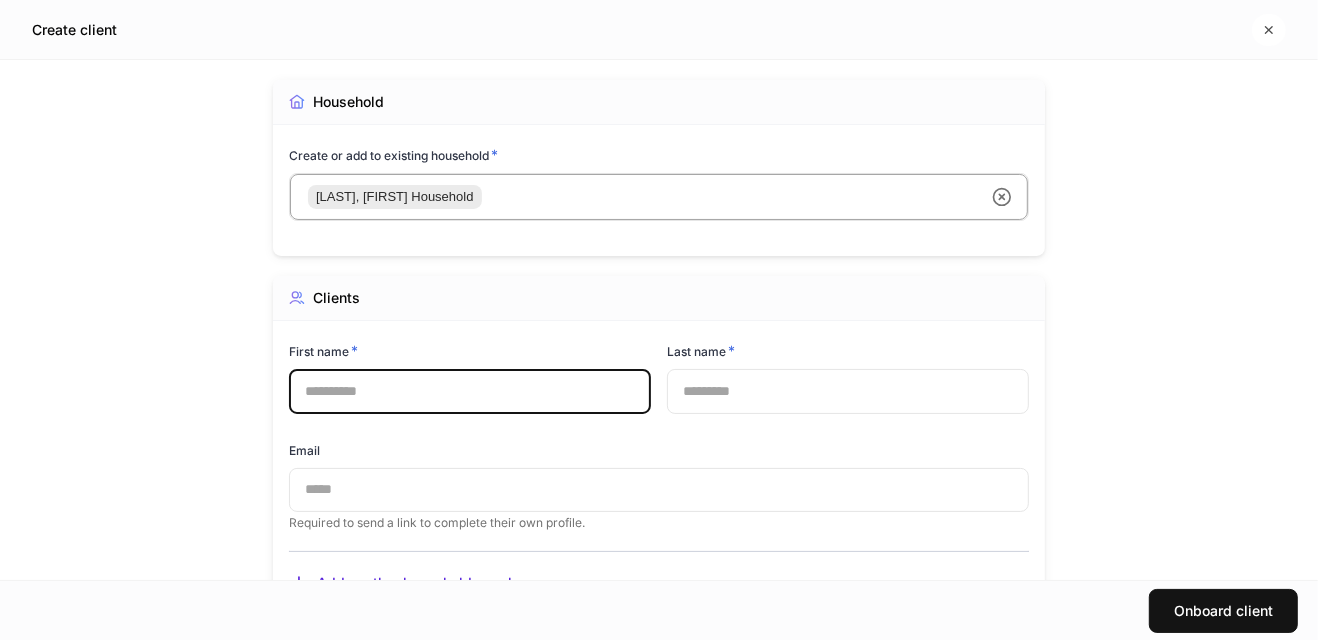 click at bounding box center (470, 391) 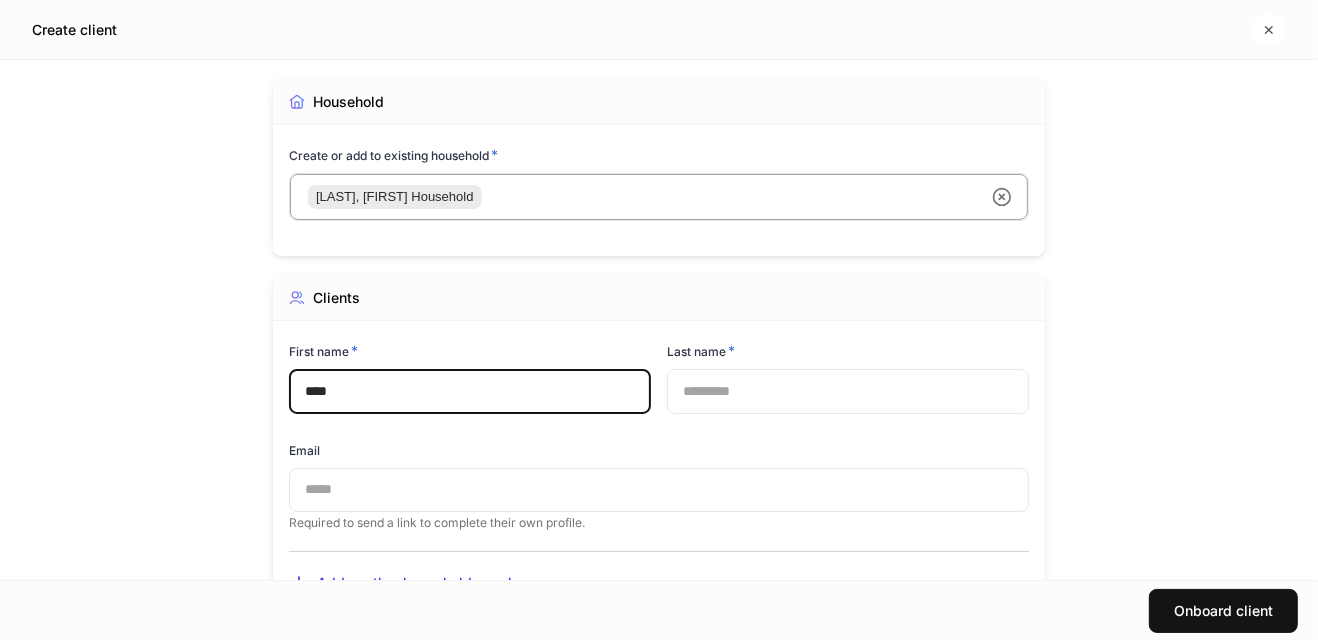 type on "****" 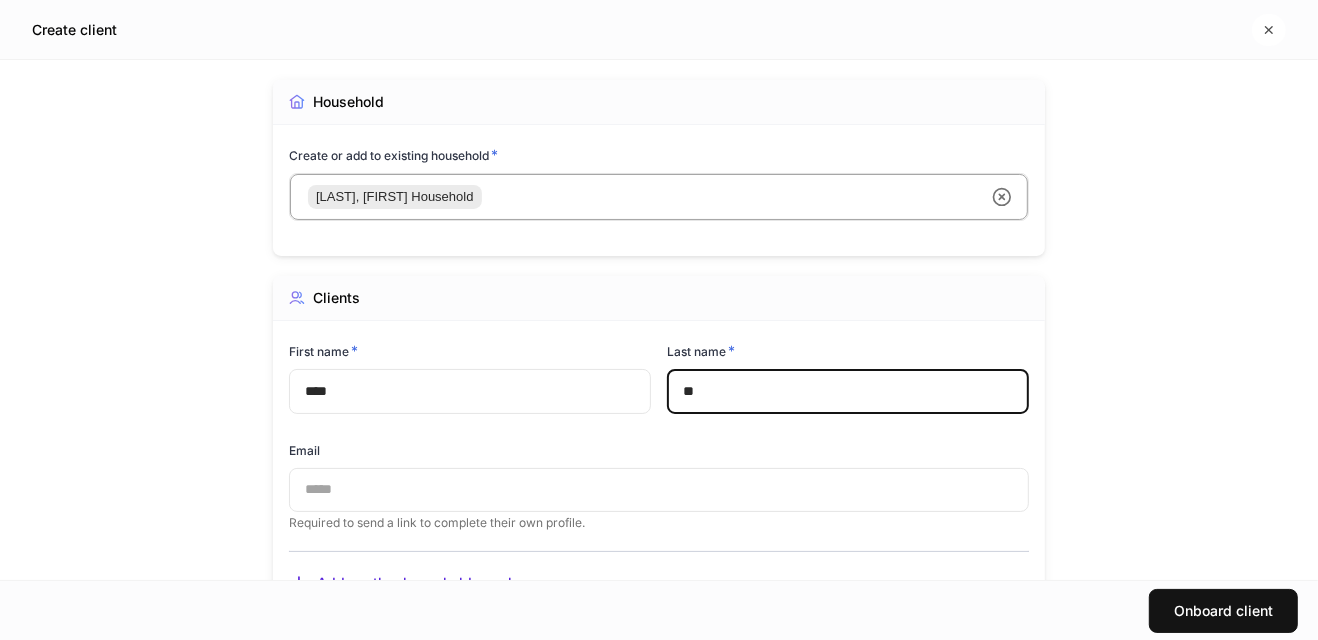 type on "*" 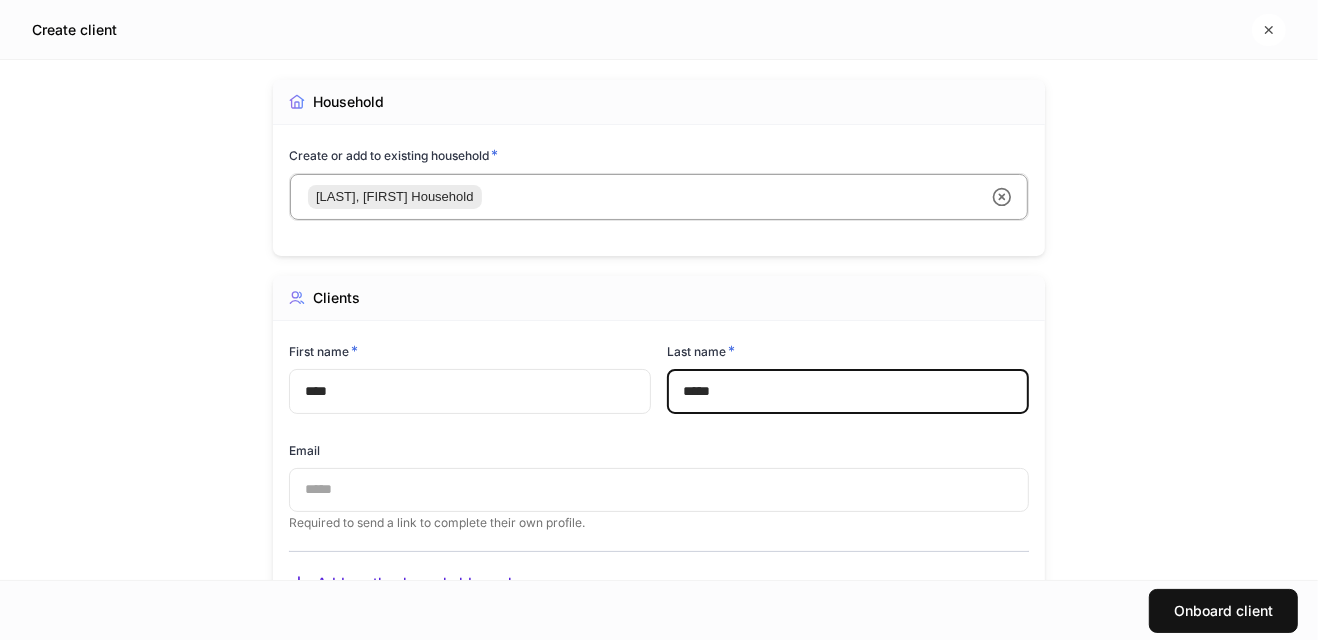 type on "*****" 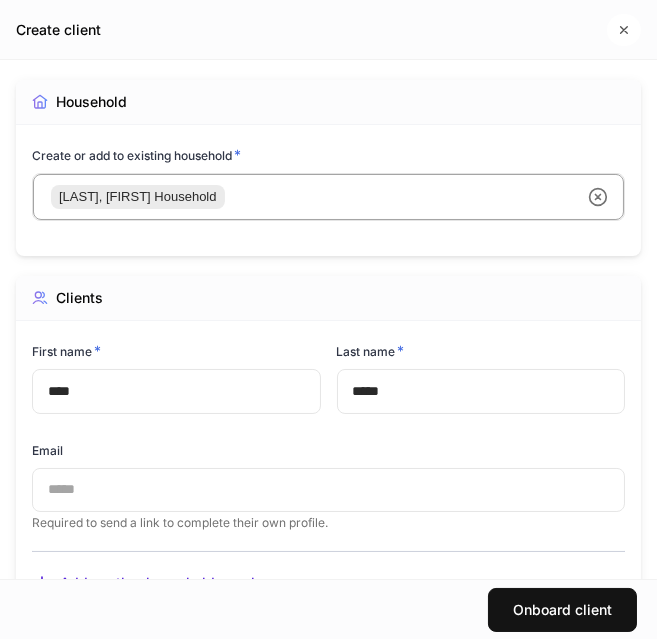 click at bounding box center [328, 490] 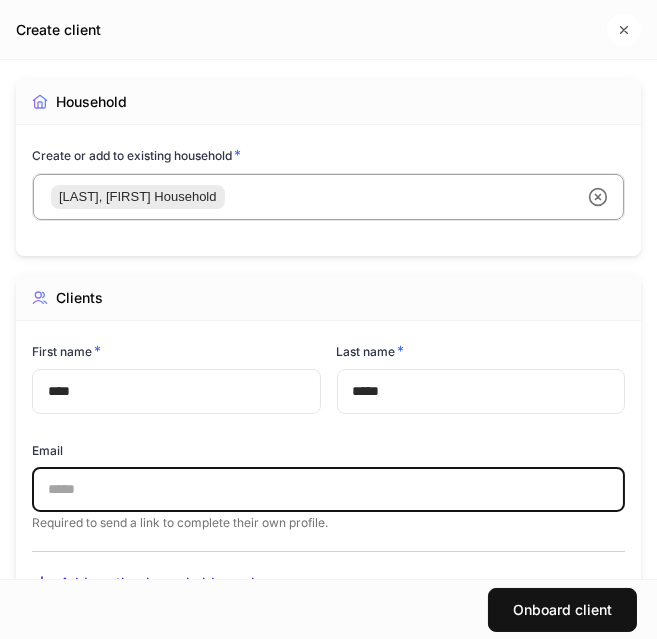 paste on "**********" 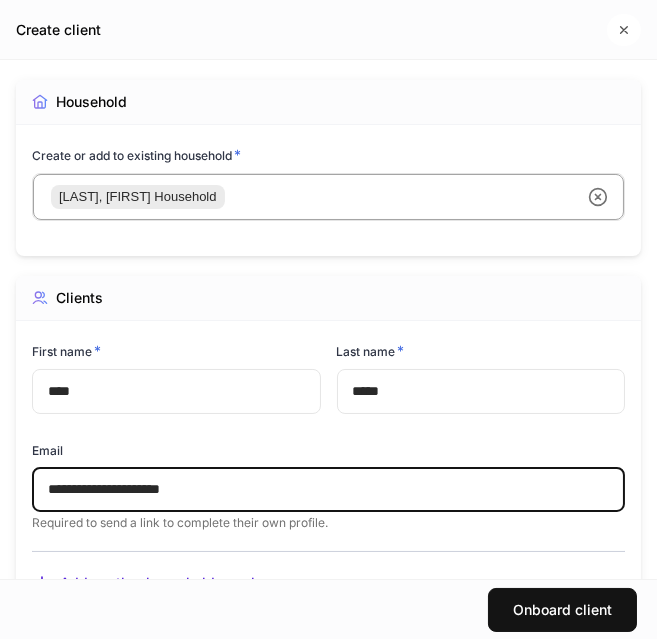 scroll, scrollTop: 165, scrollLeft: 0, axis: vertical 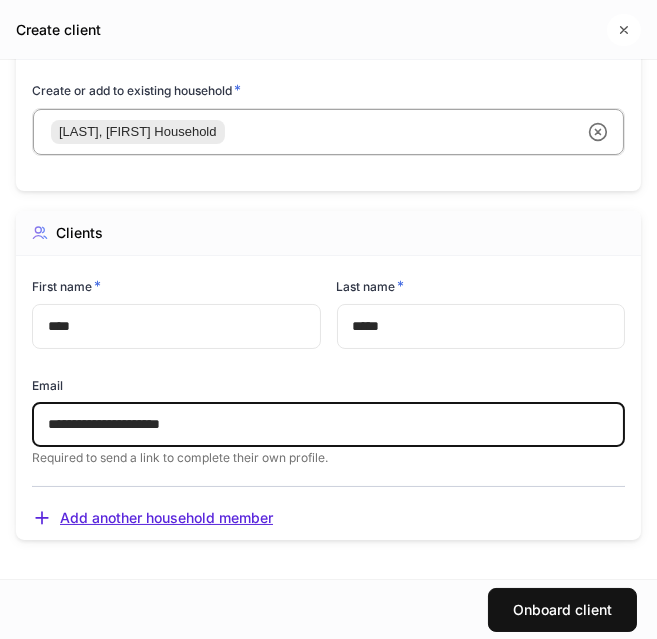type on "**********" 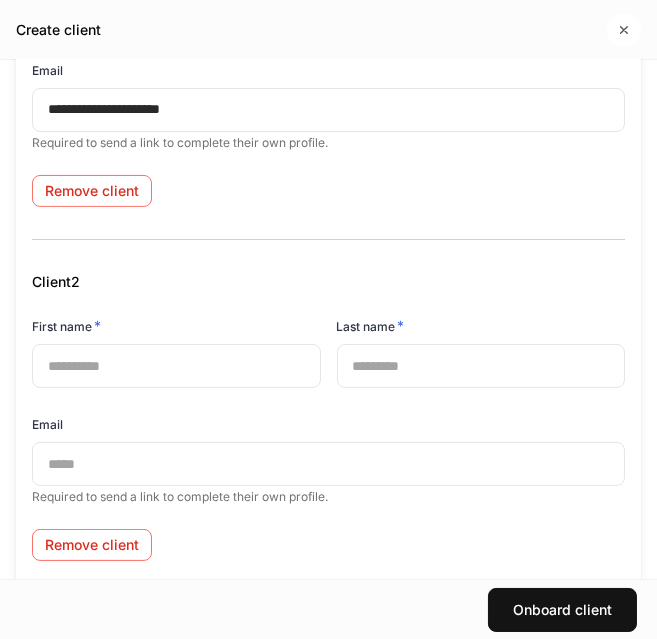 scroll, scrollTop: 527, scrollLeft: 0, axis: vertical 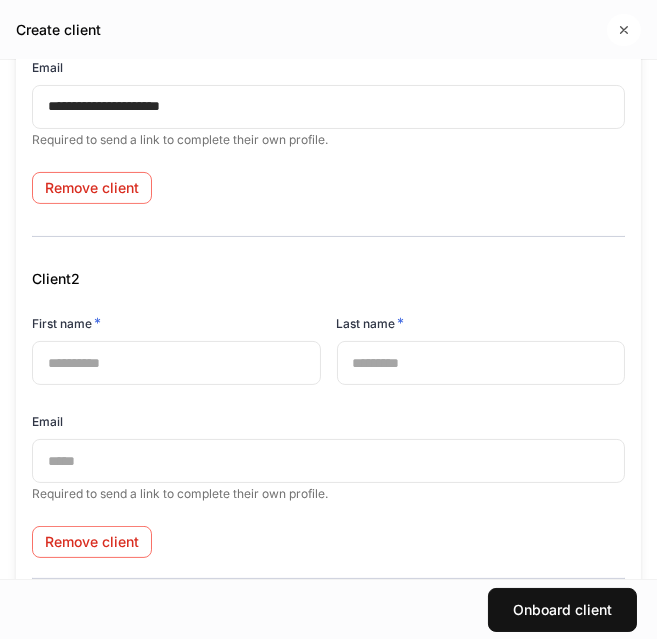 click at bounding box center [176, 363] 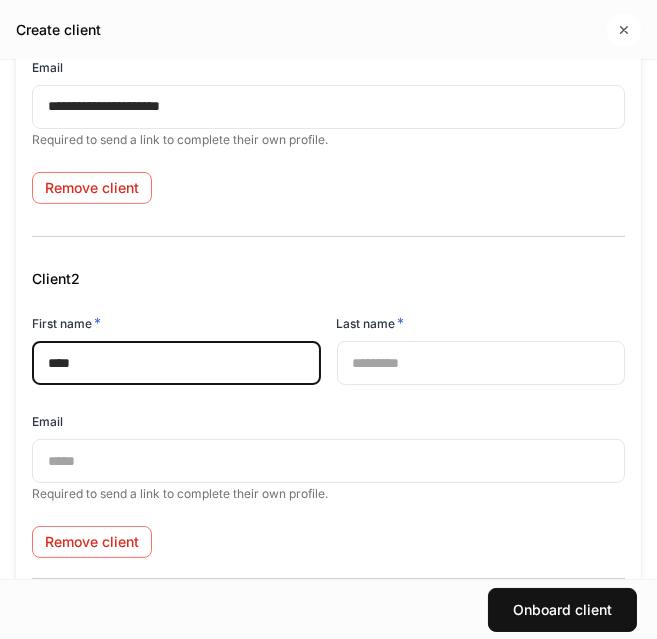 type on "****" 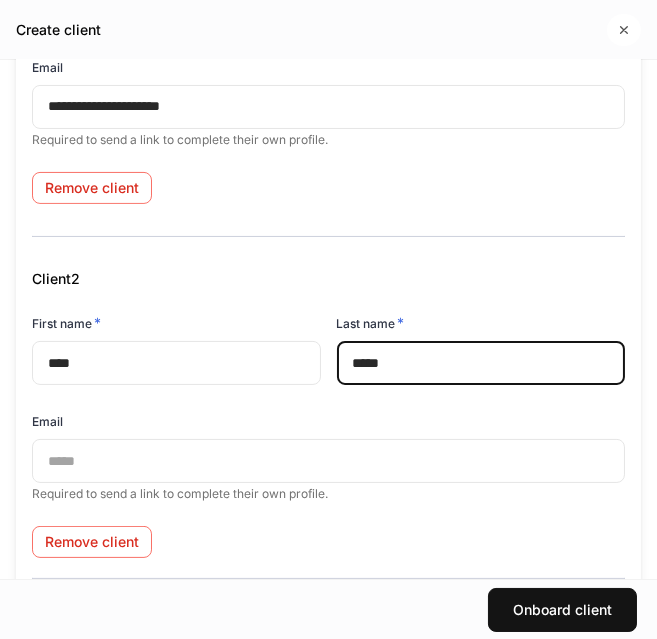 type on "*****" 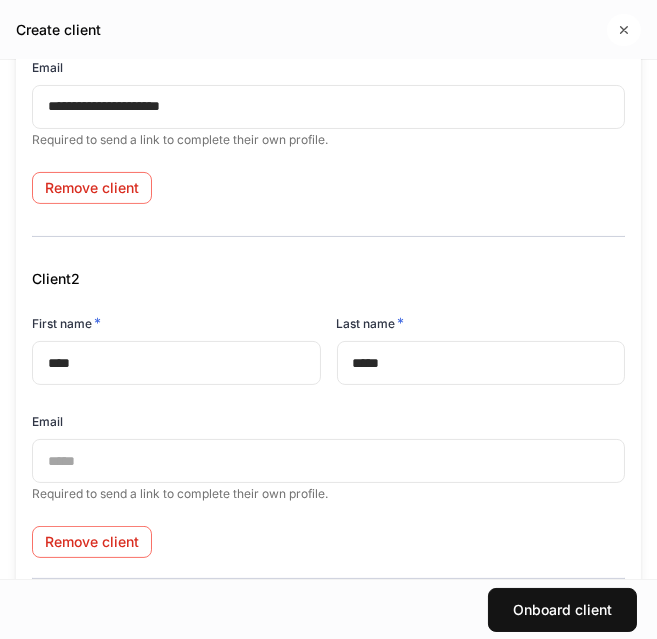 click at bounding box center (328, 461) 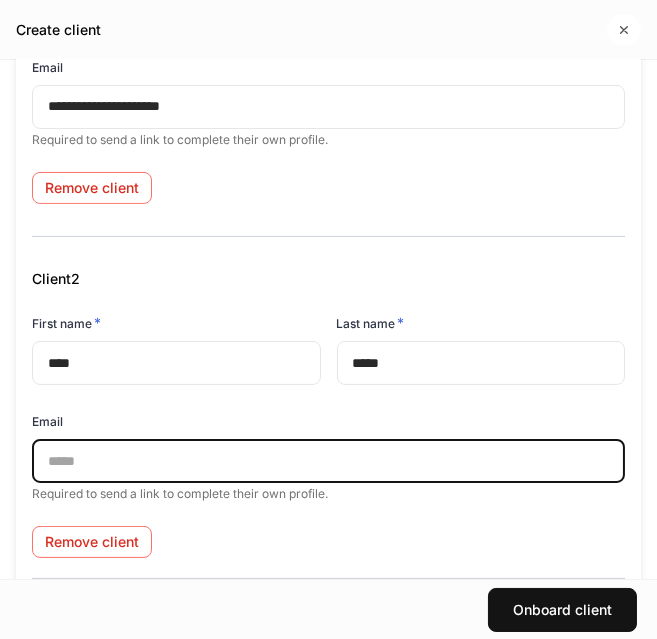 paste on "**********" 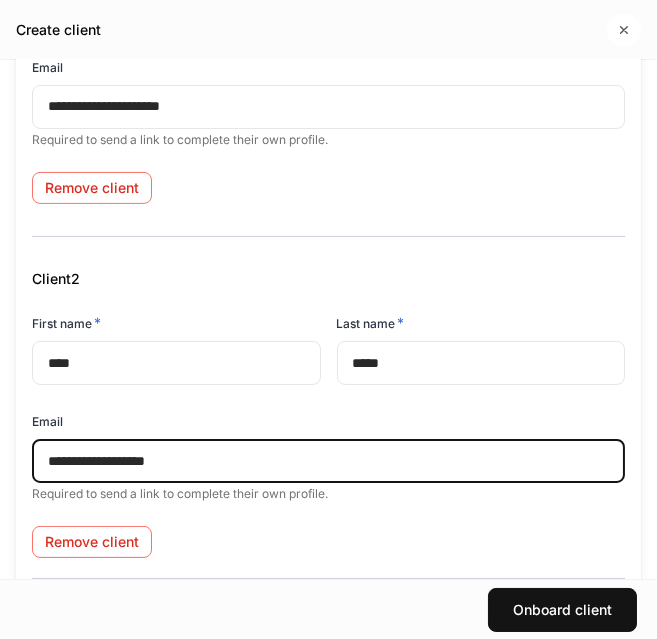 type on "**********" 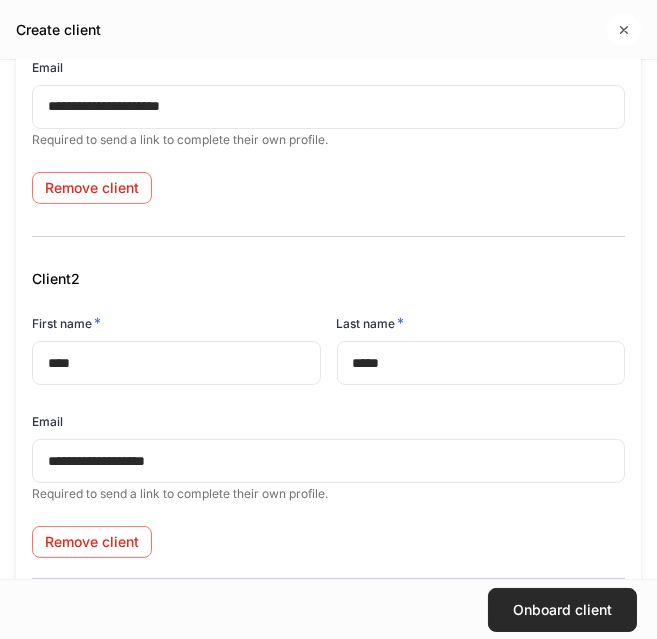 click on "Onboard client" at bounding box center [562, 610] 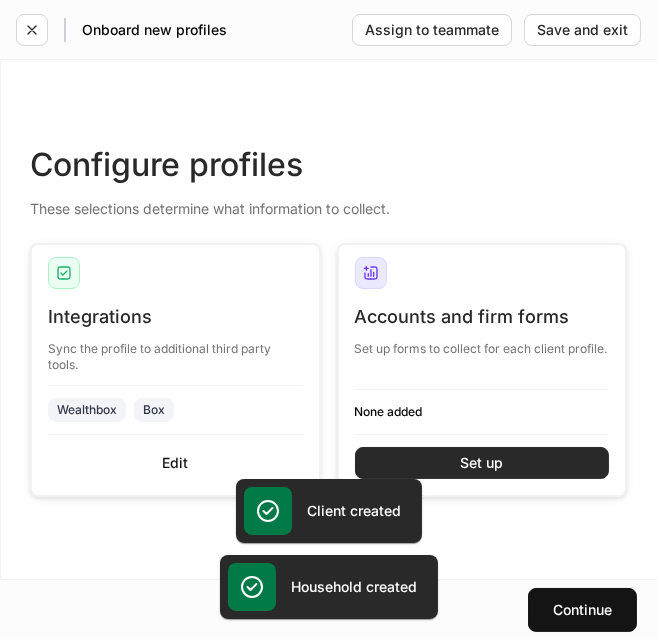 click on "Set up" at bounding box center (481, 463) 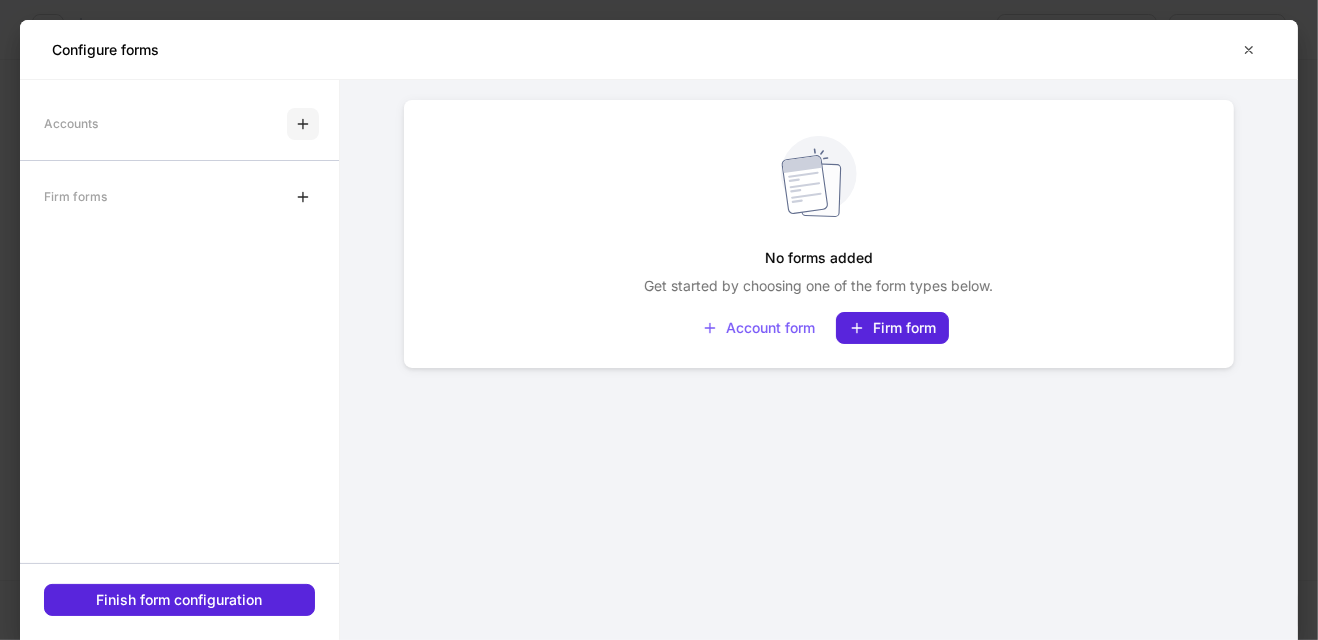 click 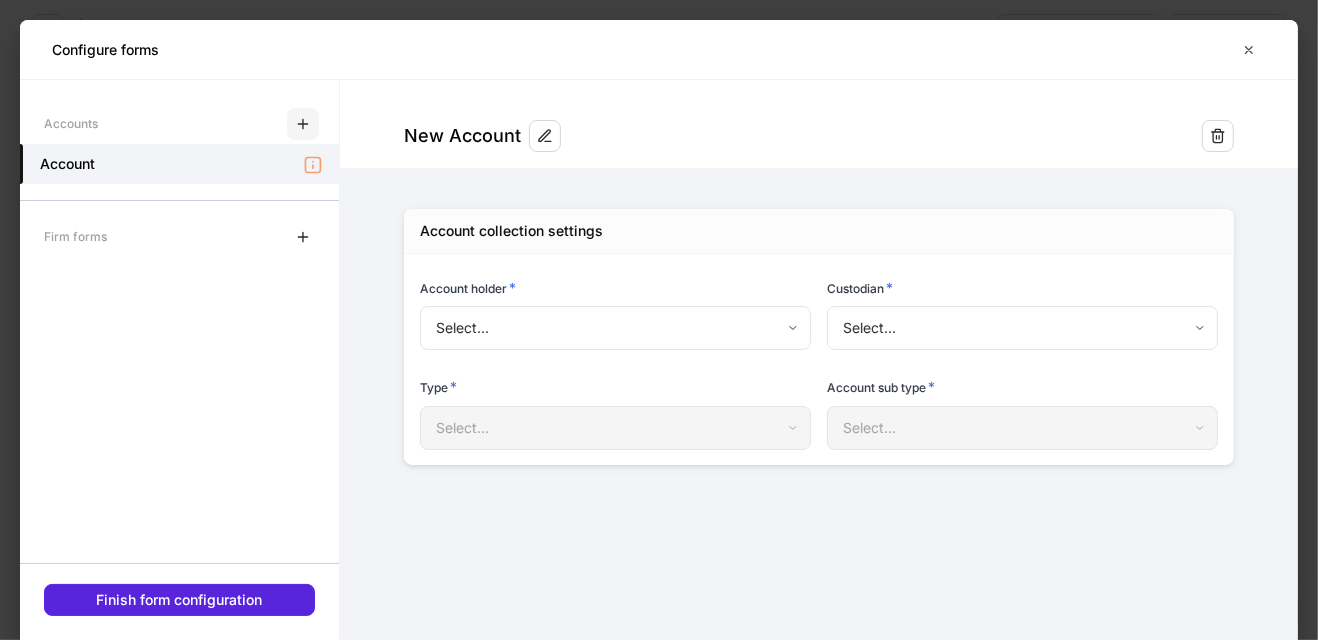 type on "**********" 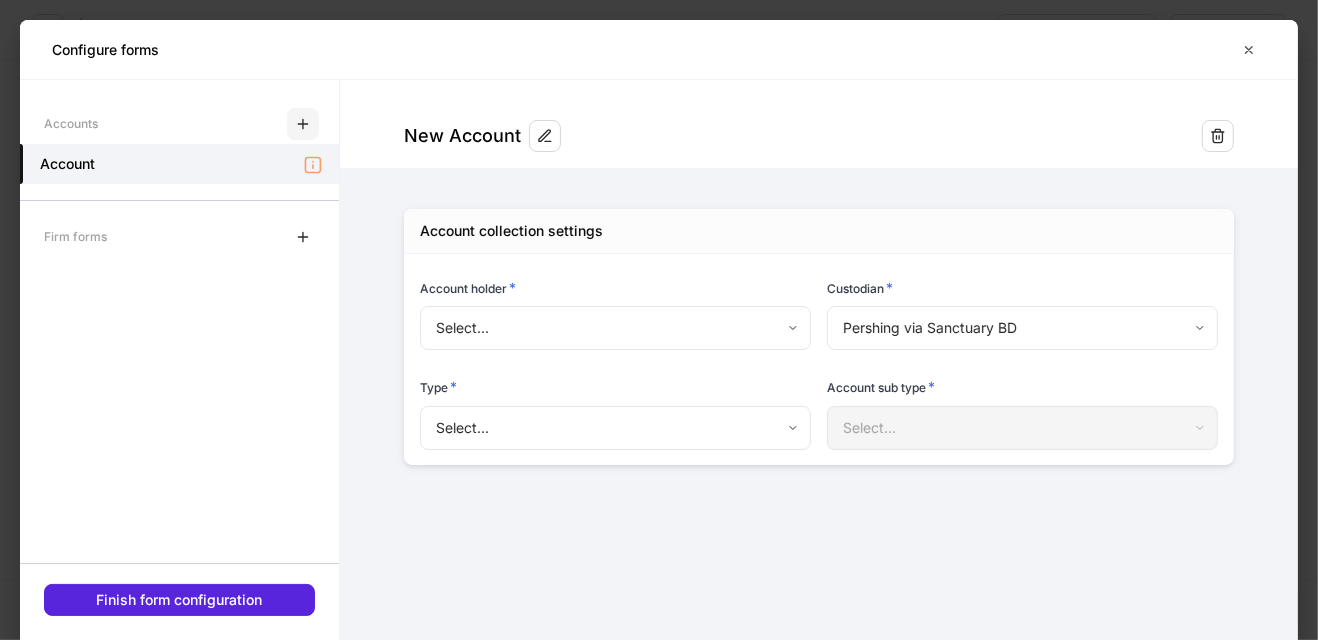 click 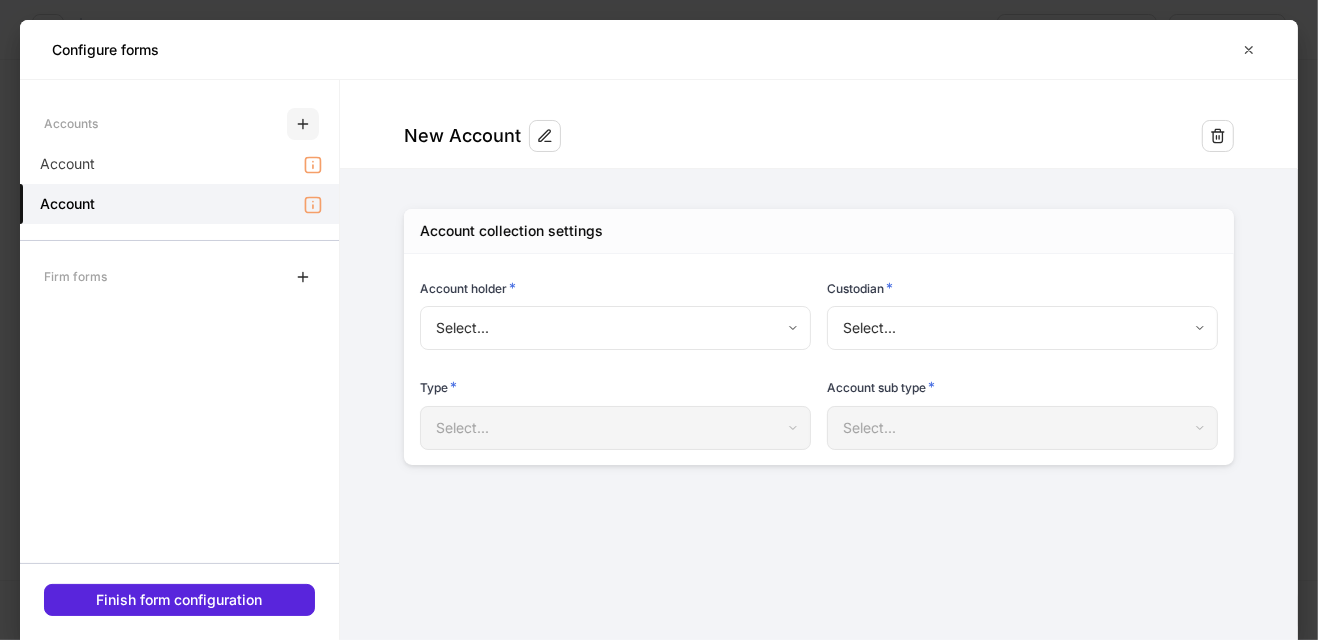 type on "**********" 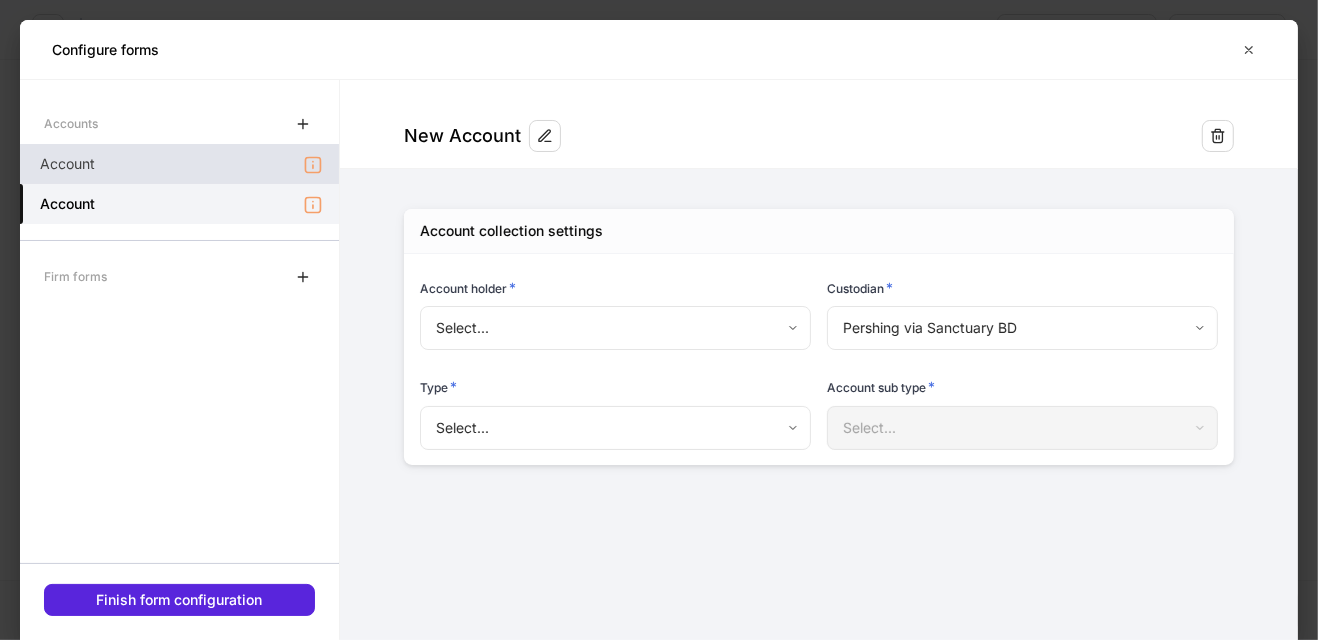 click on "Account" at bounding box center [179, 164] 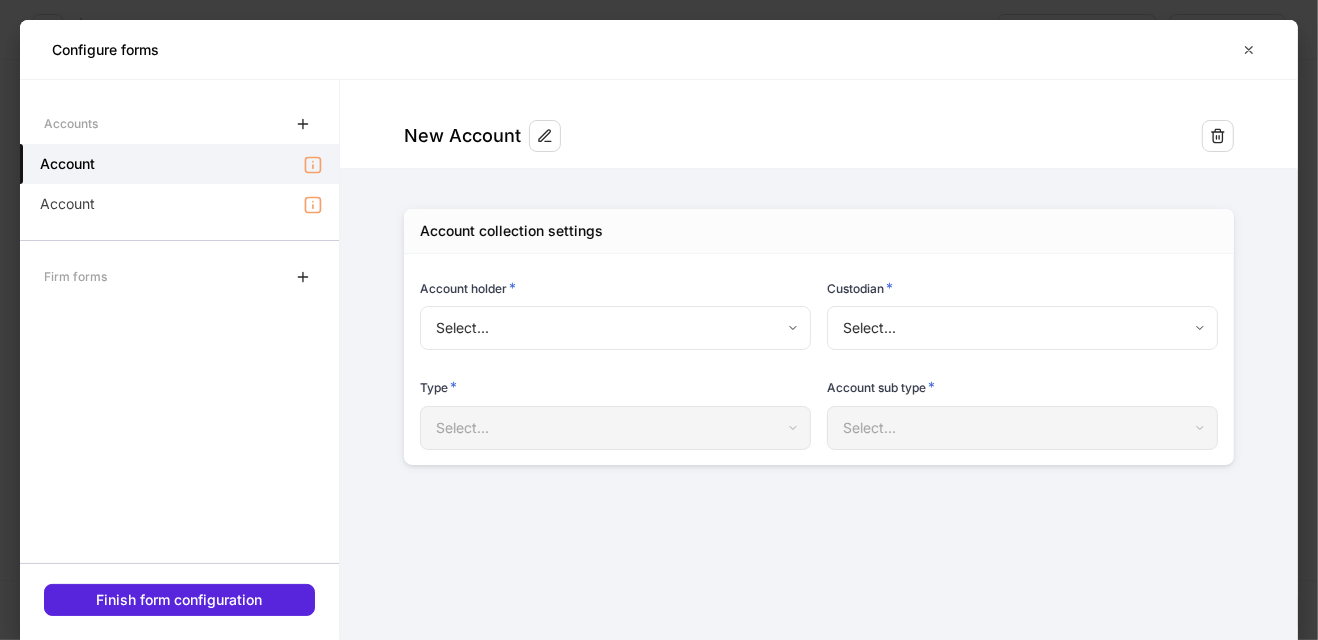 type on "**********" 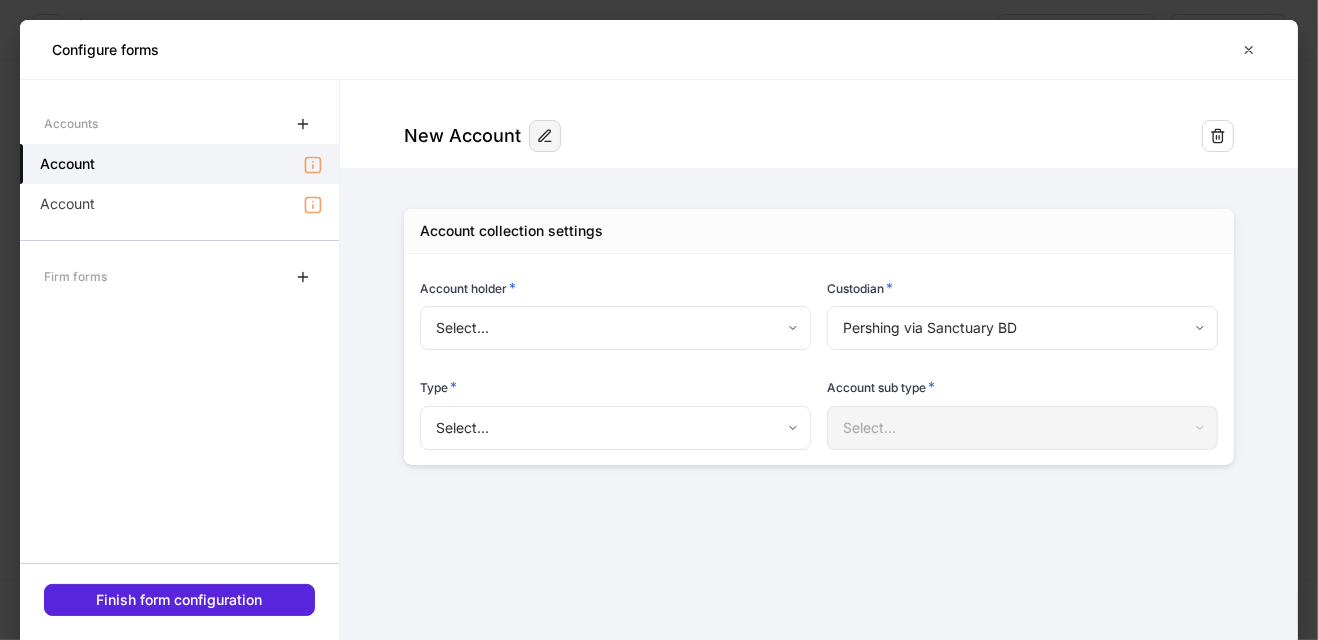 click at bounding box center [545, 136] 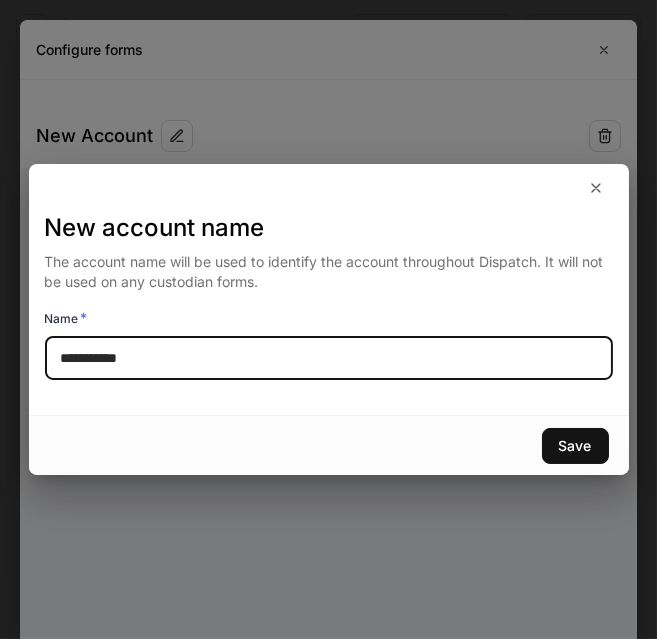 click on "**********" at bounding box center [329, 358] 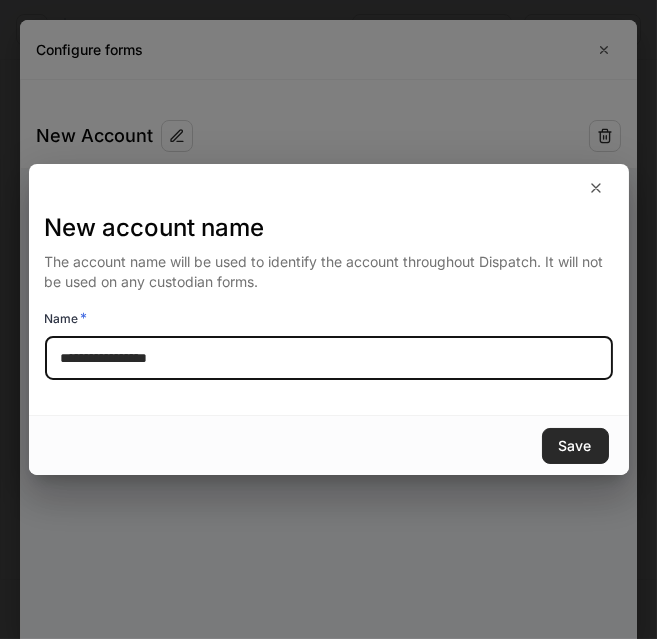 type on "**********" 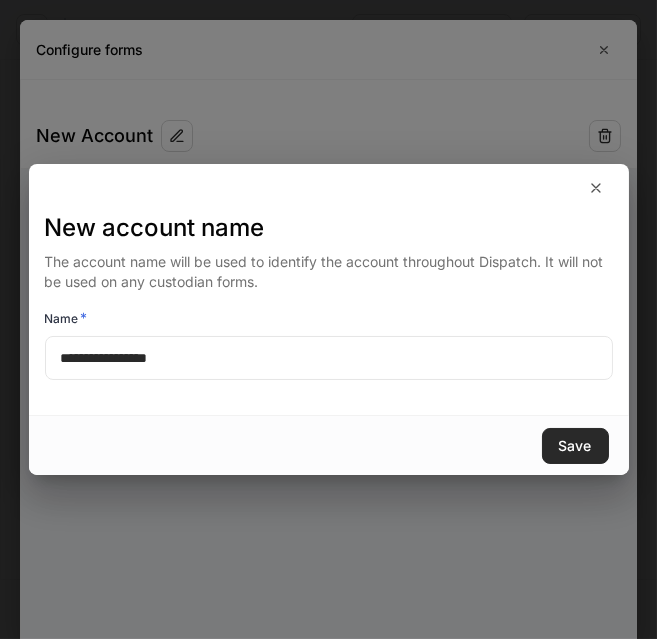 click on "Save" at bounding box center [575, 446] 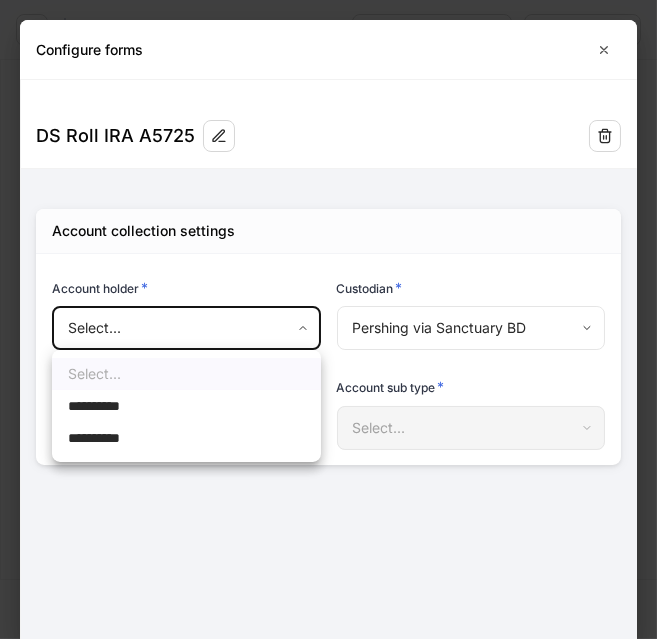 click on "**********" at bounding box center (328, 319) 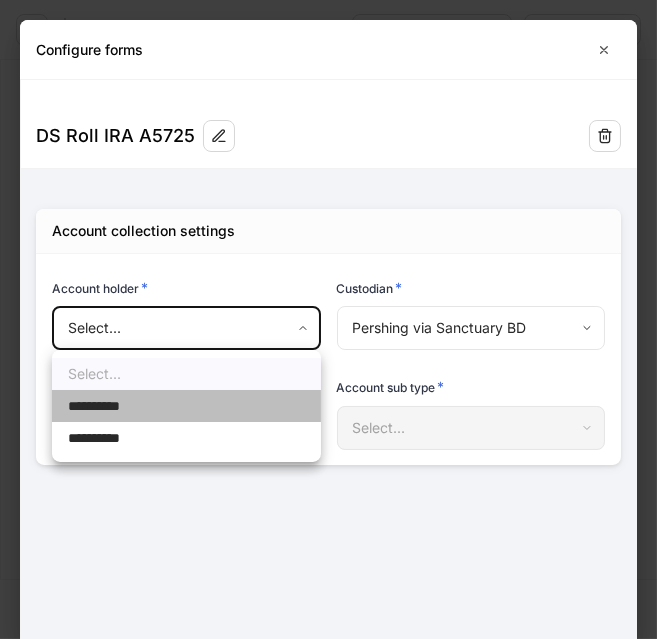 click on "**********" at bounding box center [186, 406] 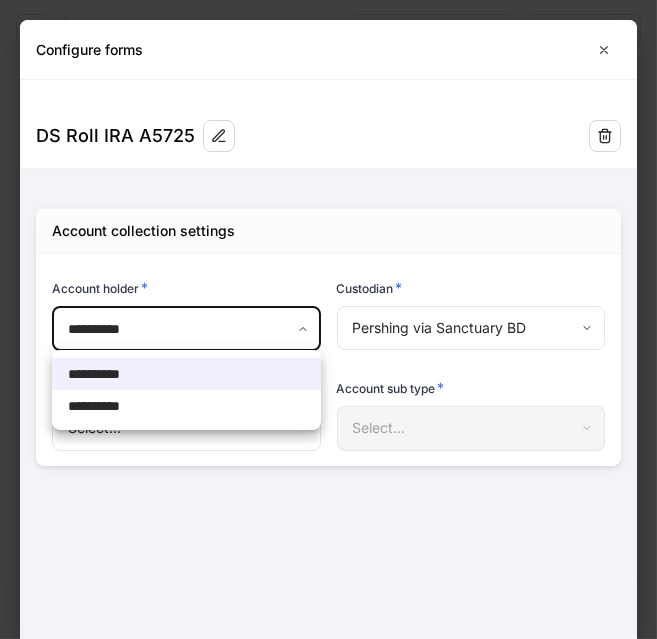 click on "**********" at bounding box center (328, 319) 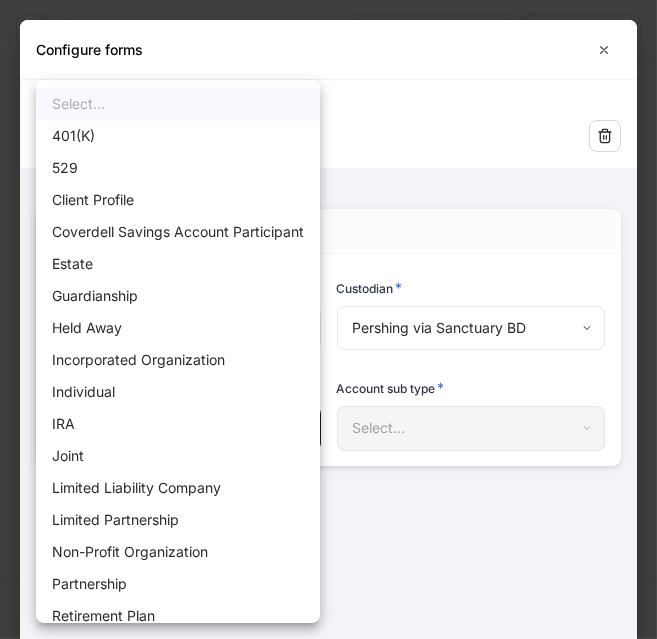click on "**********" at bounding box center [328, 319] 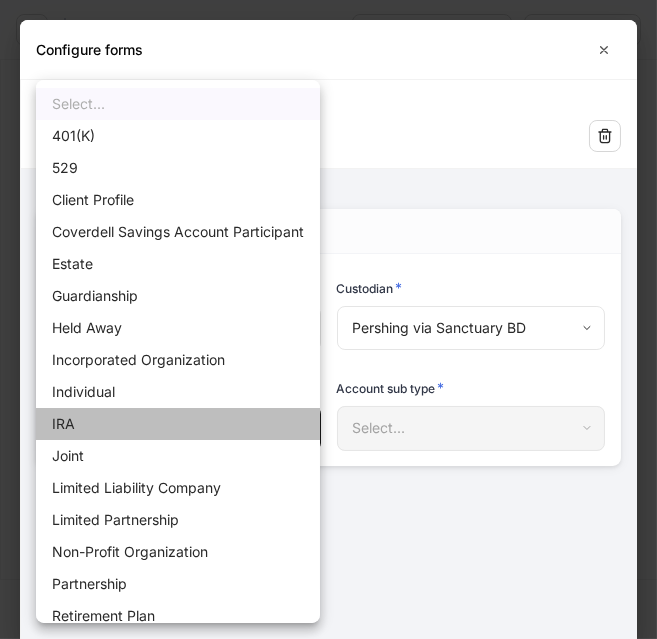 click on "IRA" at bounding box center (178, 424) 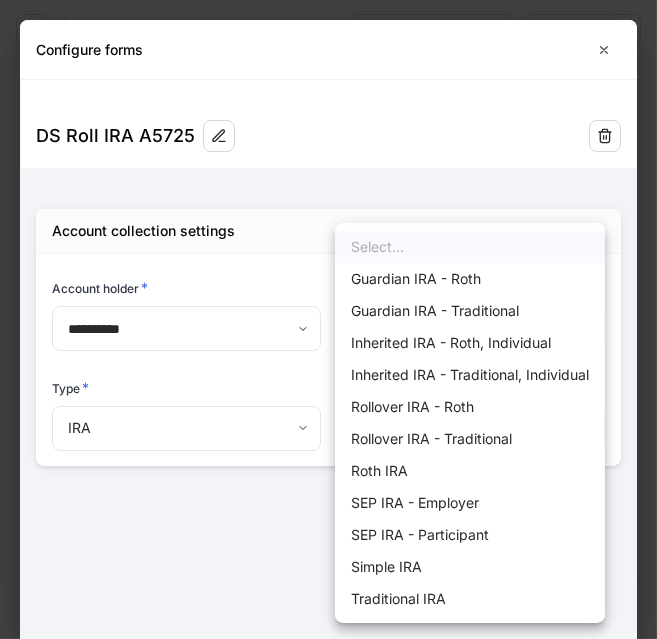 click on "**********" at bounding box center (328, 319) 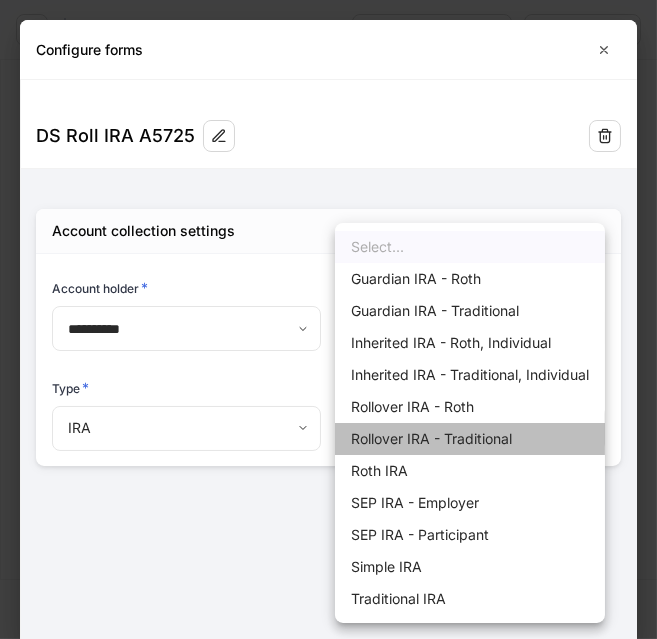 click on "Rollover IRA - Traditional" at bounding box center (470, 439) 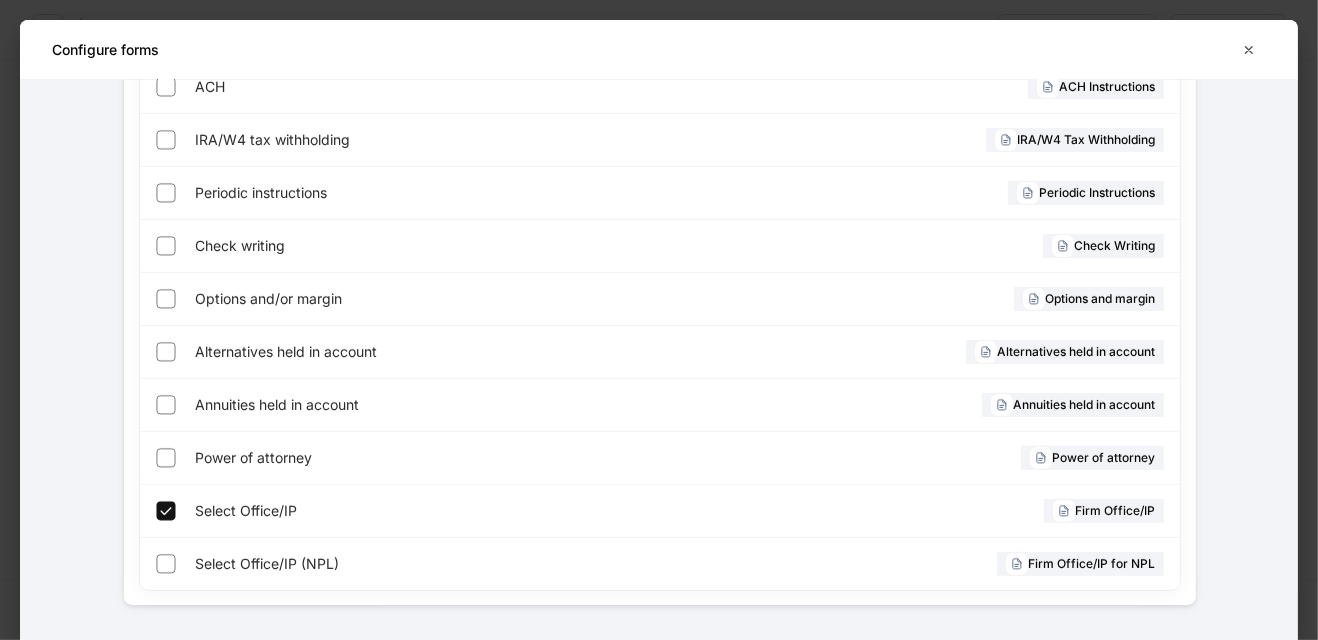 scroll, scrollTop: 521, scrollLeft: 0, axis: vertical 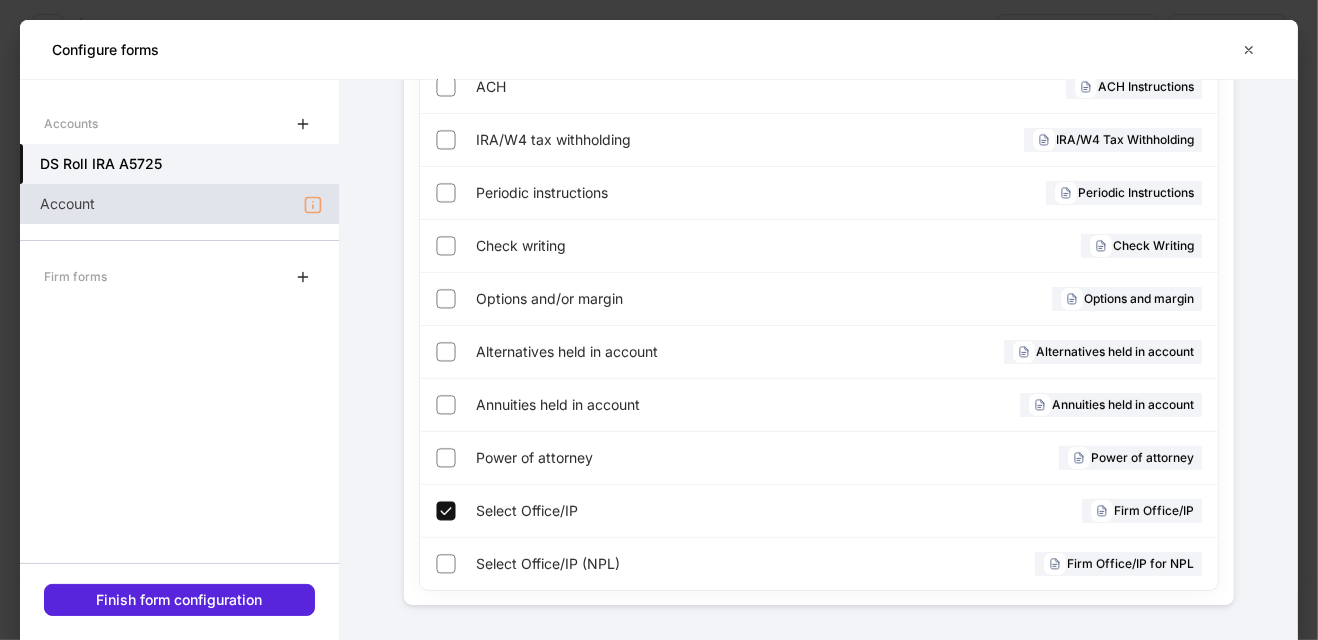 click on "Account" at bounding box center (179, 204) 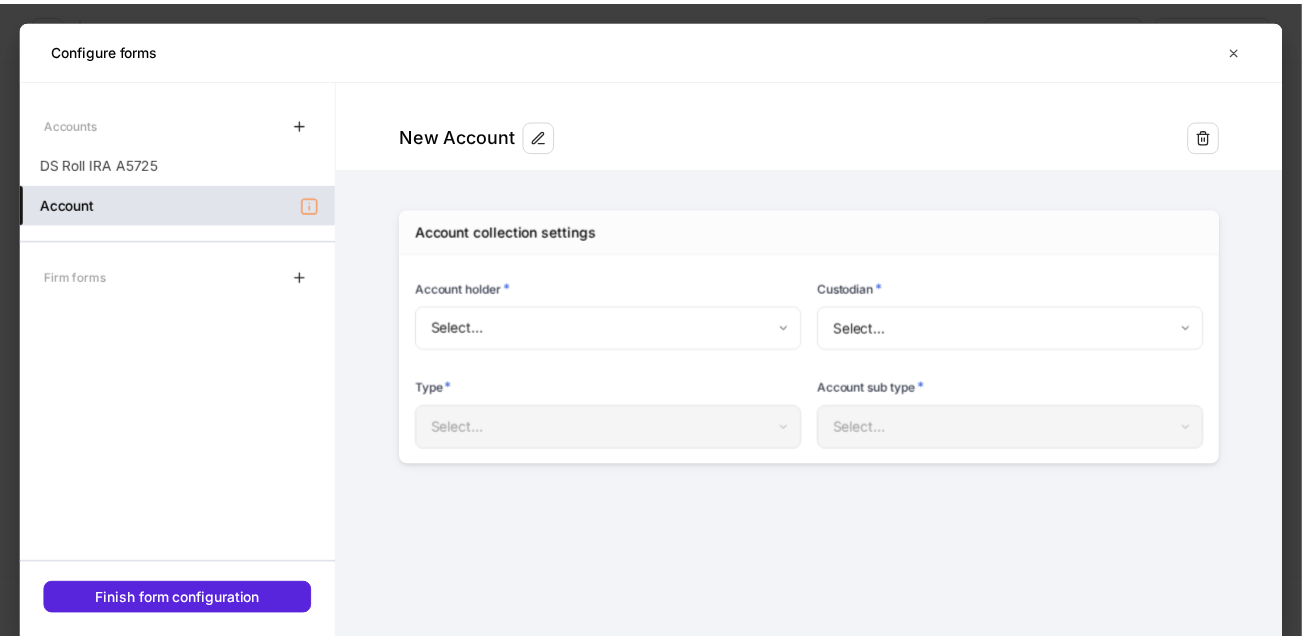 scroll, scrollTop: 0, scrollLeft: 0, axis: both 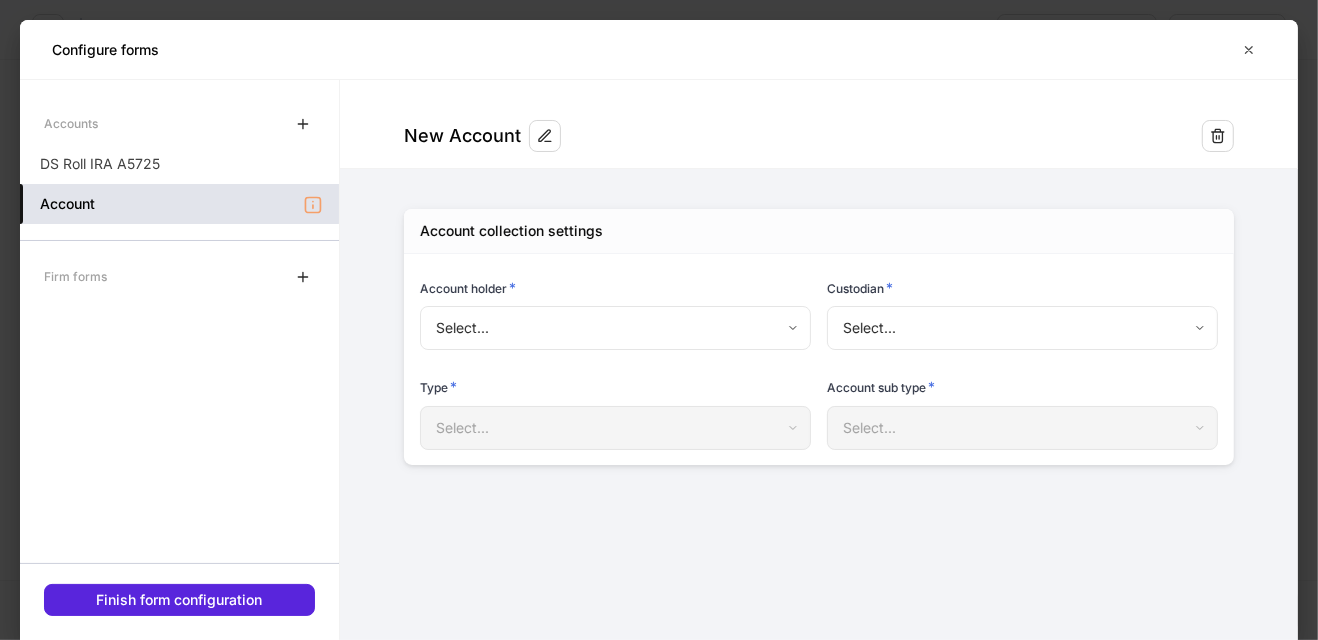type on "**********" 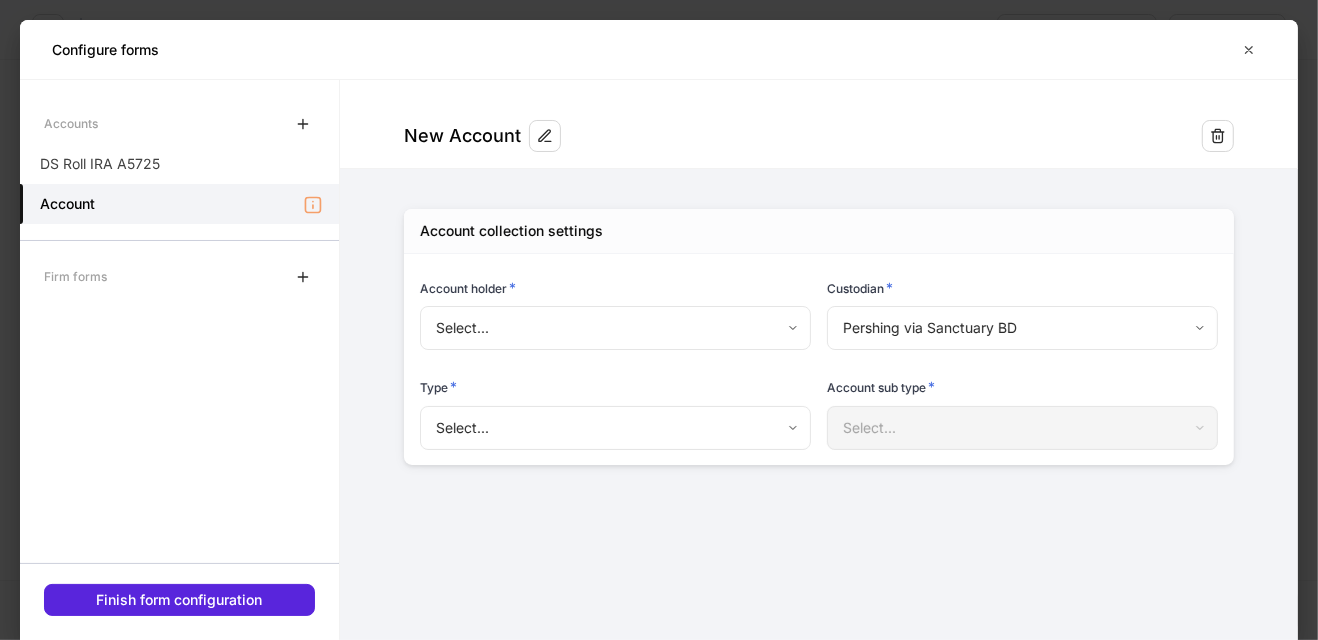 drag, startPoint x: 303, startPoint y: 198, endPoint x: 365, endPoint y: 154, distance: 76.02631 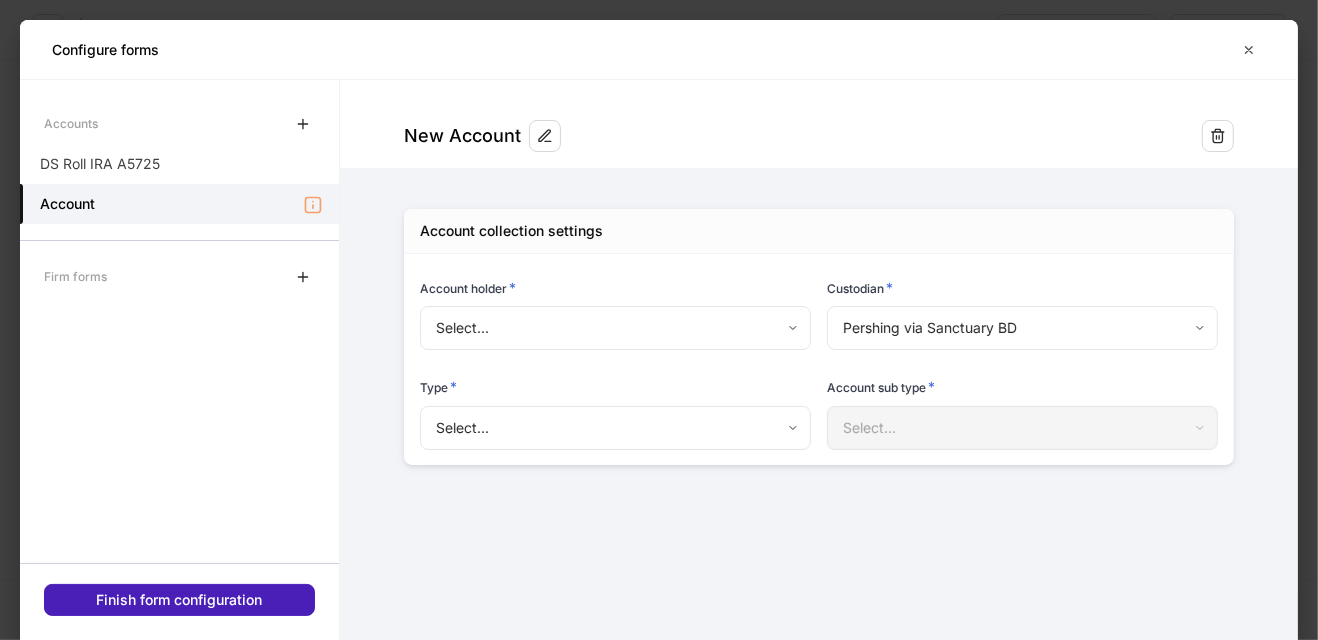 click on "Finish form configuration" at bounding box center (180, 600) 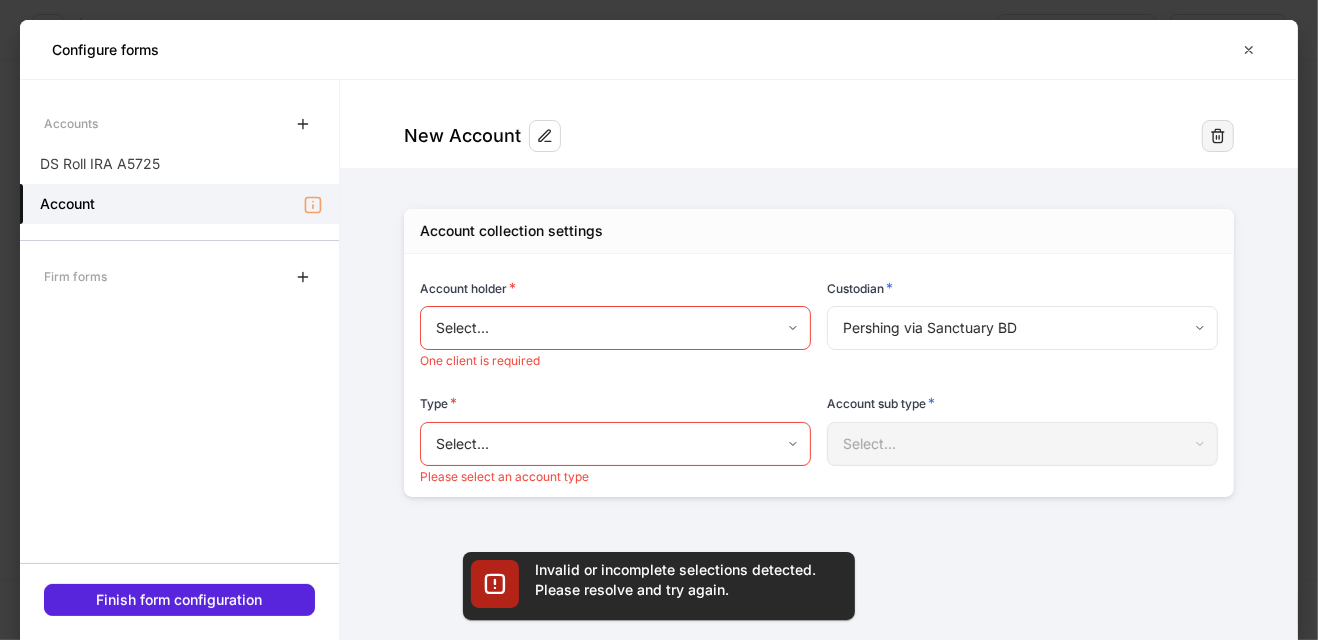 click at bounding box center (1218, 136) 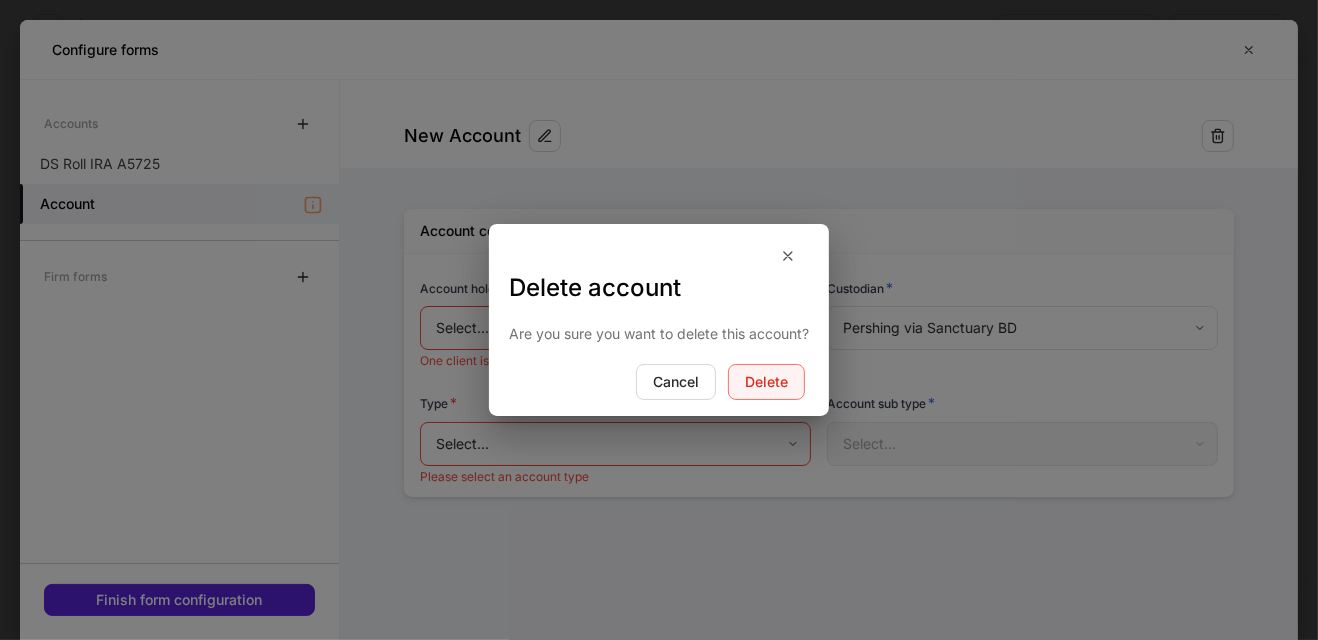 click on "Delete" at bounding box center [766, 382] 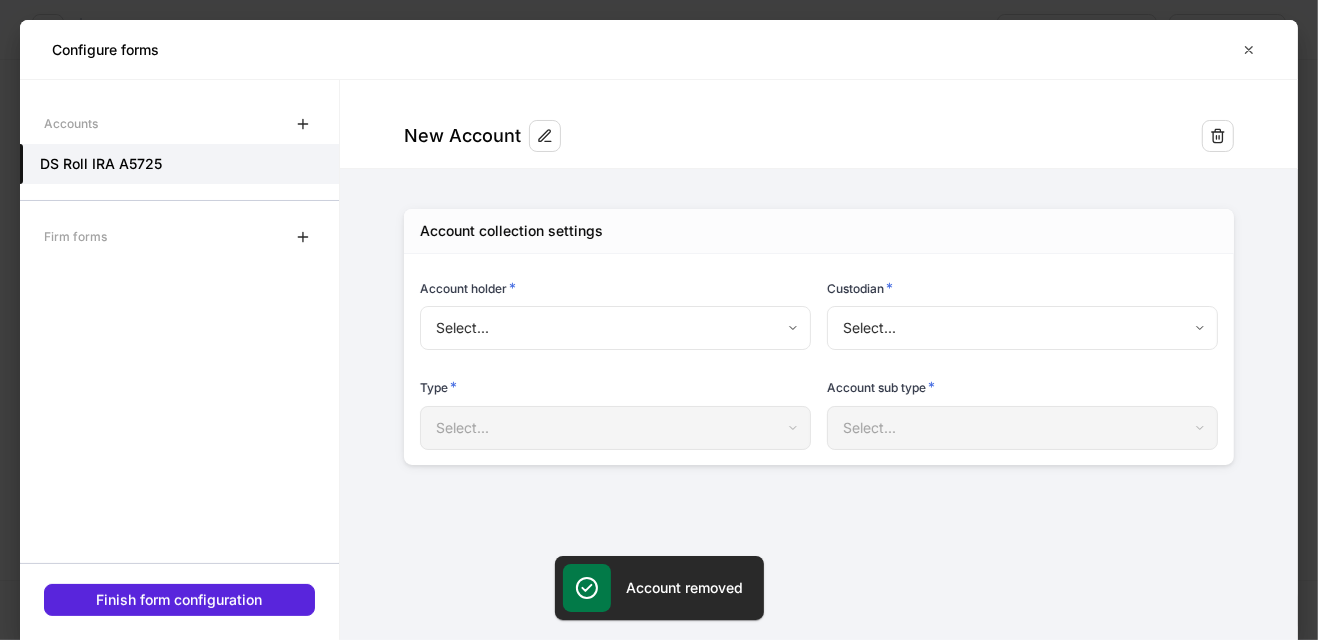 type on "**********" 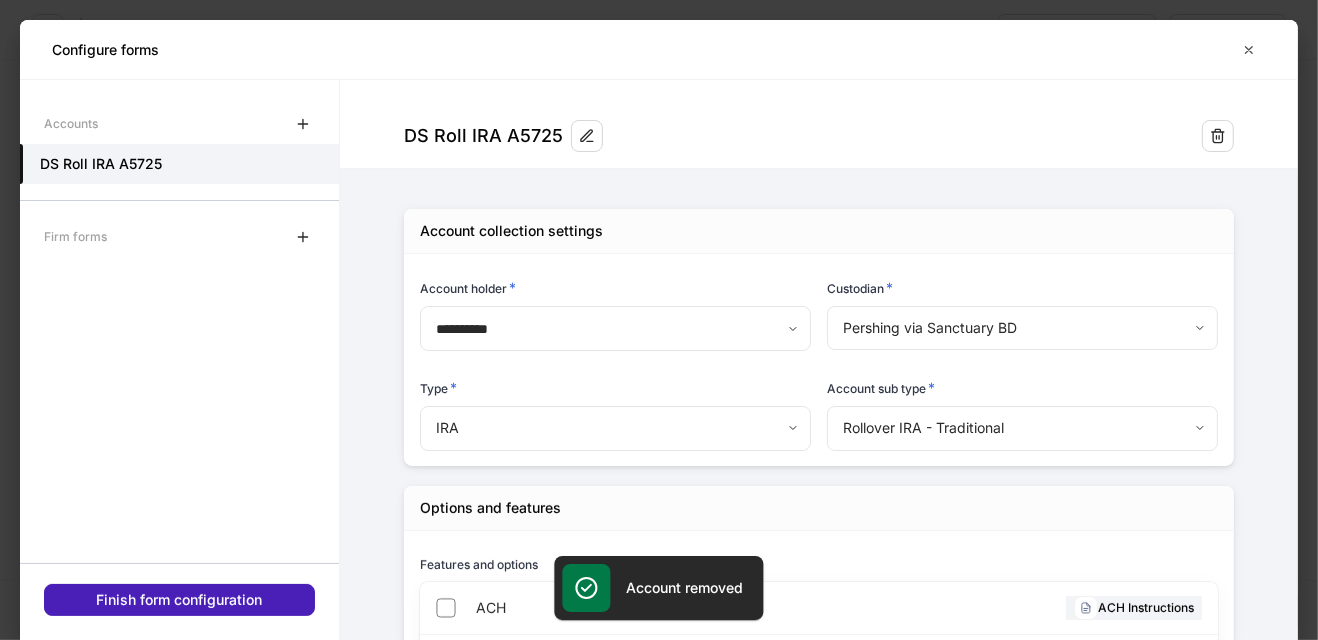 click on "Finish form configuration" at bounding box center (179, 600) 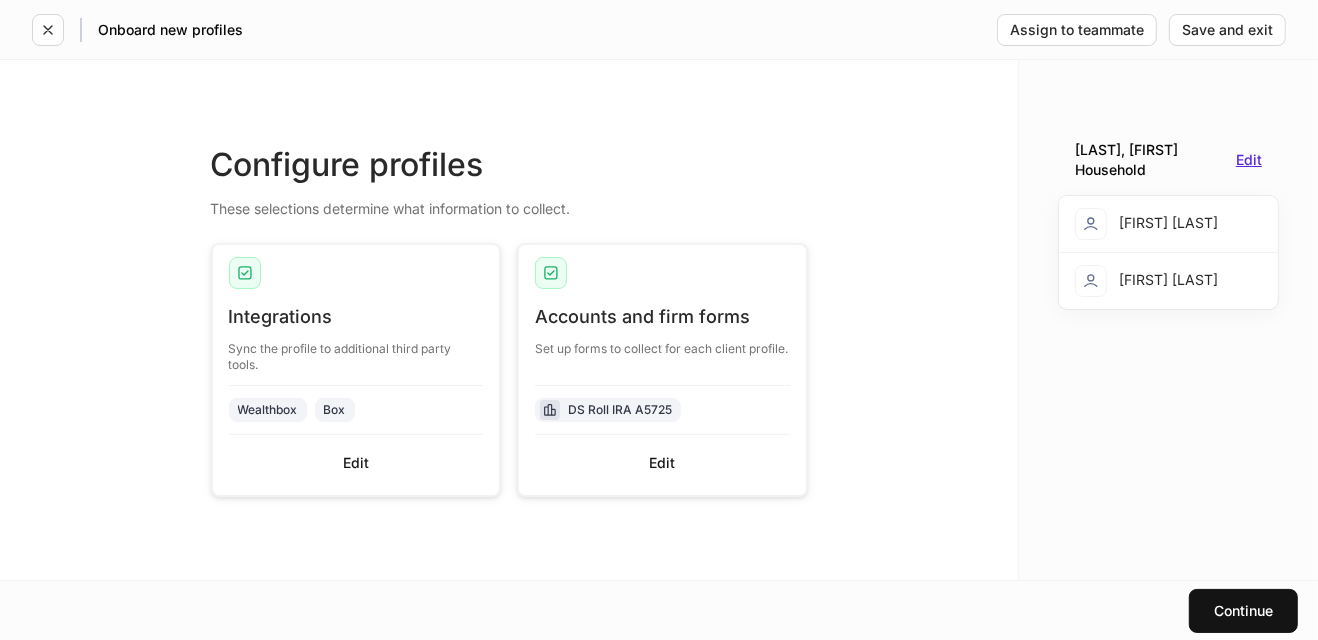 click on "Edit" at bounding box center (1249, 160) 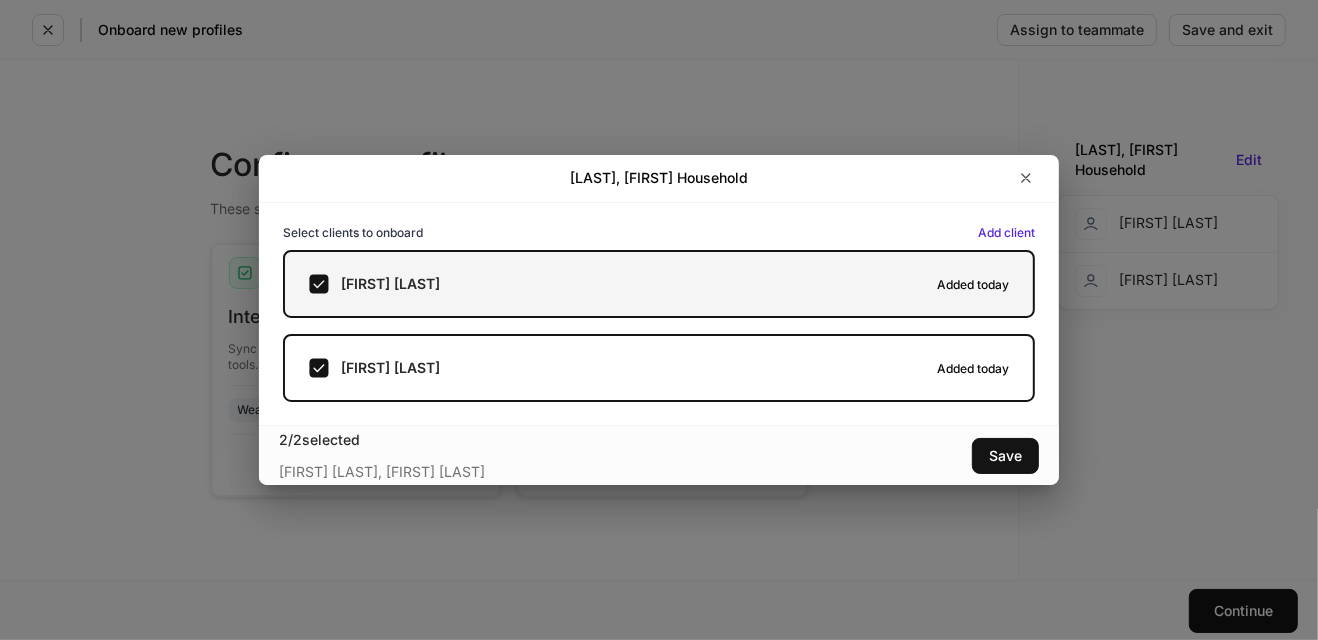 click on "[FIRST] [LAST] Added   today" at bounding box center [659, 284] 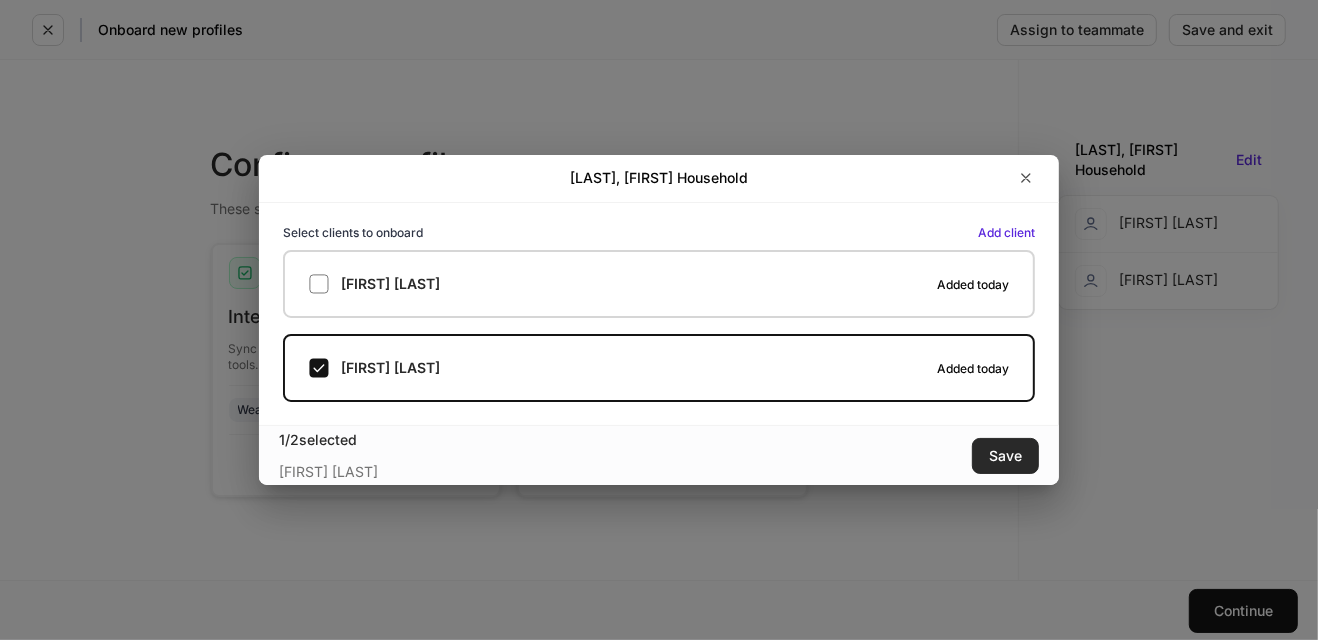click on "Save" at bounding box center [1005, 456] 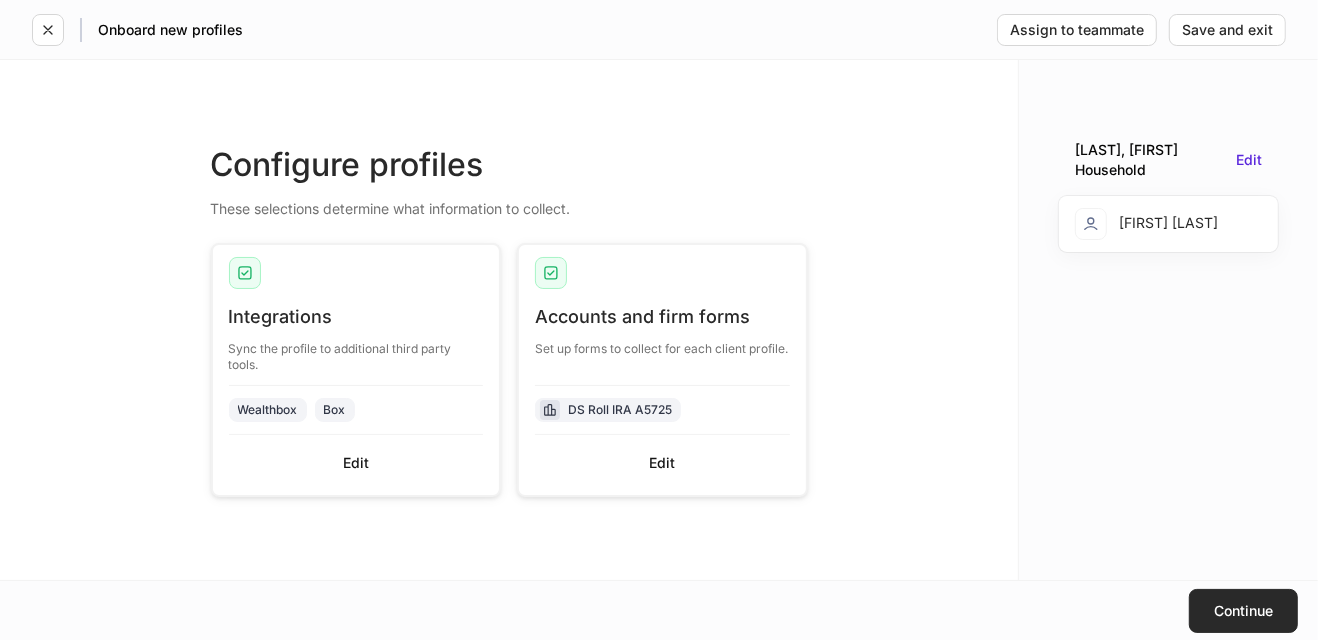 click on "Continue" at bounding box center [1243, 611] 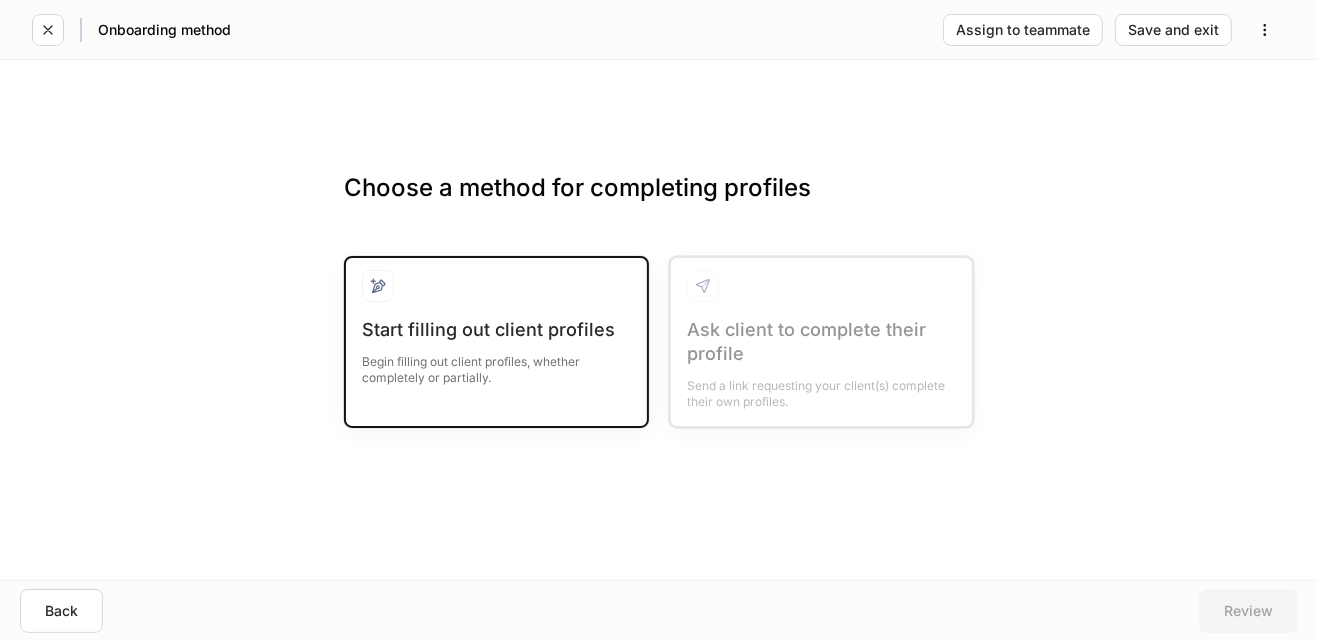 click on "Begin filling out client profiles, whether completely or partially." at bounding box center [496, 364] 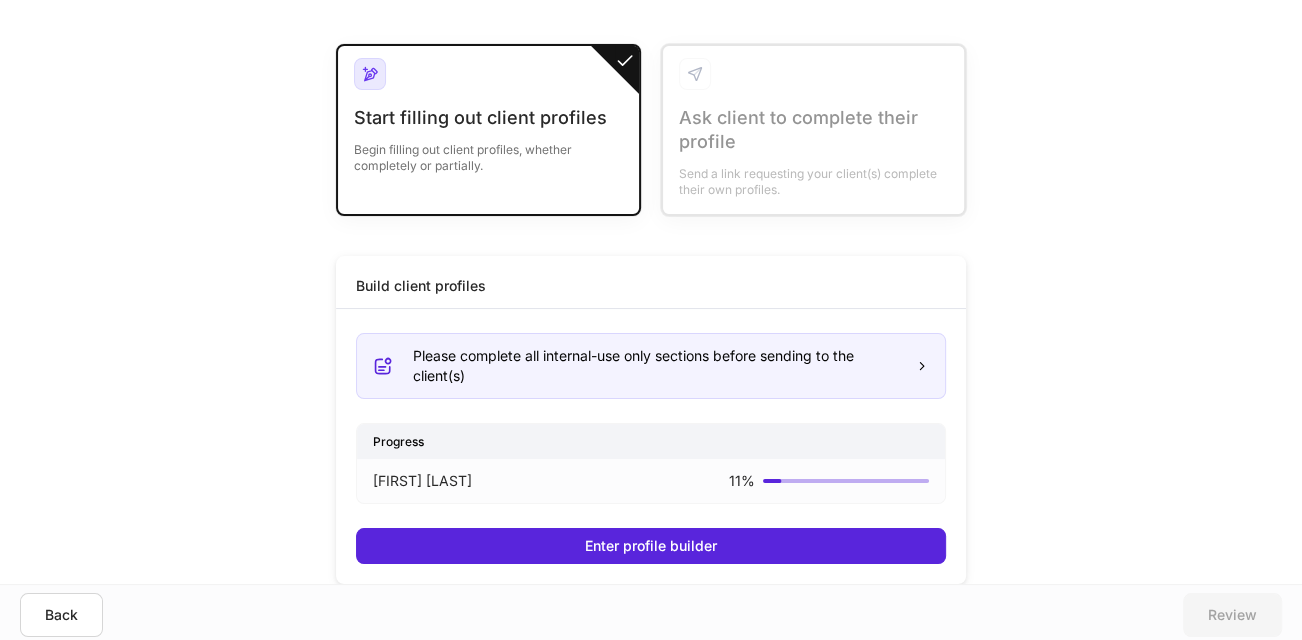 scroll, scrollTop: 93, scrollLeft: 0, axis: vertical 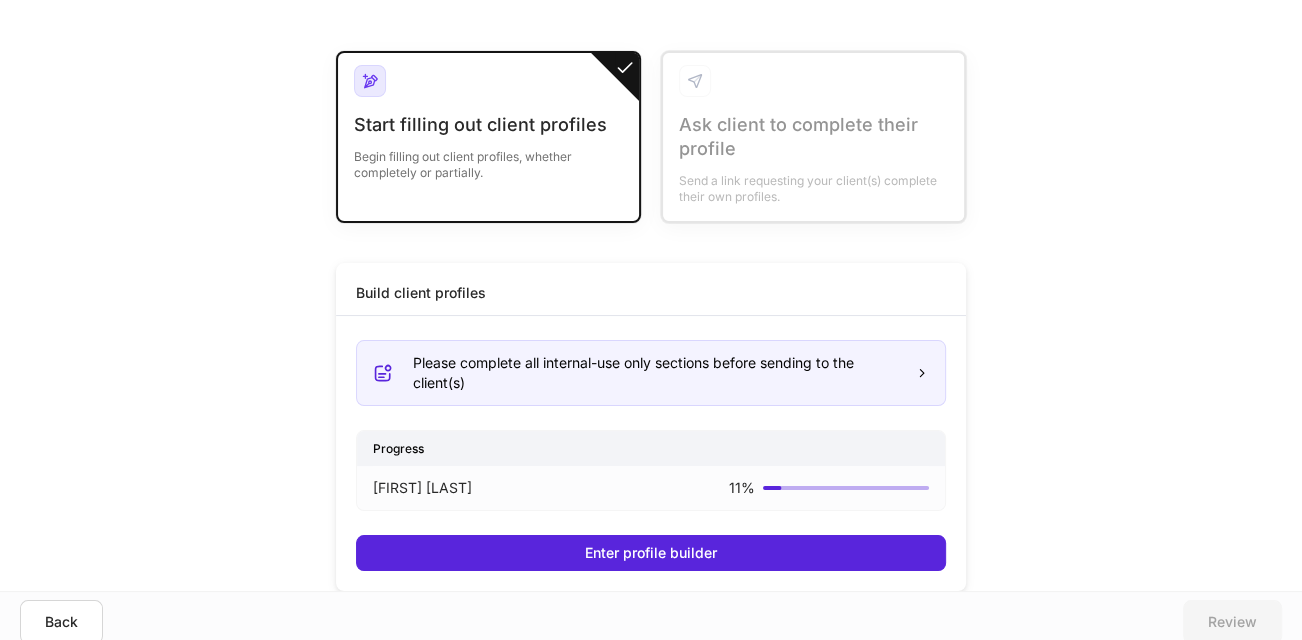 click on "Build client profiles Please complete all internal-use only sections before sending to the client(s) Progress [FIRST] [LAST] 11 % Enter profile builder" at bounding box center [651, 427] 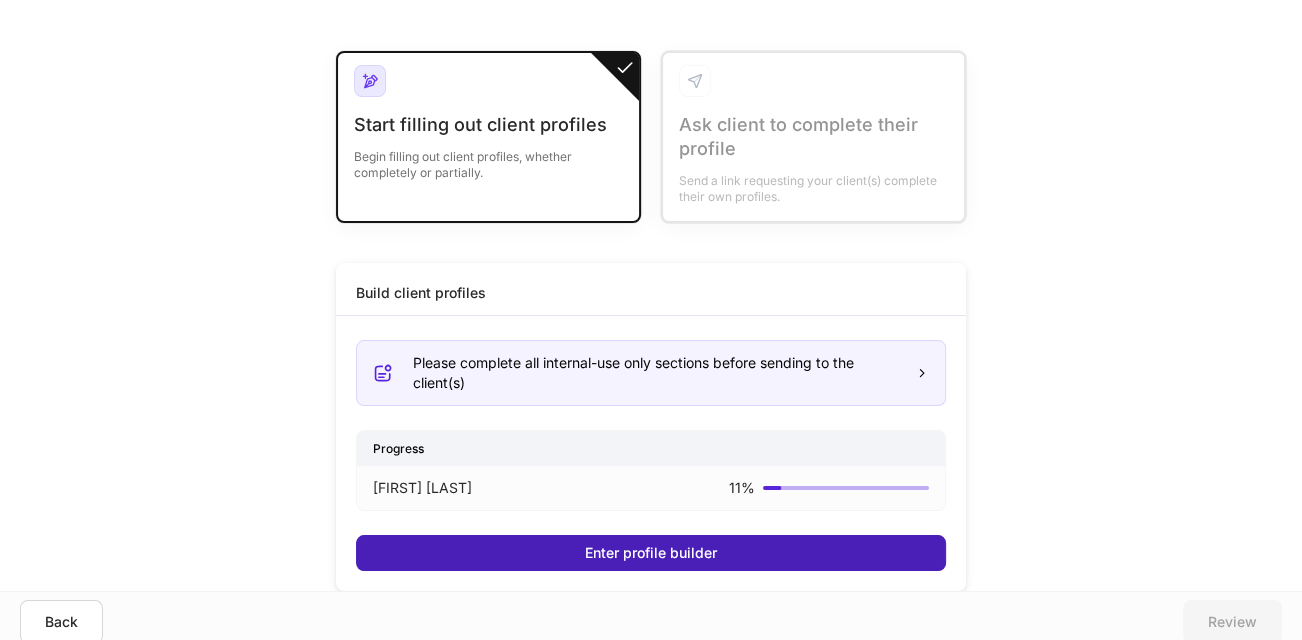 click on "Enter profile builder" at bounding box center (651, 553) 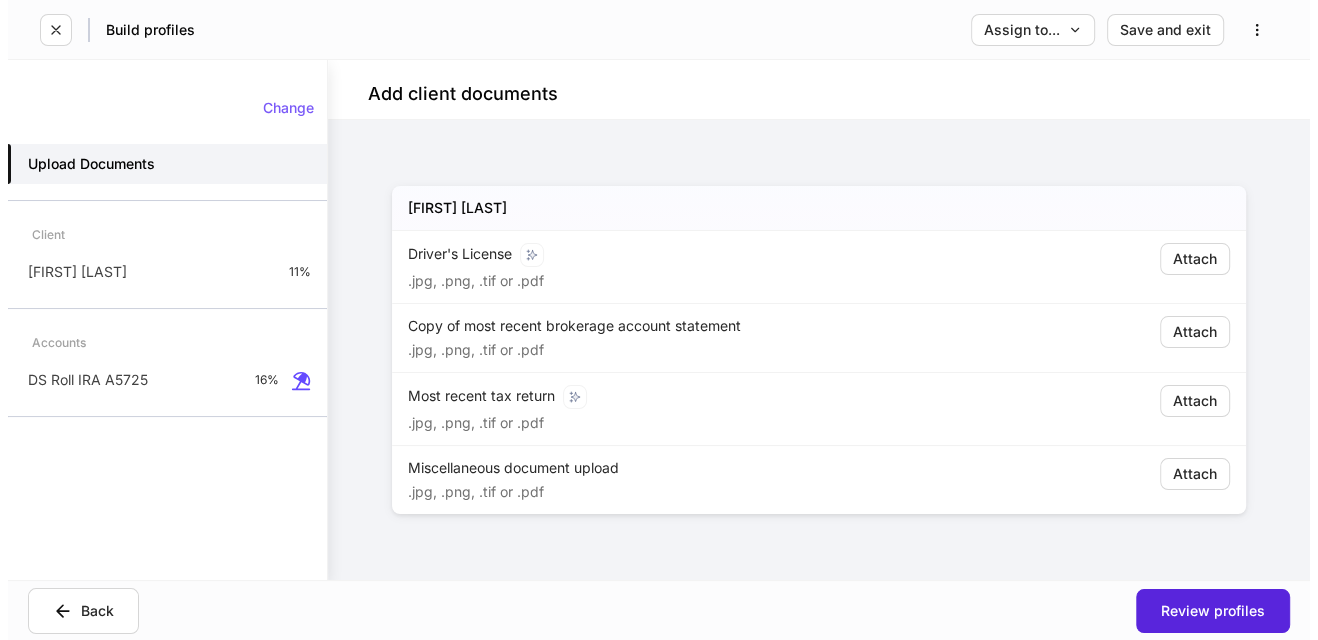 scroll, scrollTop: 0, scrollLeft: 0, axis: both 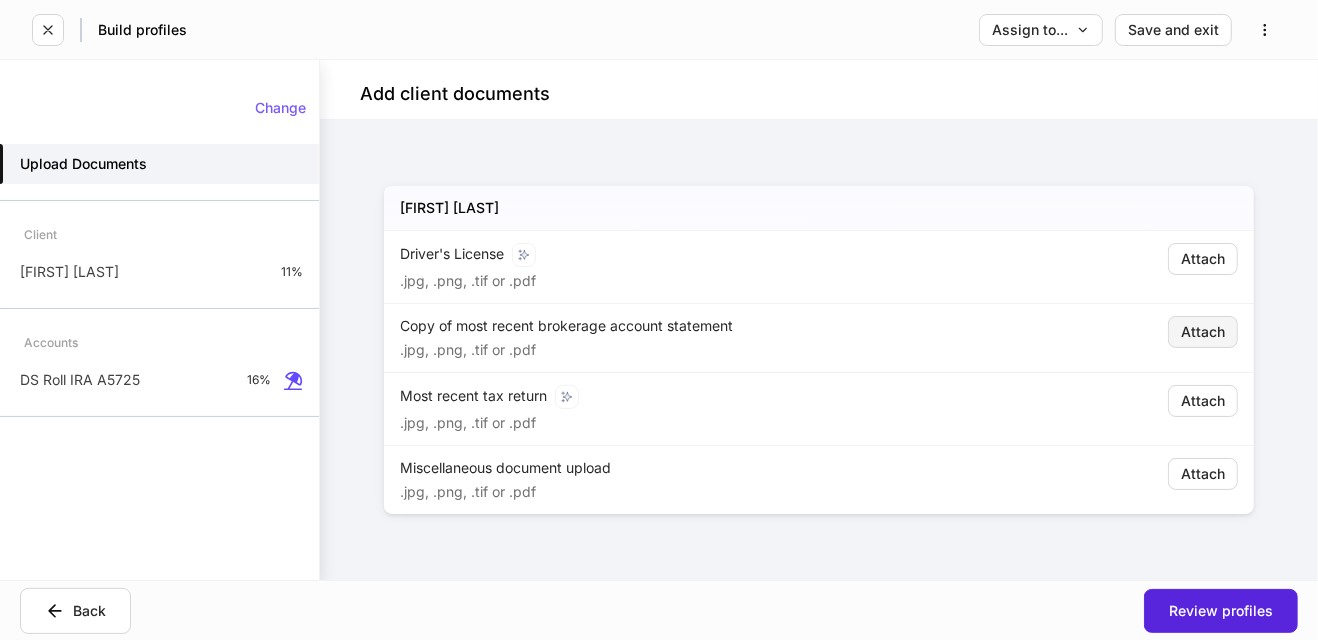 click on "Attach" at bounding box center [1203, 332] 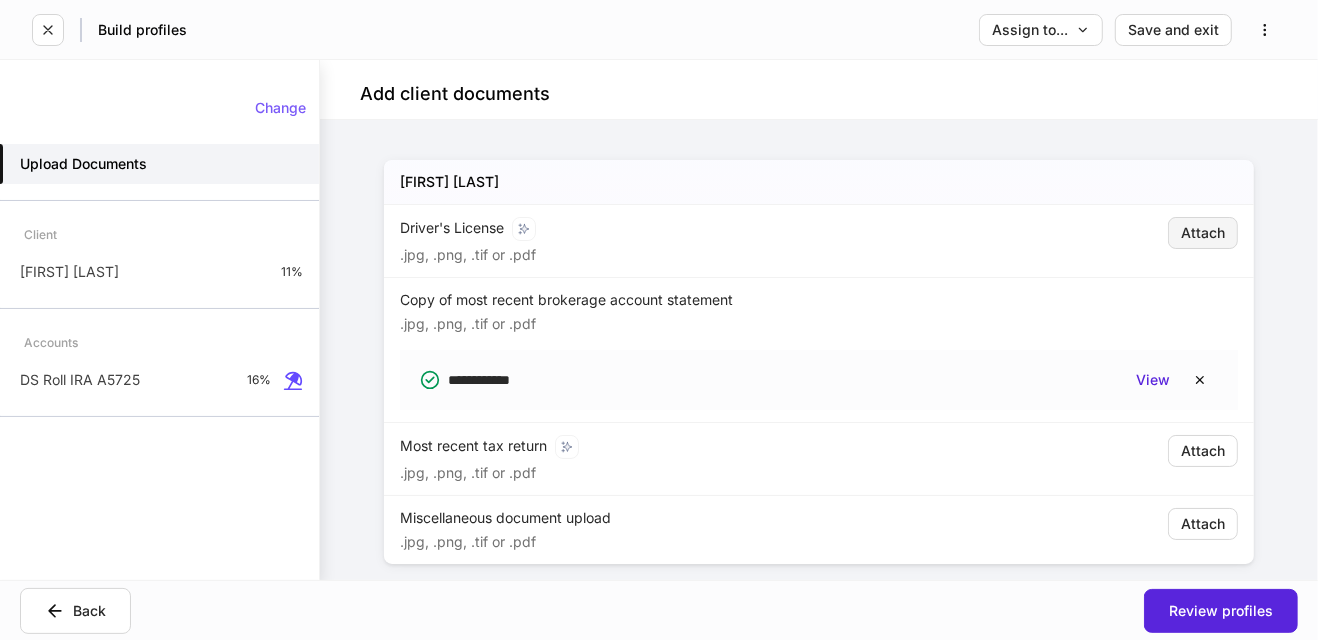 click on "Attach" at bounding box center [1203, 233] 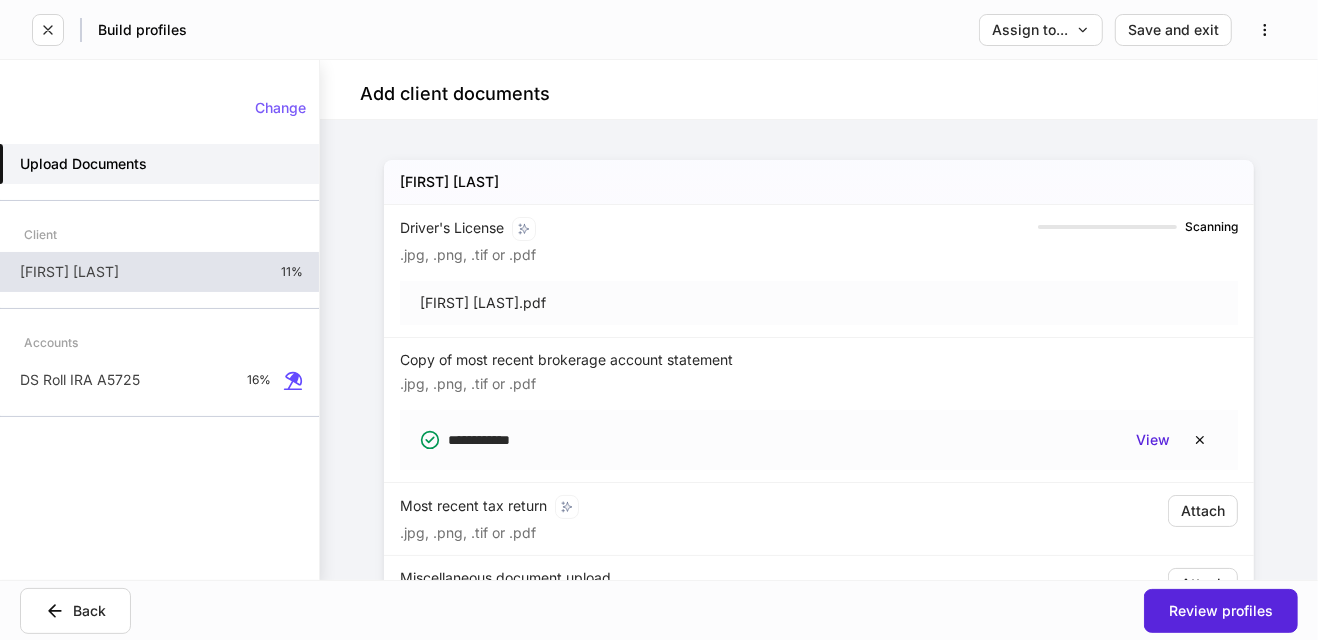 click on "[FIRST] Sessa 11%" at bounding box center [159, 272] 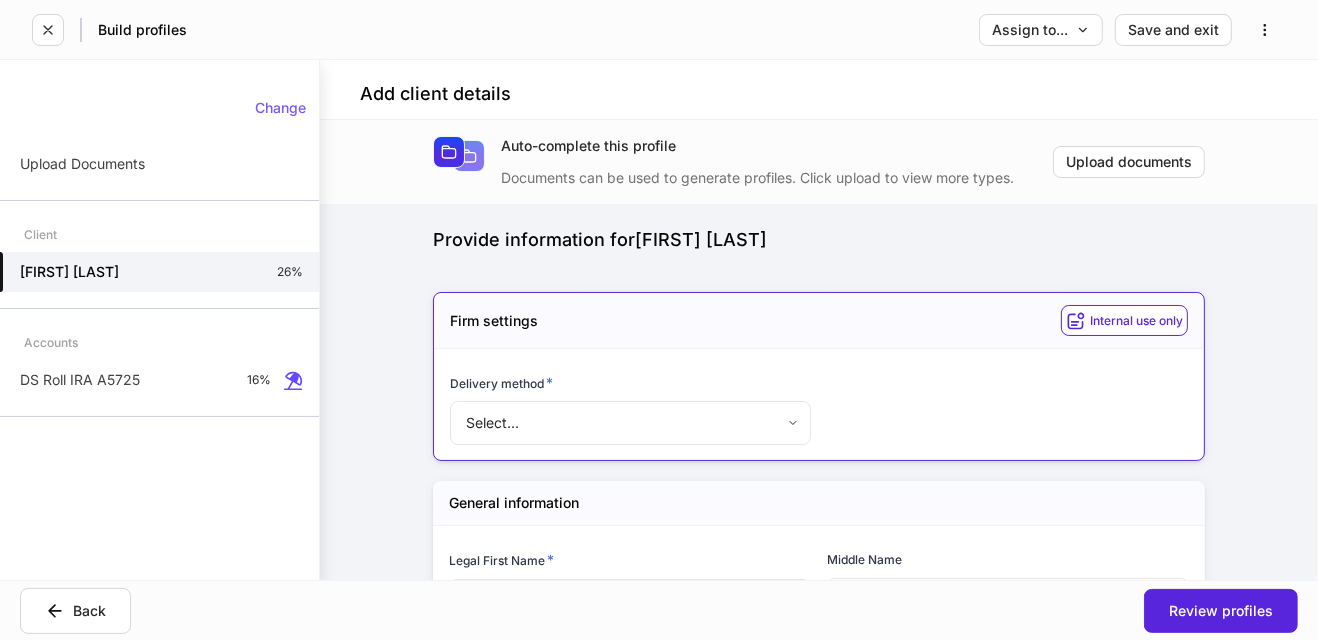 click on "Provide information for  [FIRST] [LAST] Please complete all internal-use only sections before sending to the client. We ask all fields not intended for the client to be filled so the profiles can begin syncing upon client completion. Firm settings Internal use only Delivery method * Select... ​ General information Legal First Name * **** ​ Middle Name ​ Legal Last Name * ***** ​ Suffix Select... ​ Social security number * **** show ​ Date of birth * ​ Marital status * Select... ​ Number of dependents * ​ Country of citizenship * [COUNTRY] * ​ ID type * Select... ​ Issuer * ​ ID Number * ​ Country of issuance * [COUNTRY] * ​ Issue date * ​ Expiration date * ​ Contact information Legal address * Address * ​ Apt, suite ​ City * ​ State * Select... ​ Zip * *" at bounding box center (659, 320) 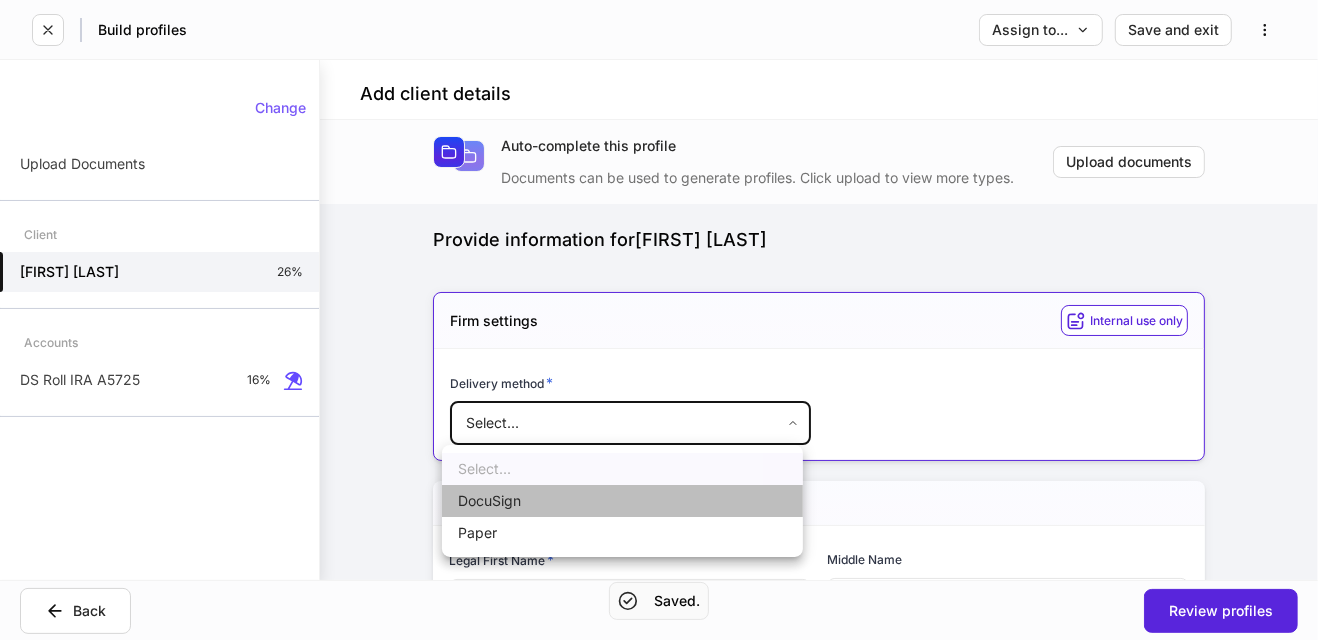 click on "DocuSign" at bounding box center [622, 501] 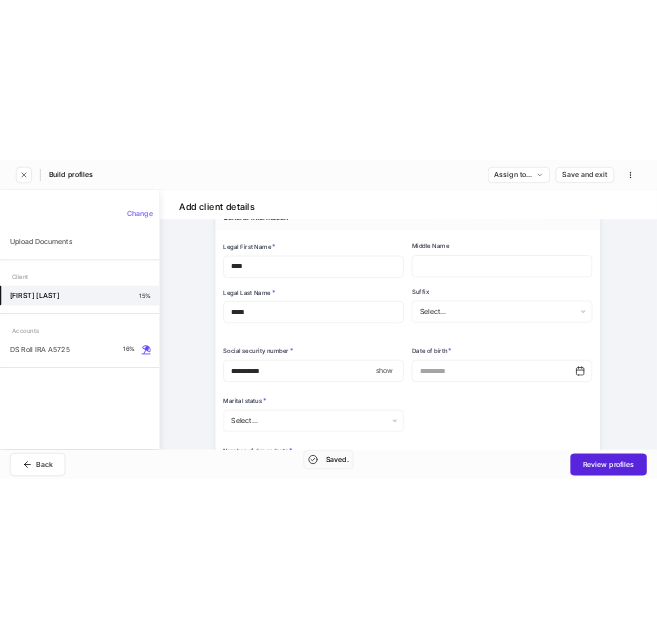 scroll, scrollTop: 401, scrollLeft: 0, axis: vertical 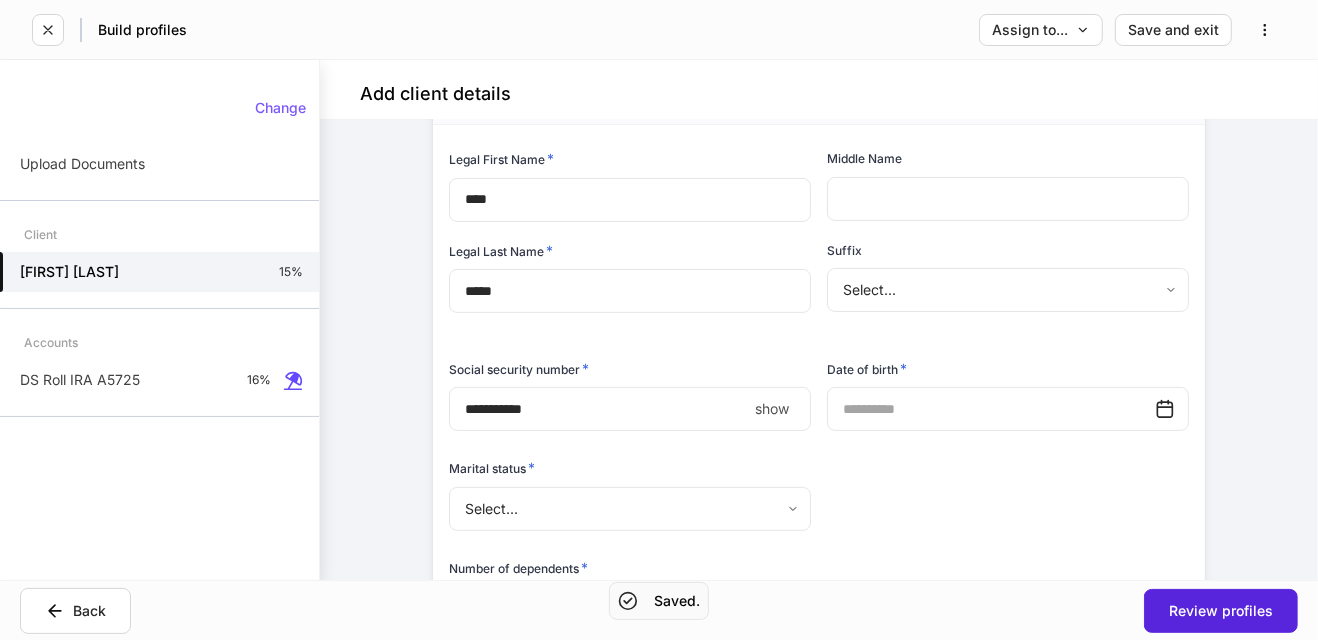 click at bounding box center [1008, 199] 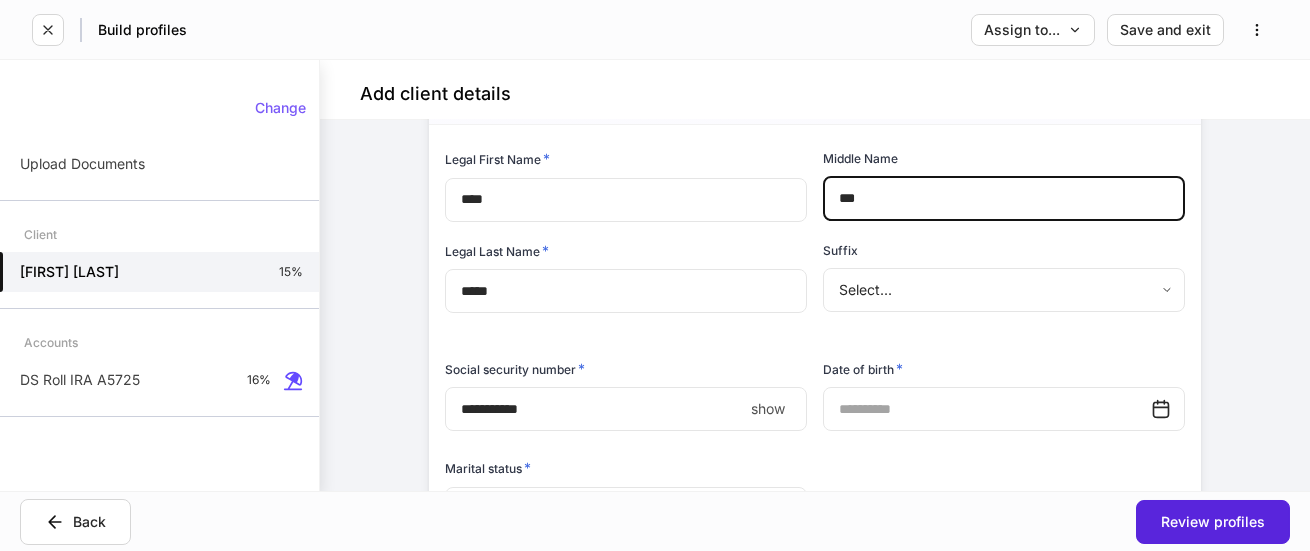 type on "***" 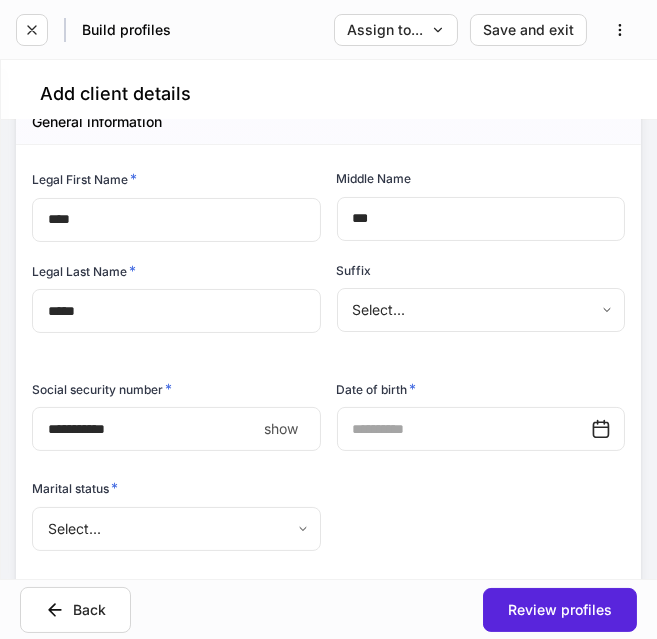 click on "Social security number * **** show ​ Date of birth * ​ Marital status * Select... ​ Number of dependents * ​ Country of citizenship * [COUNTRY] * ​ ID type * Select... ​ Issuer * ​ ID Number * ​ Country of issuance * [COUNTRY] * ​ Issue date * ​ Expiration date * ​" at bounding box center [320, 610] 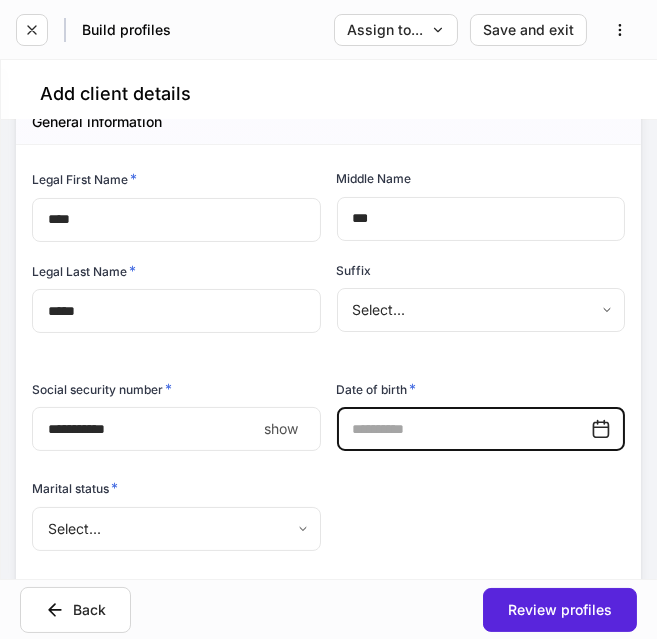 click at bounding box center [464, 429] 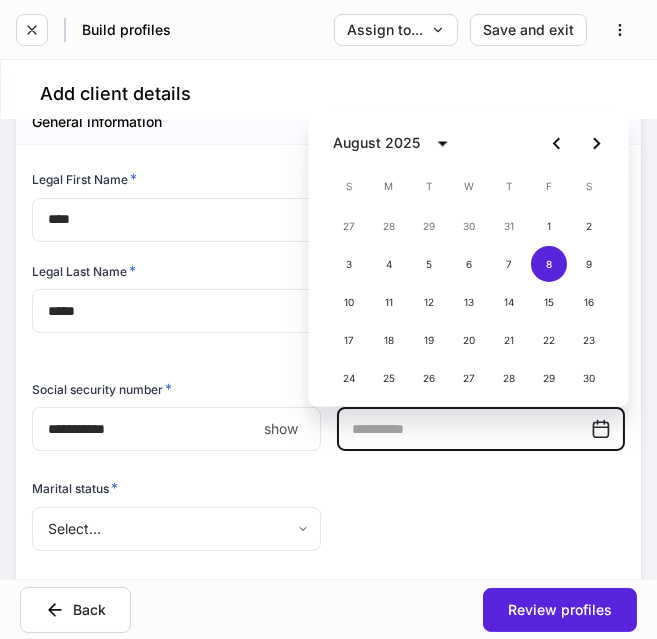 click at bounding box center (464, 429) 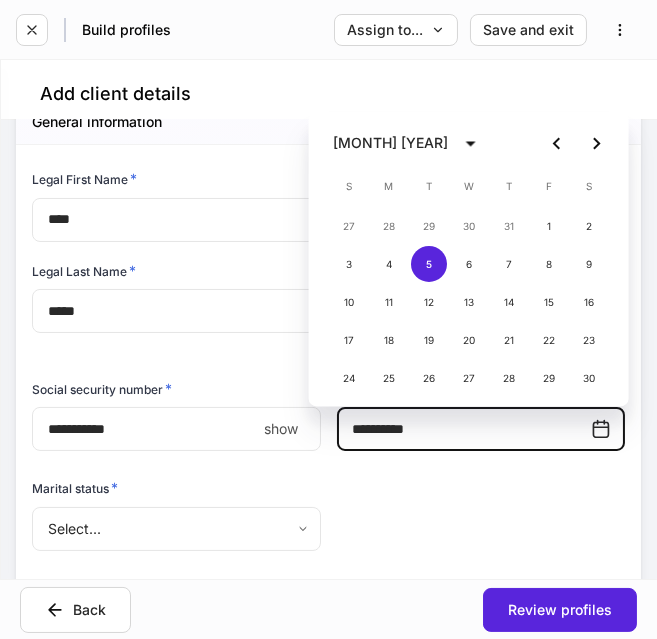 type on "**********" 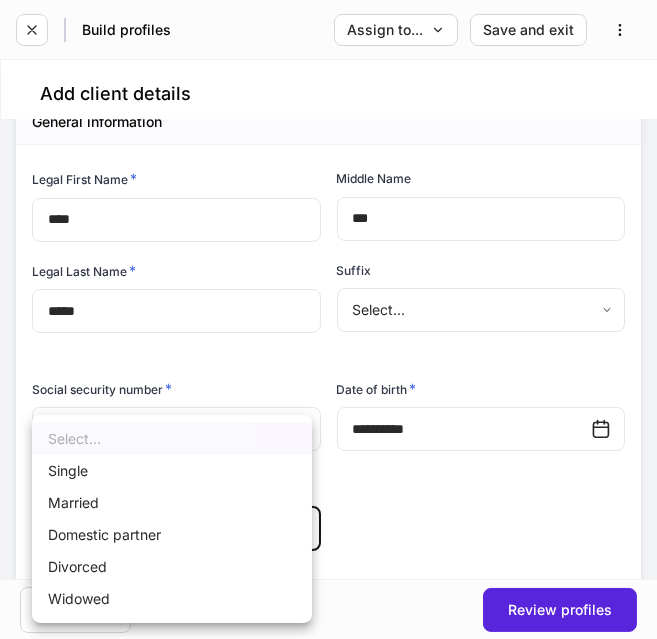 click on "**********" at bounding box center [328, 319] 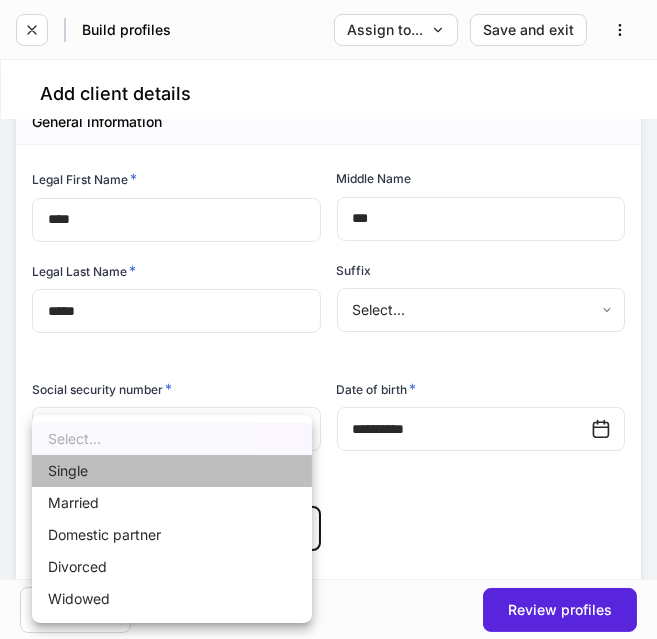 click on "Single" at bounding box center [172, 471] 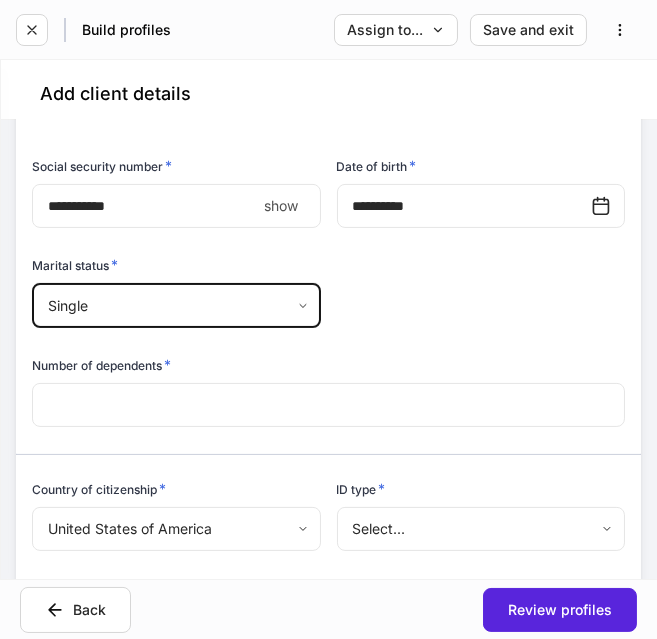 scroll, scrollTop: 624, scrollLeft: 0, axis: vertical 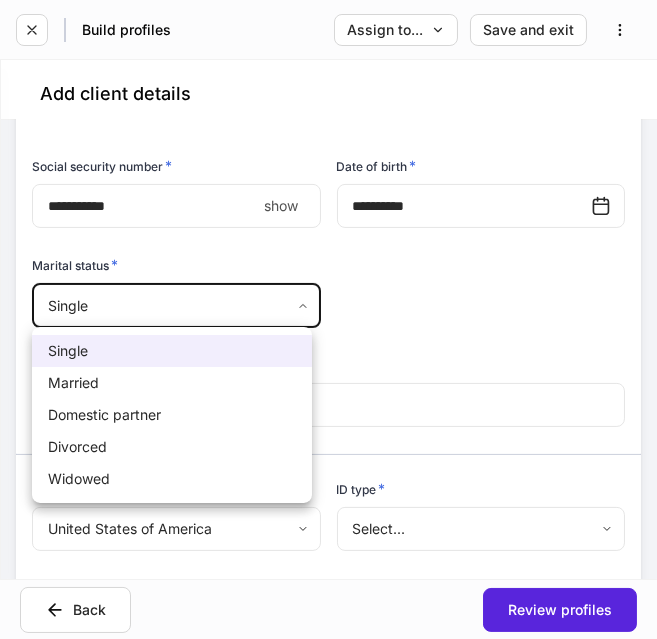 click on "**********" at bounding box center (328, 319) 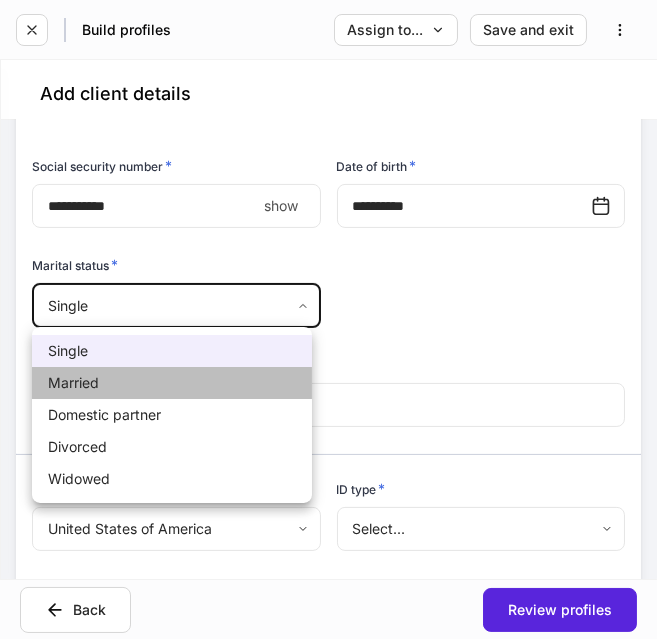 click on "Married" at bounding box center [172, 383] 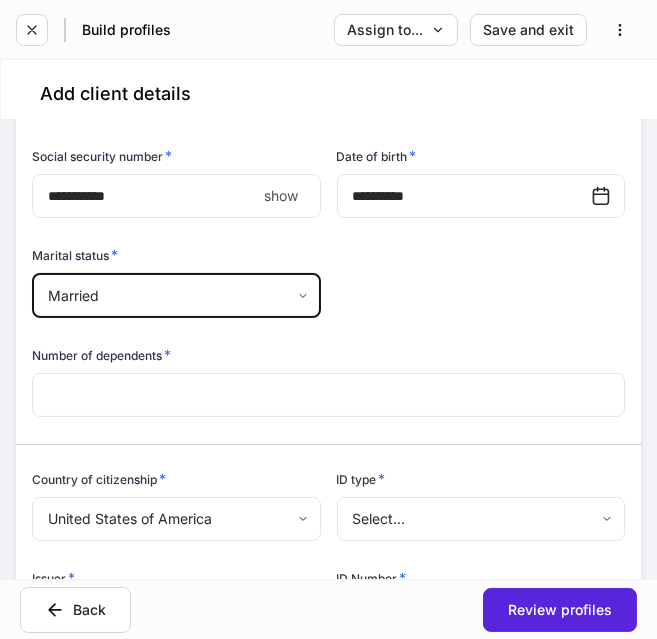 scroll, scrollTop: 634, scrollLeft: 0, axis: vertical 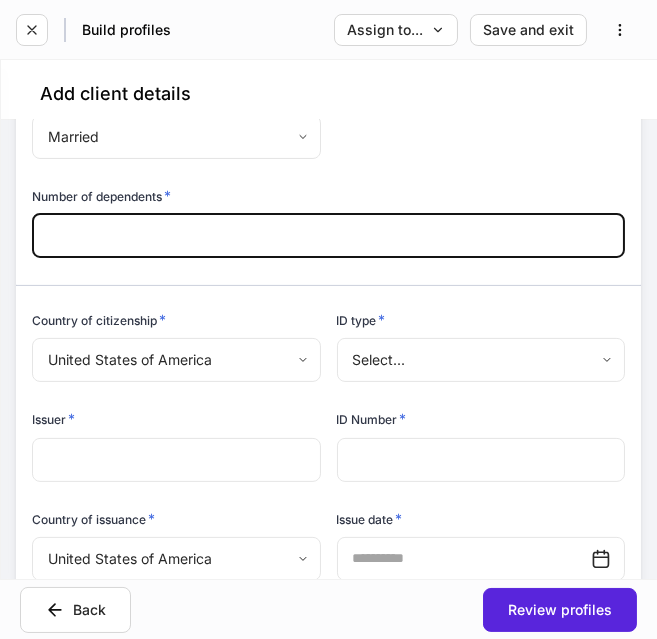 type on "*" 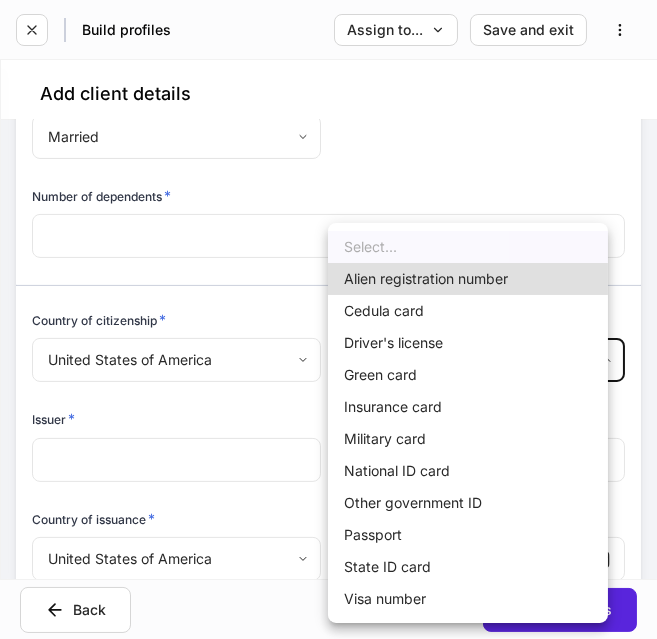 click on "Driver's license" at bounding box center (468, 343) 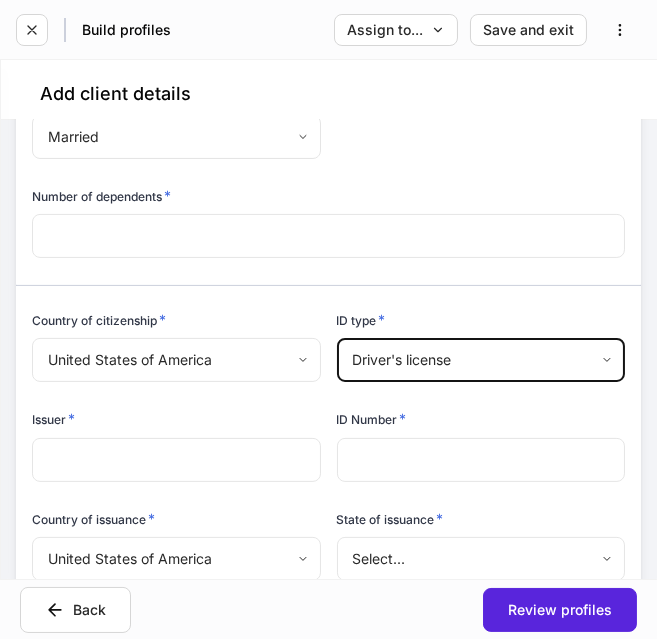 click at bounding box center [176, 460] 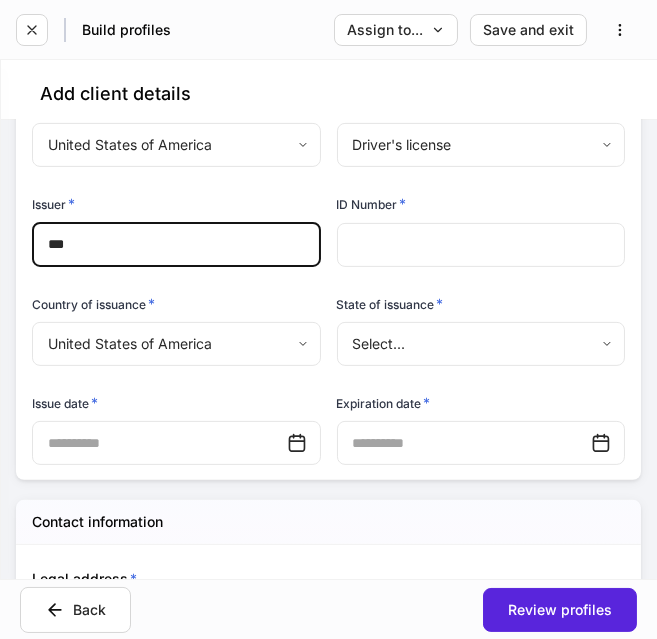 scroll, scrollTop: 1013, scrollLeft: 0, axis: vertical 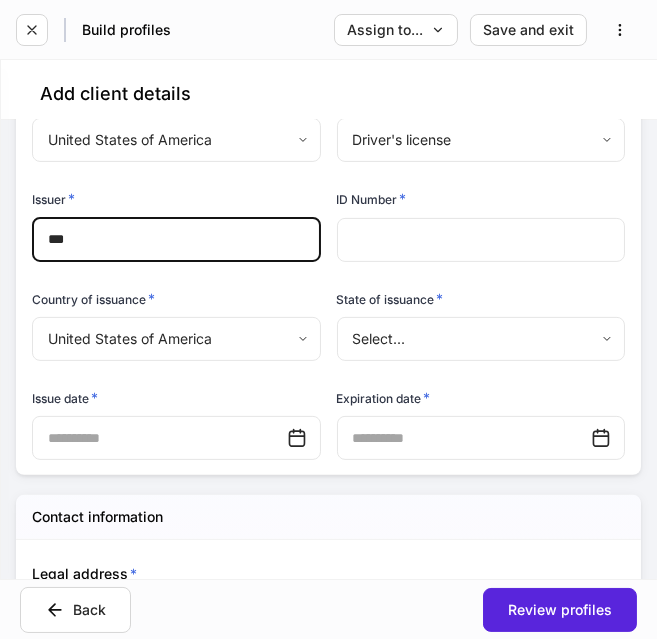type on "***" 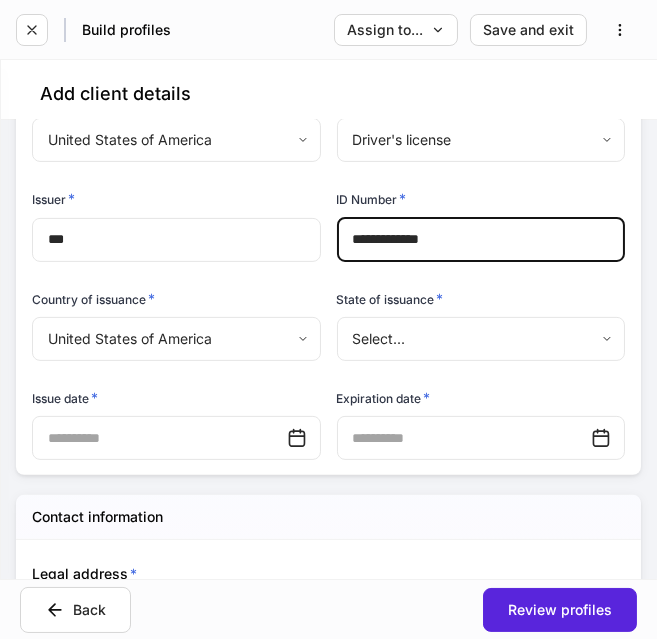 drag, startPoint x: 479, startPoint y: 237, endPoint x: 451, endPoint y: 261, distance: 36.878178 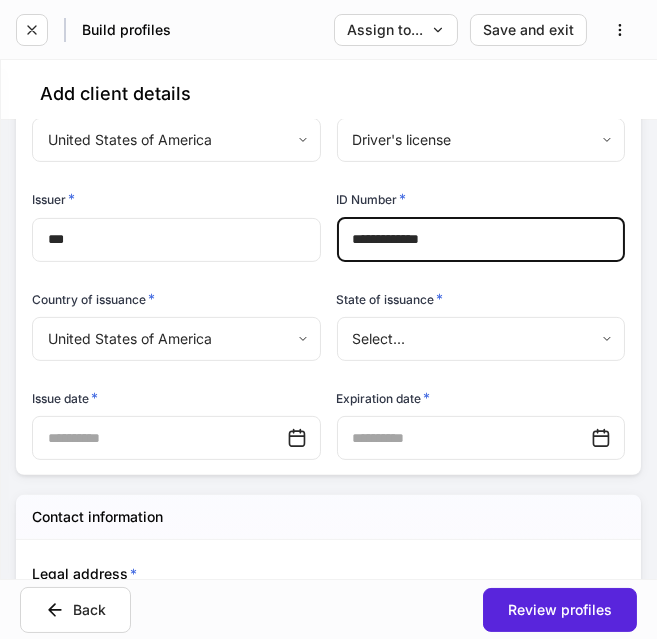 click on "**********" at bounding box center (481, 240) 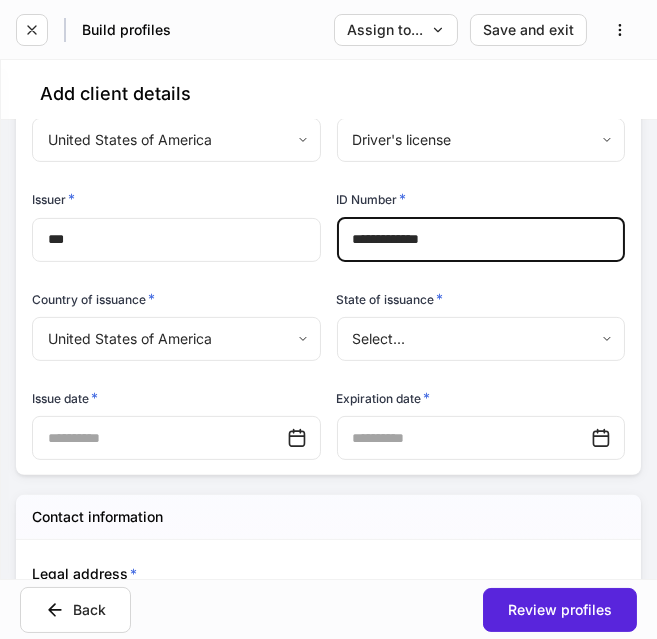 drag, startPoint x: 343, startPoint y: 244, endPoint x: 374, endPoint y: 248, distance: 31.257 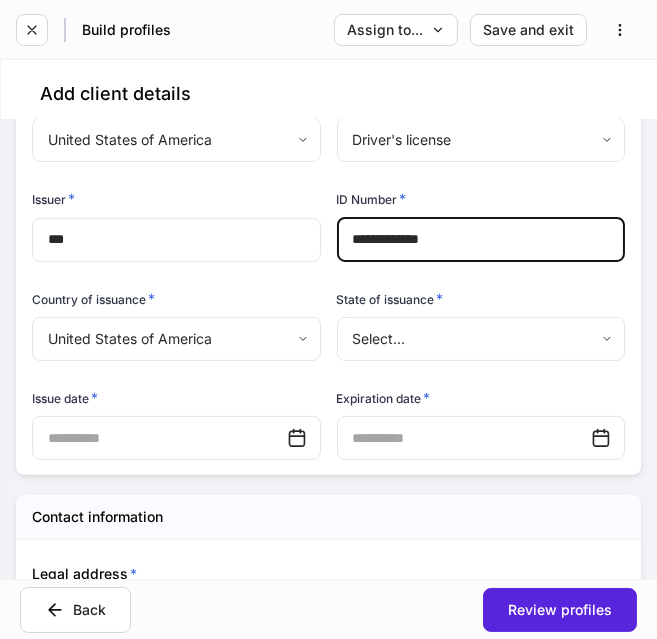 click on "**********" at bounding box center [481, 240] 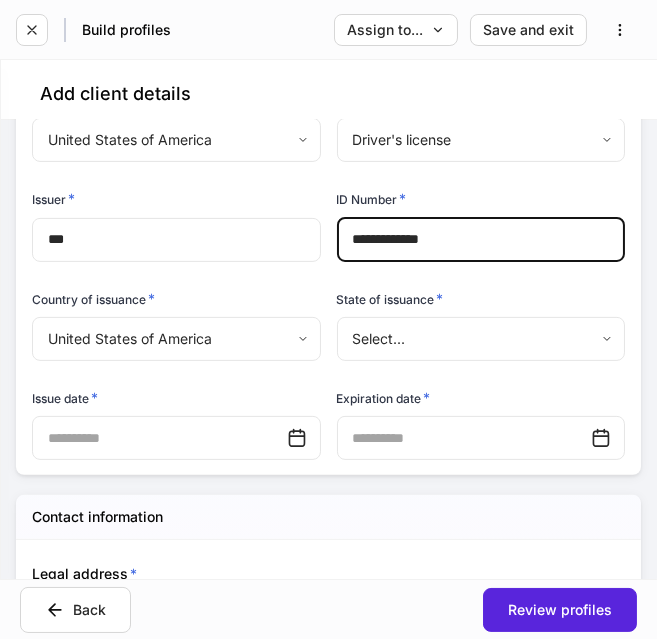 drag, startPoint x: 382, startPoint y: 244, endPoint x: 329, endPoint y: 253, distance: 53.75872 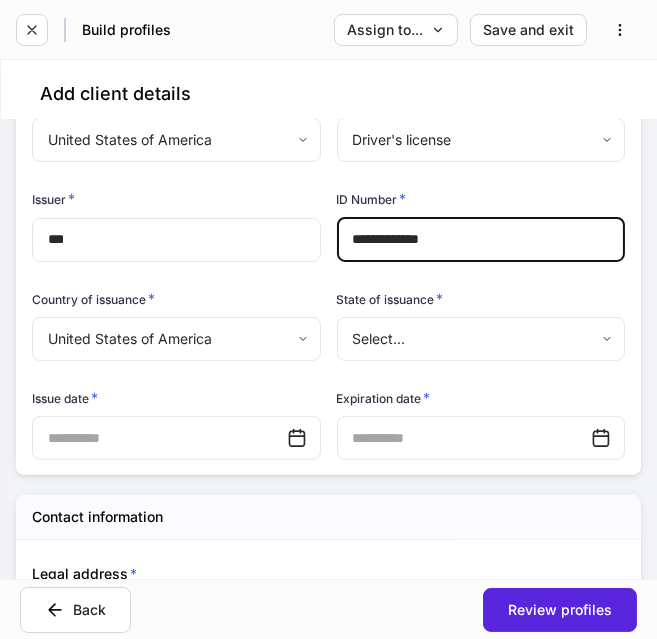 click on "**********" at bounding box center (481, 240) 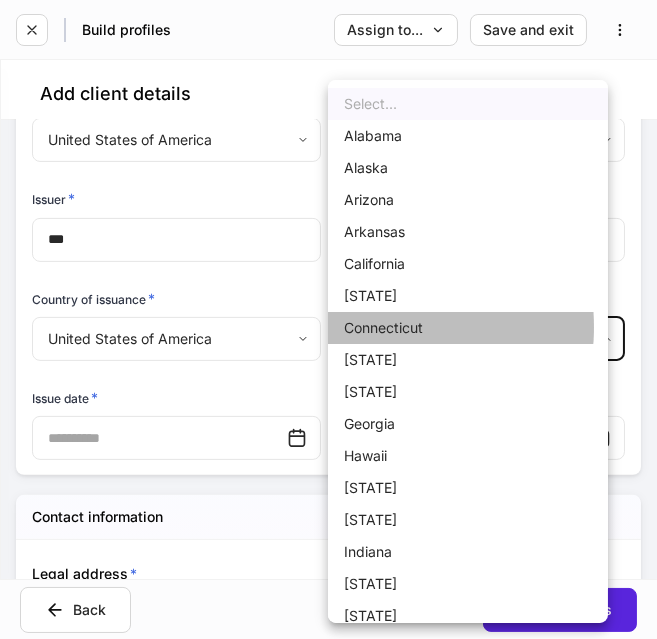 click on "Select... Alabama Alaska Arizona Arkansas California Colorado Connecticut Delaware Florida Georgia Hawaii Idaho Illinois Indiana Iowa Kansas Kentucky Louisiana Maine Maryland Massachusetts Michigan Minnesota Mississippi Missouri Montana Nebraska Nevada New Hampshire New Jersey New Mexico New York North Carolina North Dakota Ohio Oklahoma Oregon Pennsylvania Rhode Island South Carolina South Dakota Tennessee Texas Utah Vermont Virginia Washington West Virginia Wisconsin Wyoming District of Columbia" at bounding box center (468, 920) 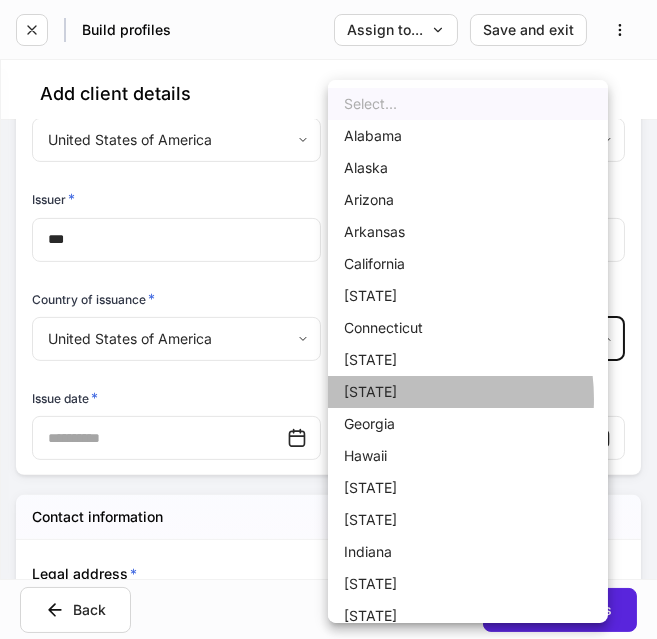 click on "[STATE]" at bounding box center [468, 392] 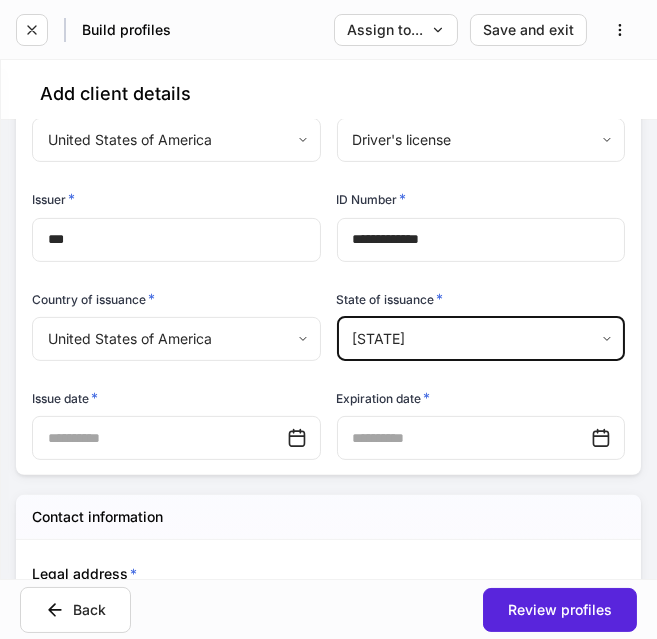 click at bounding box center (159, 438) 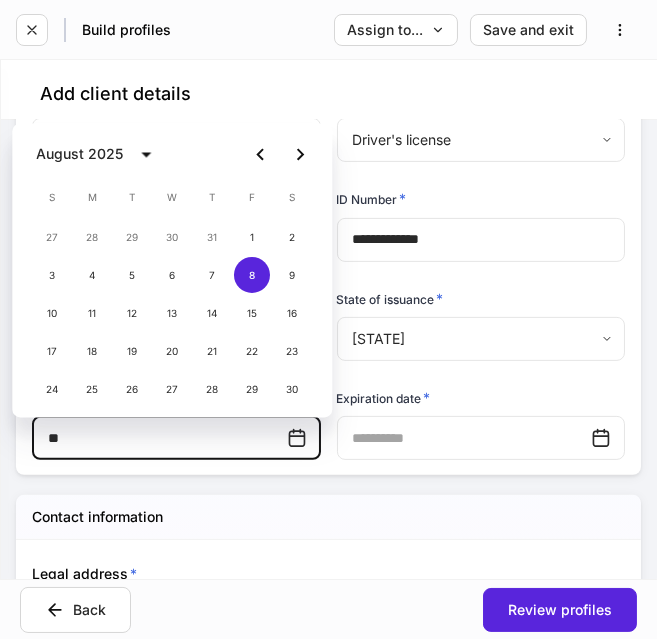 type on "*" 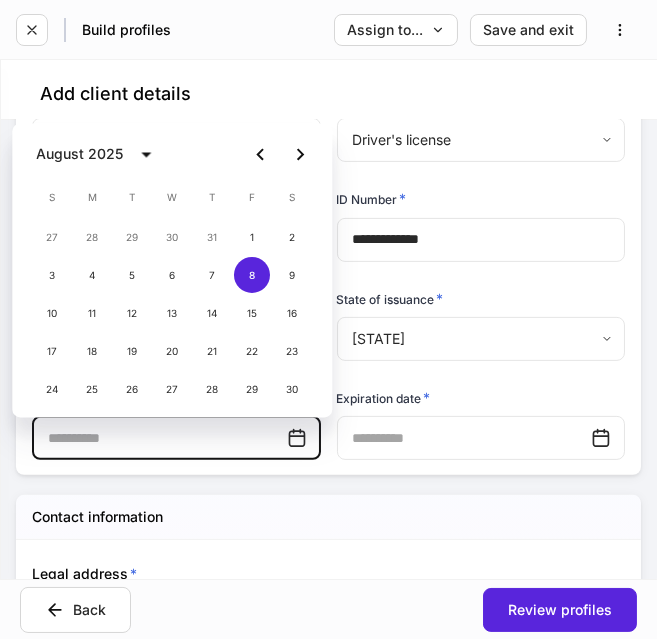 click at bounding box center [159, 438] 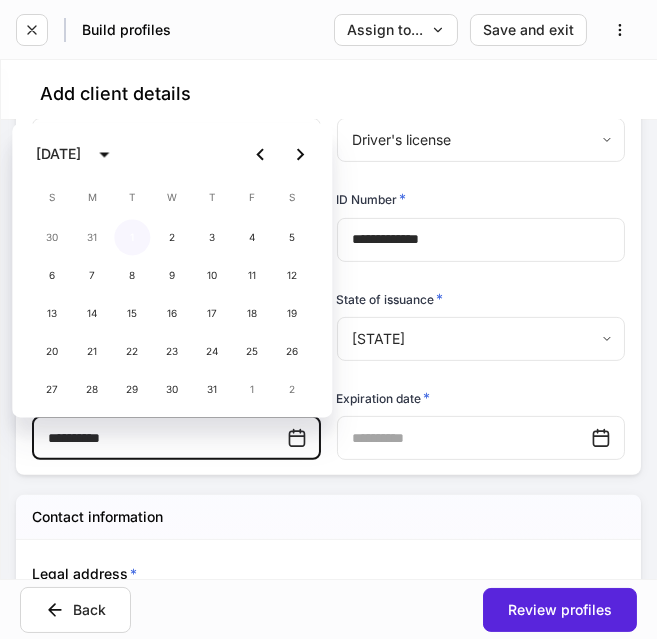 type on "**********" 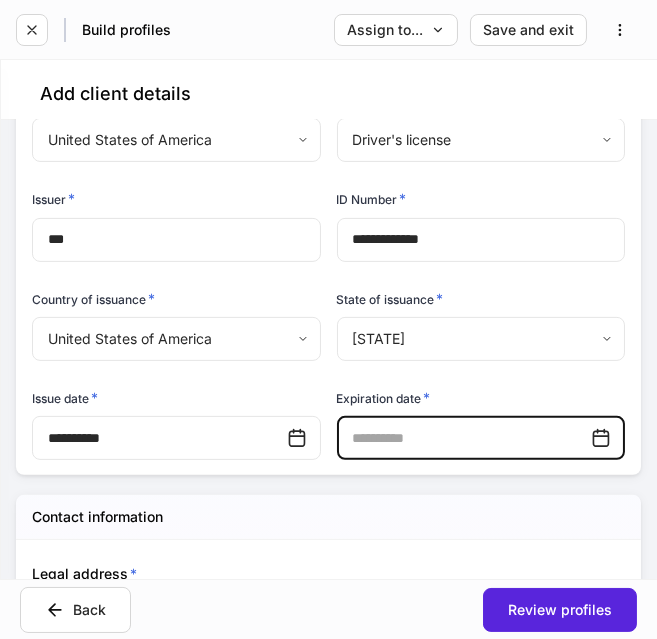 click at bounding box center (464, 438) 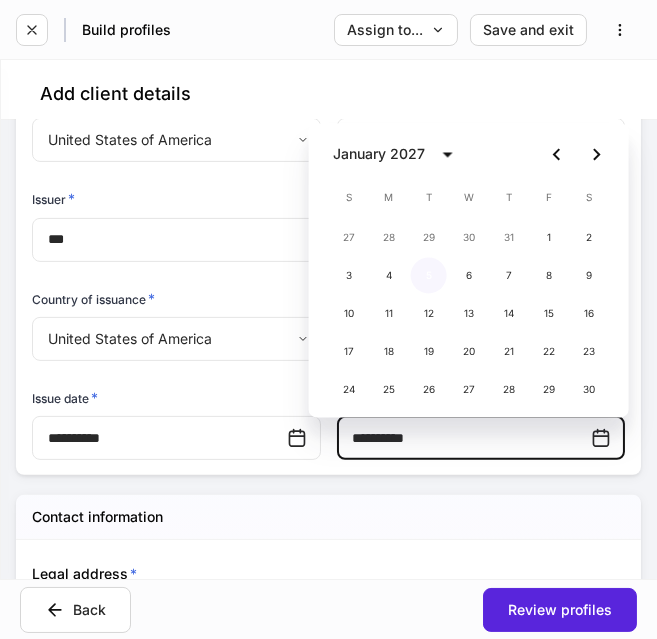 type on "**********" 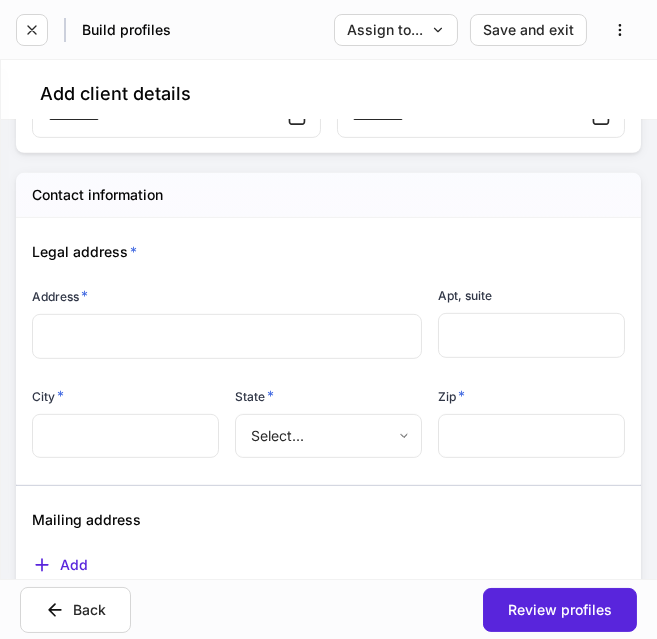 scroll, scrollTop: 1334, scrollLeft: 0, axis: vertical 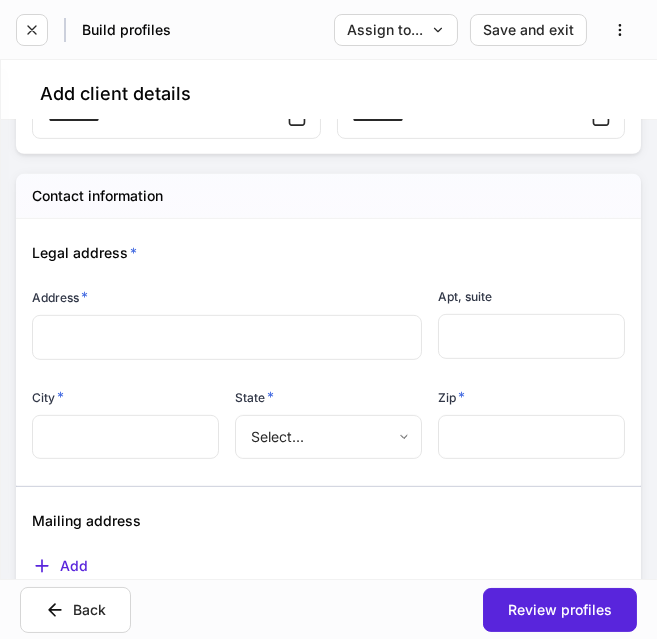 click on "​" at bounding box center (227, 337) 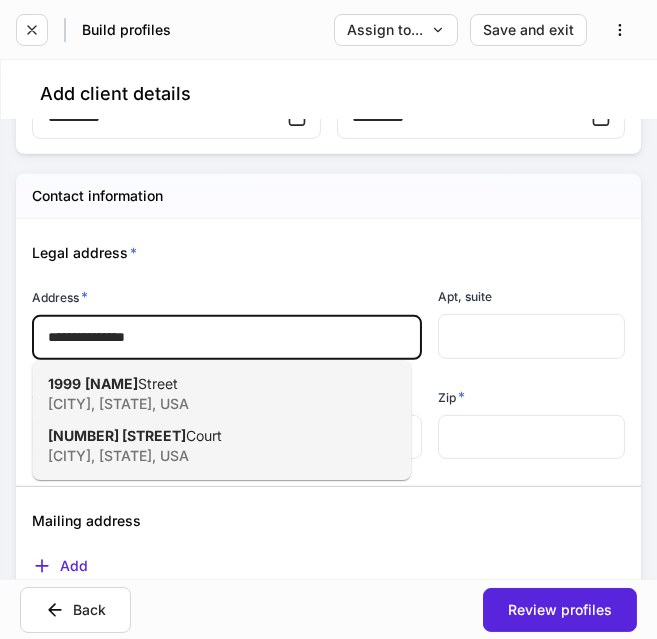 click on "[CITY], [STATE], USA" at bounding box center [199, 404] 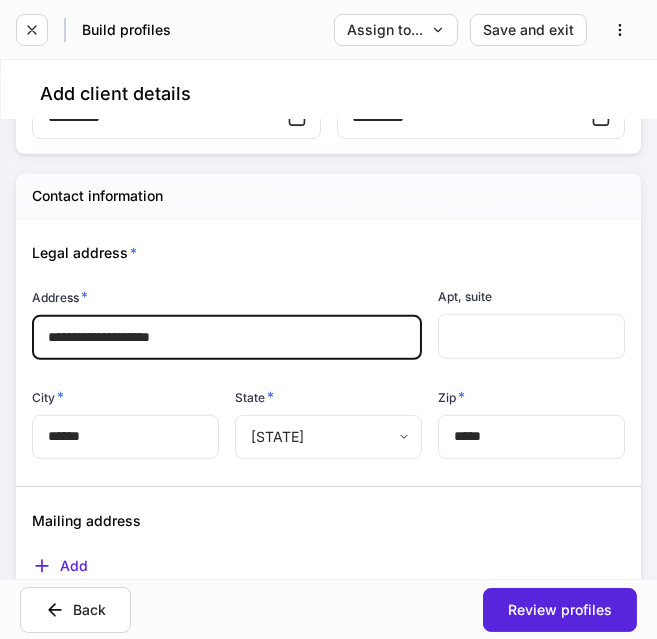 type on "******" 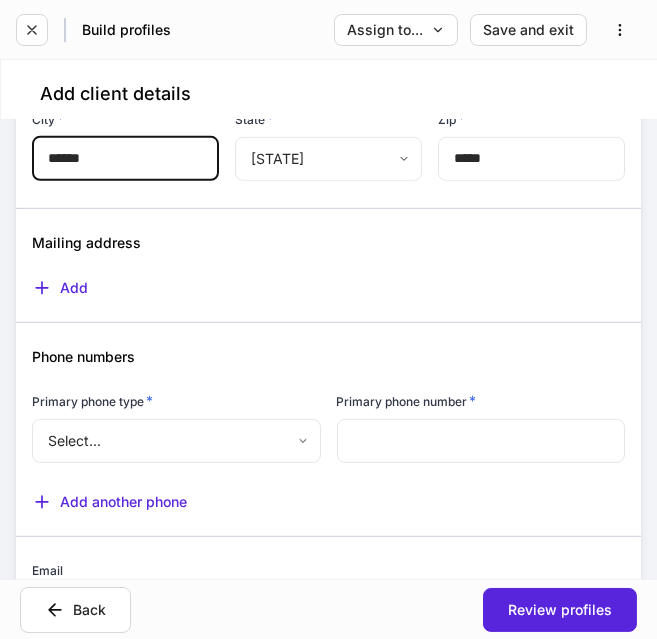 scroll, scrollTop: 1650, scrollLeft: 0, axis: vertical 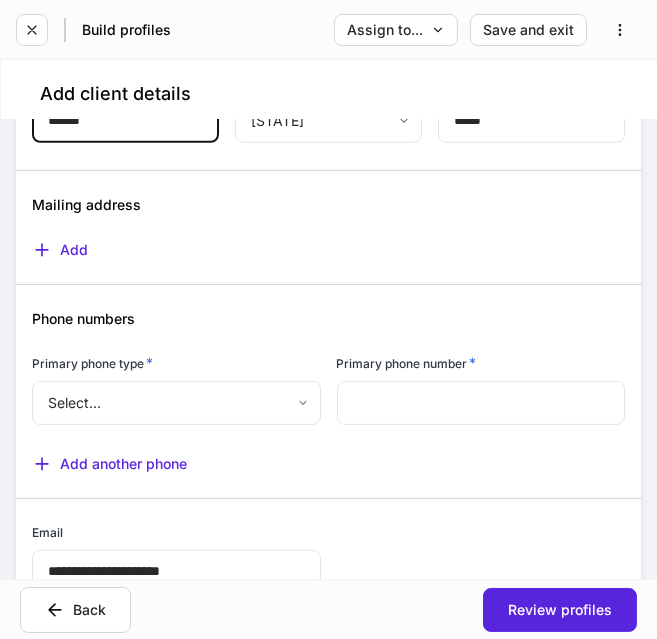 click on "**********" at bounding box center (328, 319) 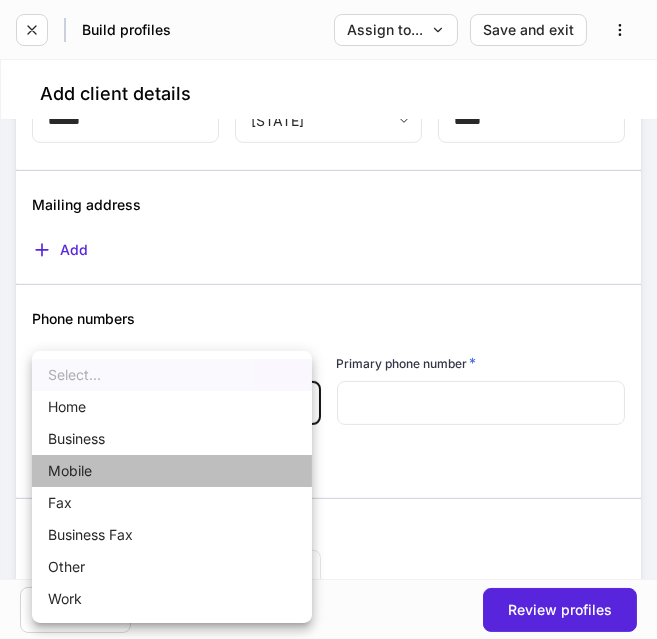 click on "Mobile" at bounding box center (172, 471) 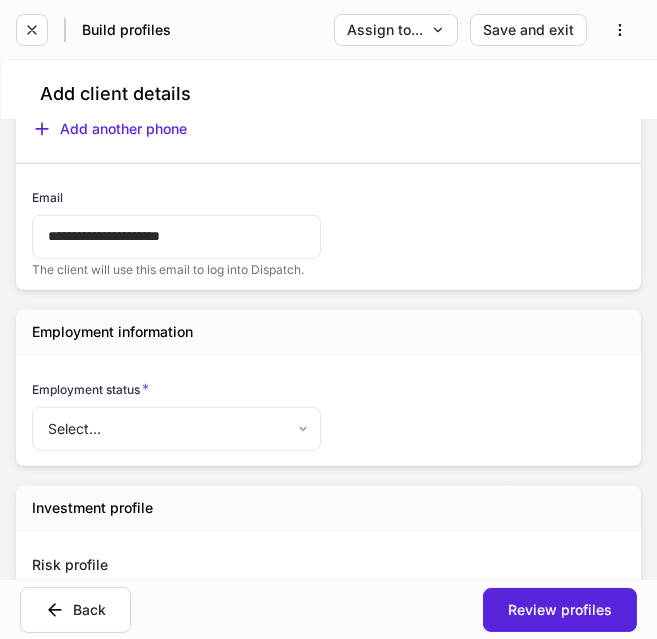 scroll, scrollTop: 1989, scrollLeft: 0, axis: vertical 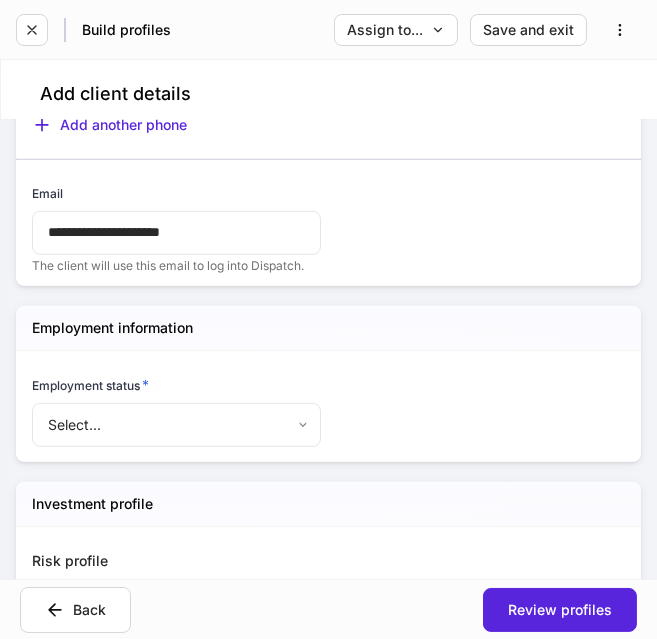 click on "**********" at bounding box center (328, 319) 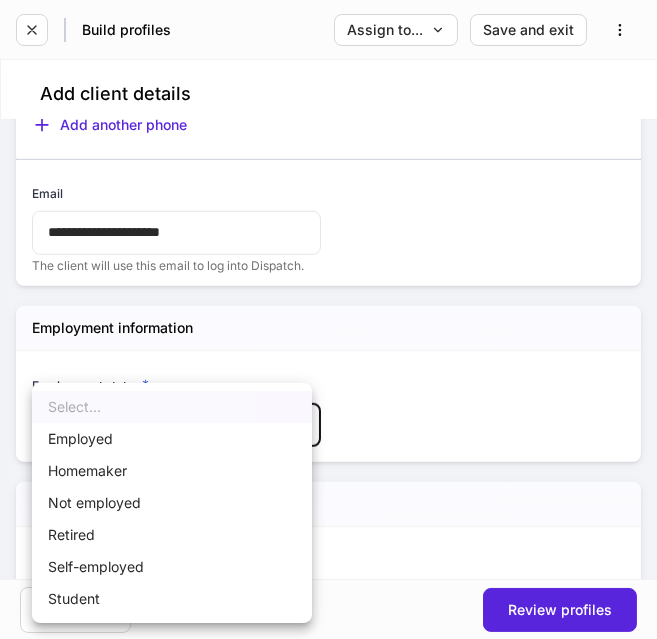 click at bounding box center (328, 319) 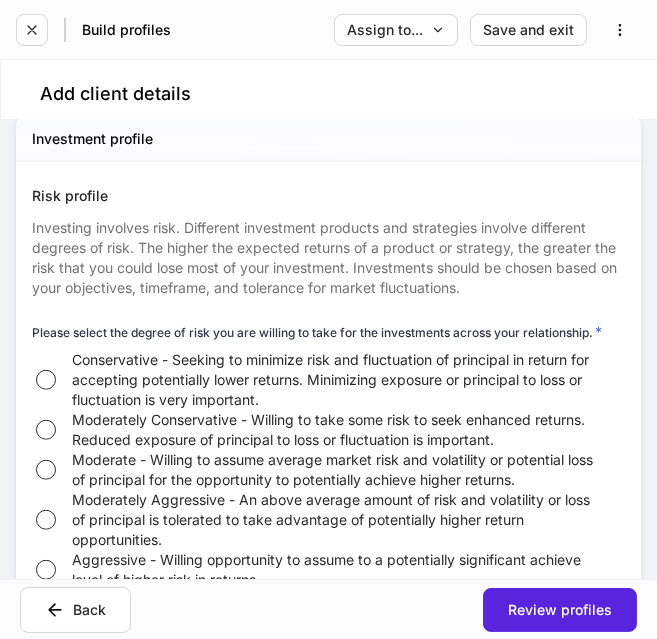 scroll, scrollTop: 2557, scrollLeft: 0, axis: vertical 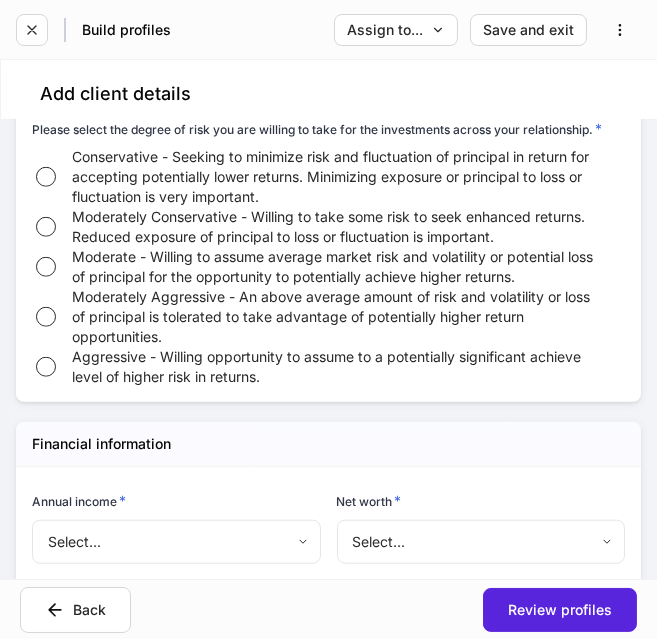 click on "Moderate - Willing to assume average market risk and volatility or potential loss of principal for the opportunity to potentially achieve higher returns." at bounding box center (316, 267) 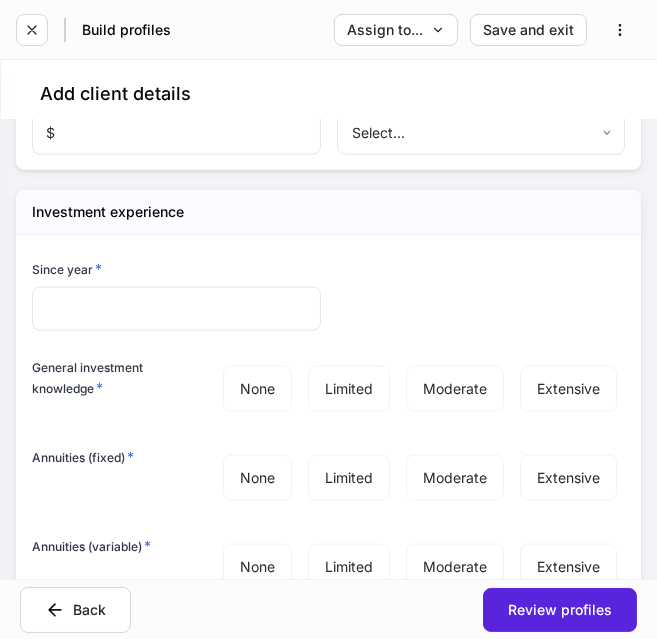 scroll, scrollTop: 3066, scrollLeft: 0, axis: vertical 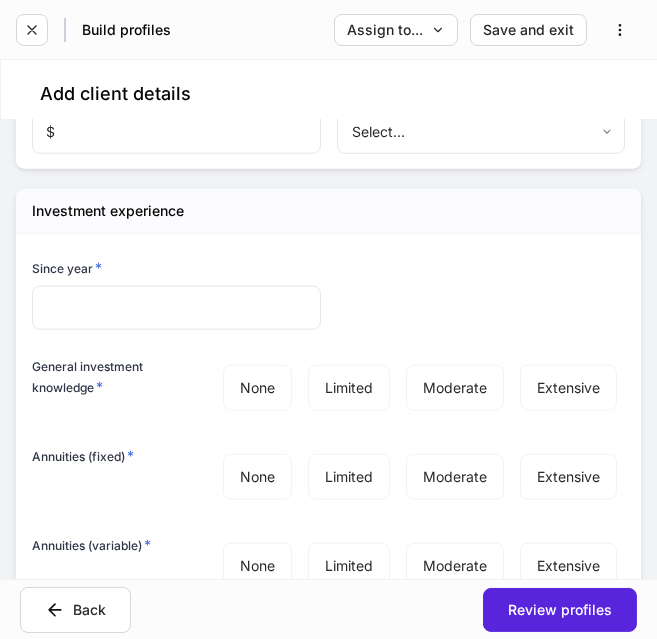 click at bounding box center [176, 308] 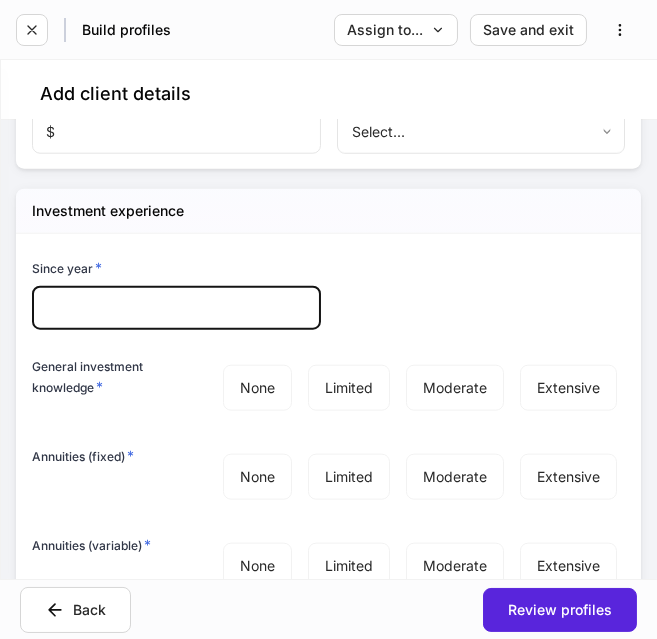 click at bounding box center [176, 308] 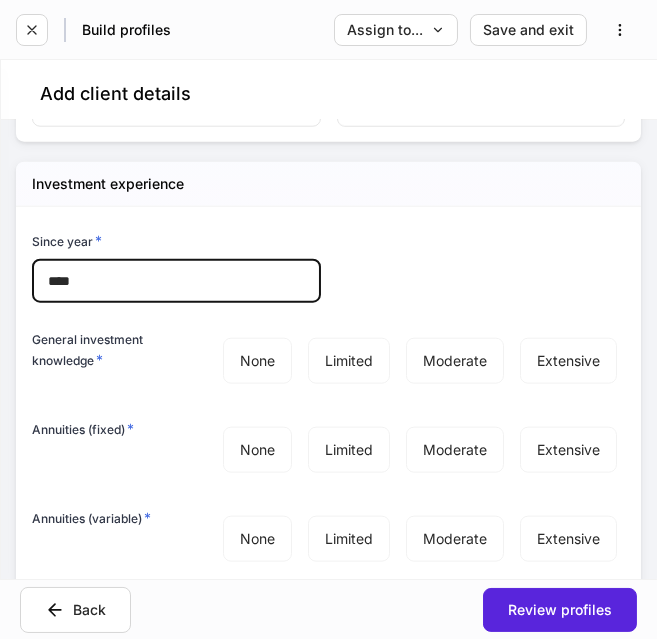 scroll, scrollTop: 3091, scrollLeft: 0, axis: vertical 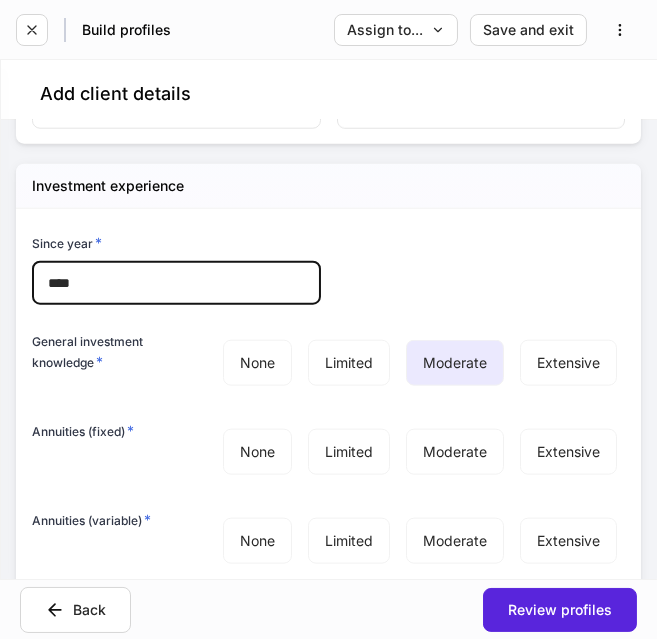 type on "****" 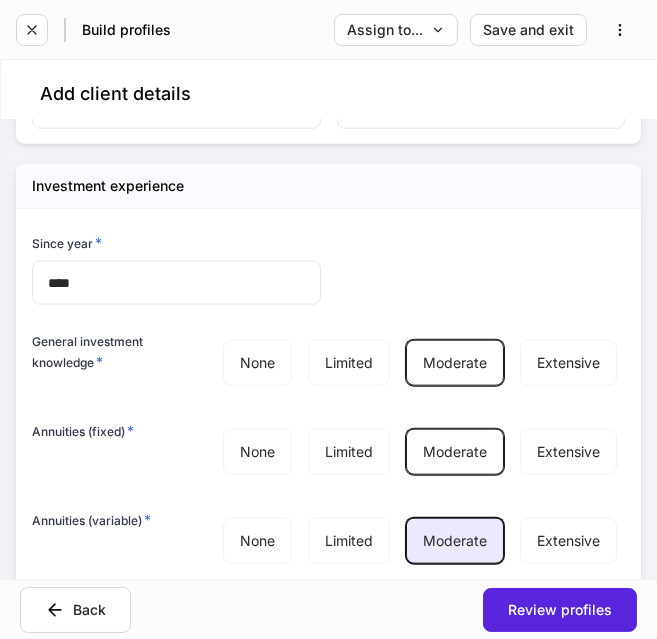 scroll, scrollTop: 3314, scrollLeft: 0, axis: vertical 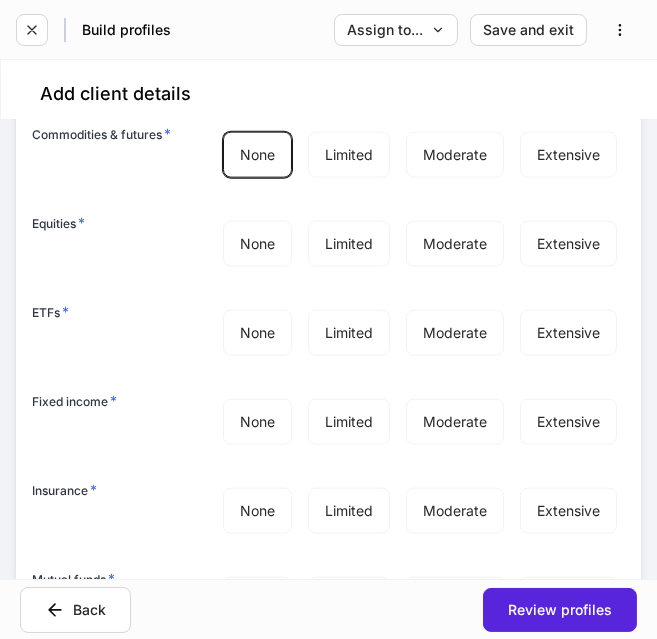 click on "None Limited Moderate Extensive" at bounding box center [420, 333] 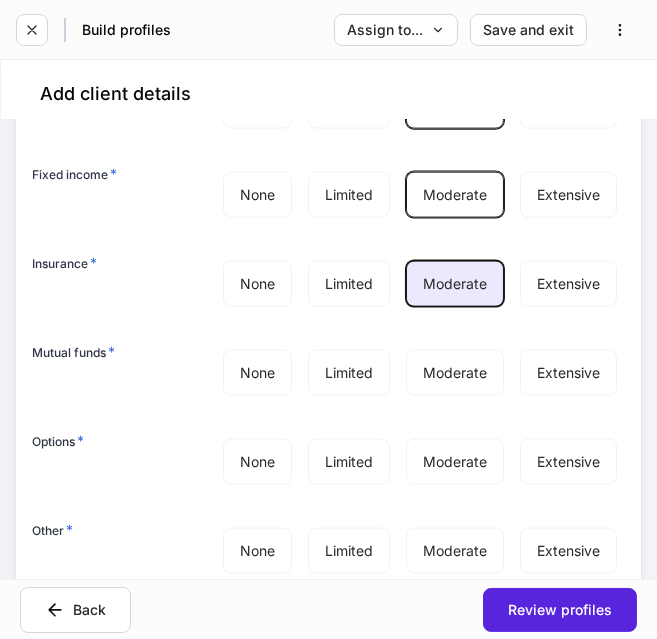 scroll, scrollTop: 3794, scrollLeft: 0, axis: vertical 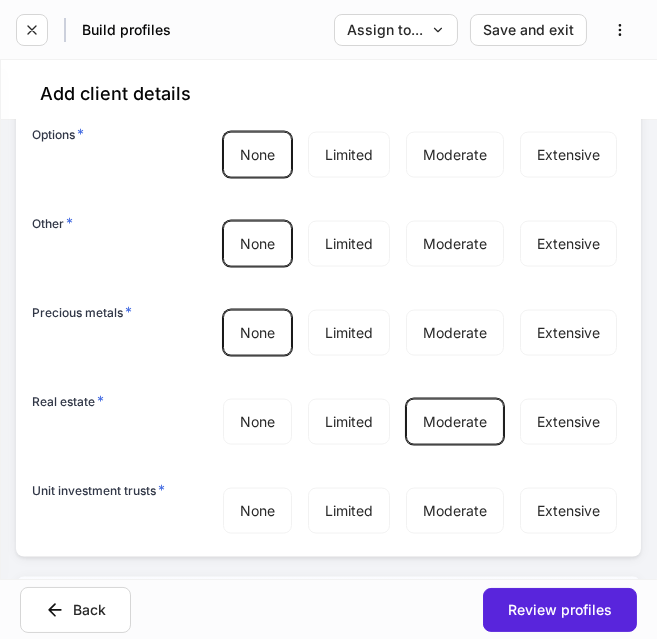 click on "None Limited Moderate Extensive" at bounding box center (420, 511) 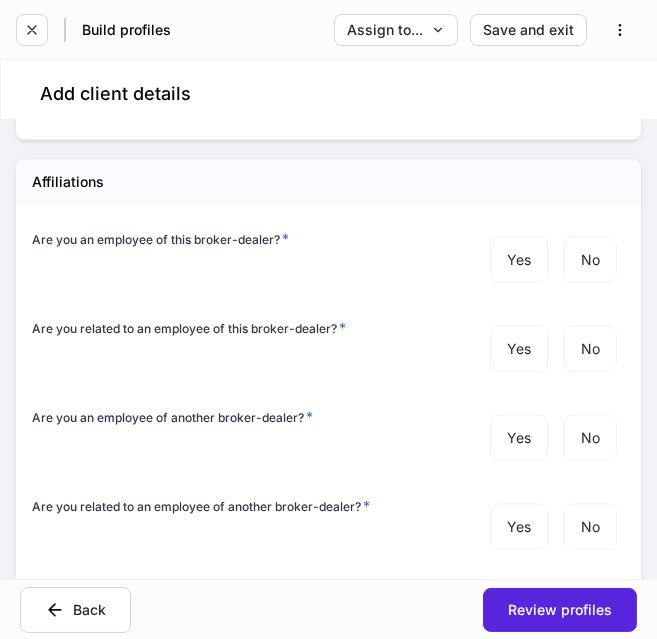 scroll, scrollTop: 4551, scrollLeft: 0, axis: vertical 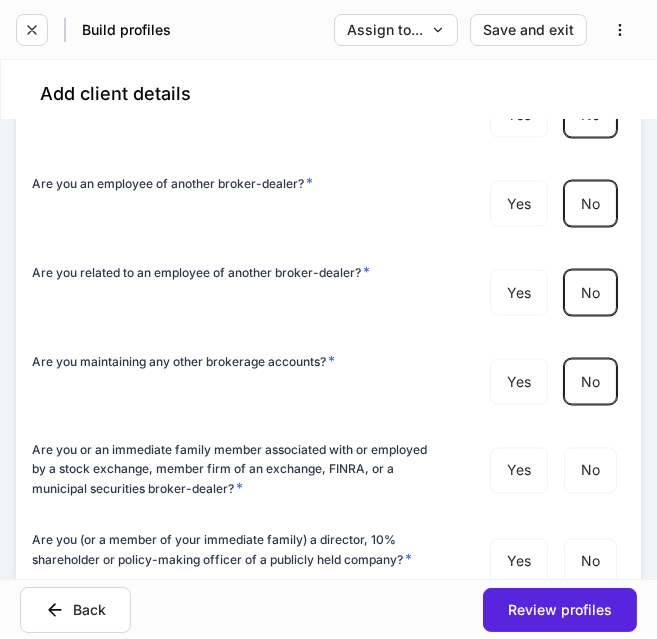 click on "Yes No" at bounding box center (553, 471) 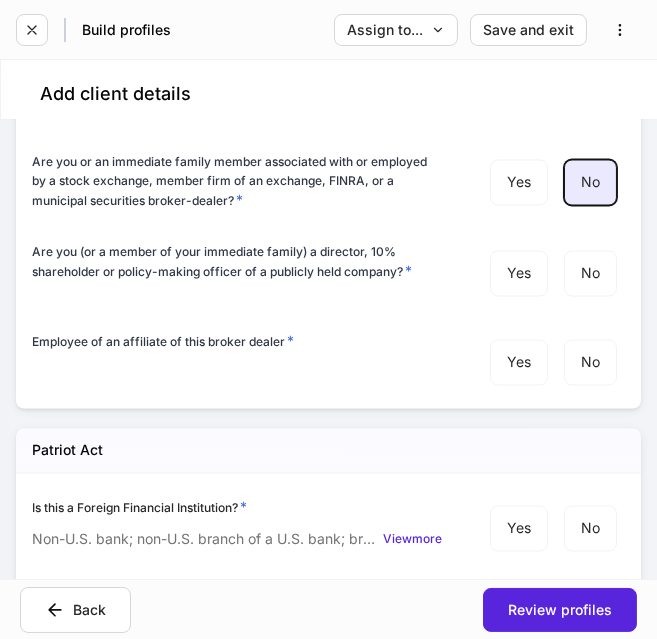 scroll, scrollTop: 5039, scrollLeft: 0, axis: vertical 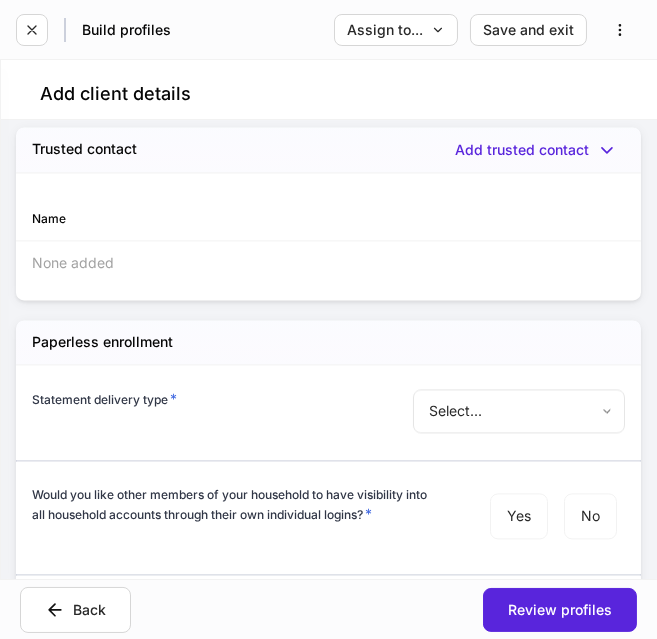 click on "**********" at bounding box center [328, 319] 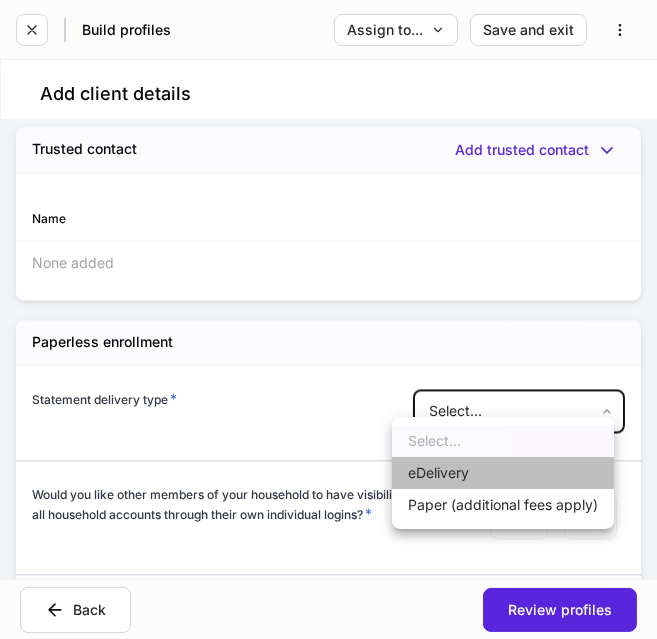 click on "eDelivery" at bounding box center [503, 473] 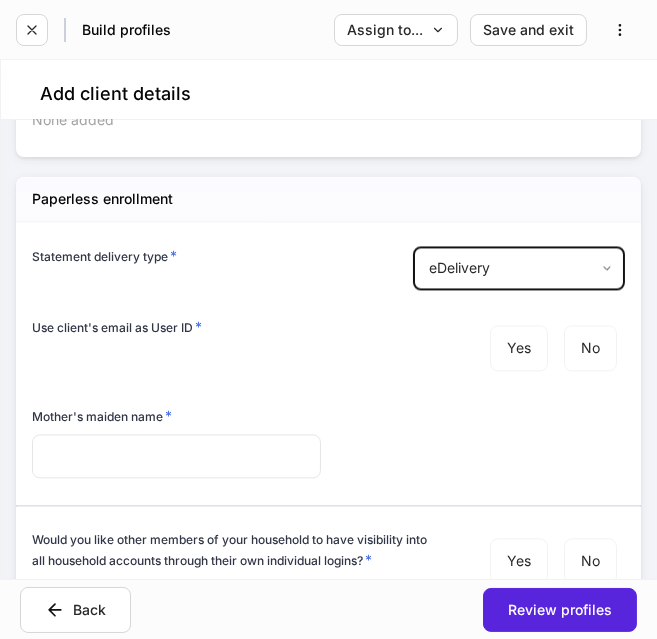scroll, scrollTop: 5967, scrollLeft: 0, axis: vertical 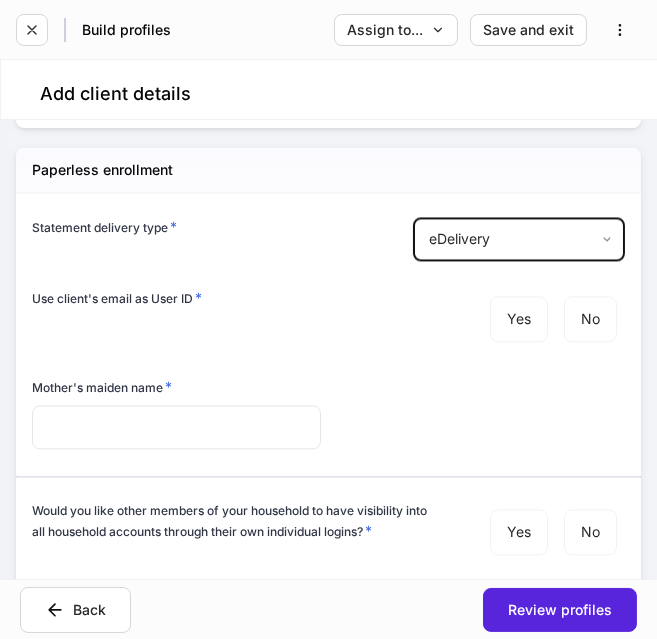 click at bounding box center (176, 427) 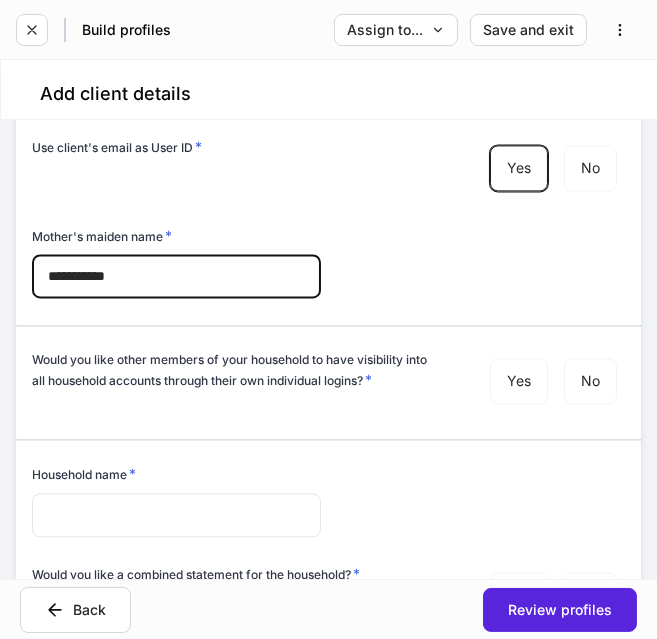 scroll, scrollTop: 6120, scrollLeft: 0, axis: vertical 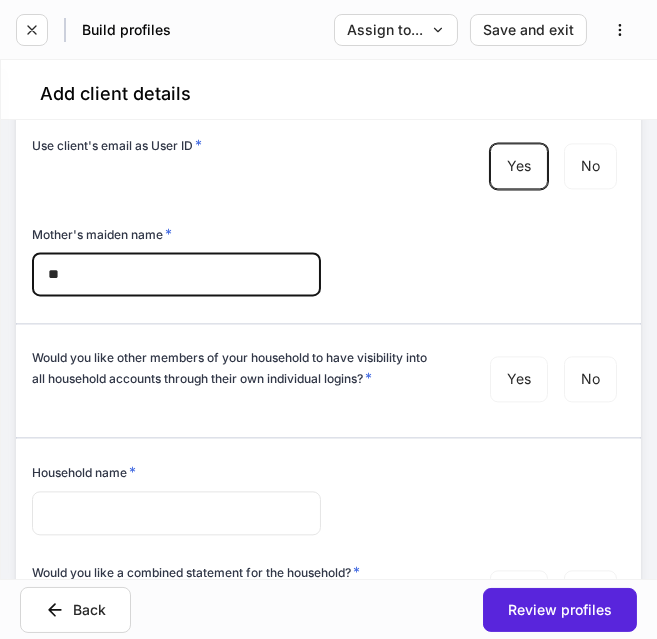 type on "*" 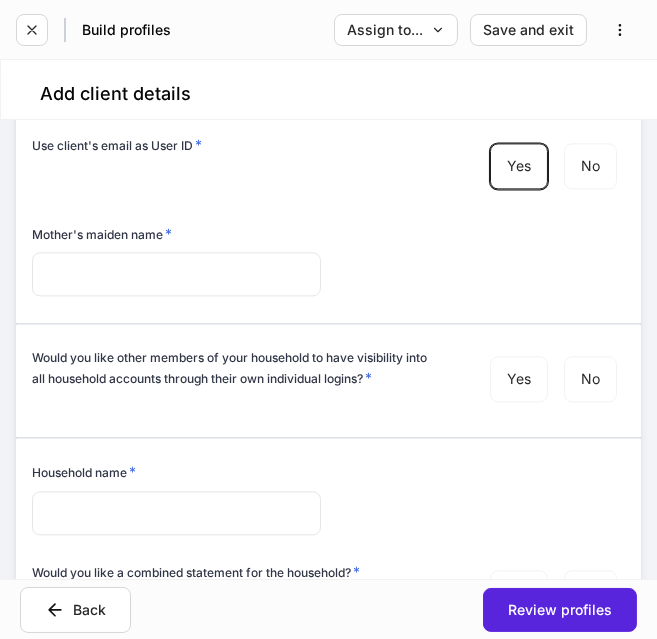 click at bounding box center (176, 274) 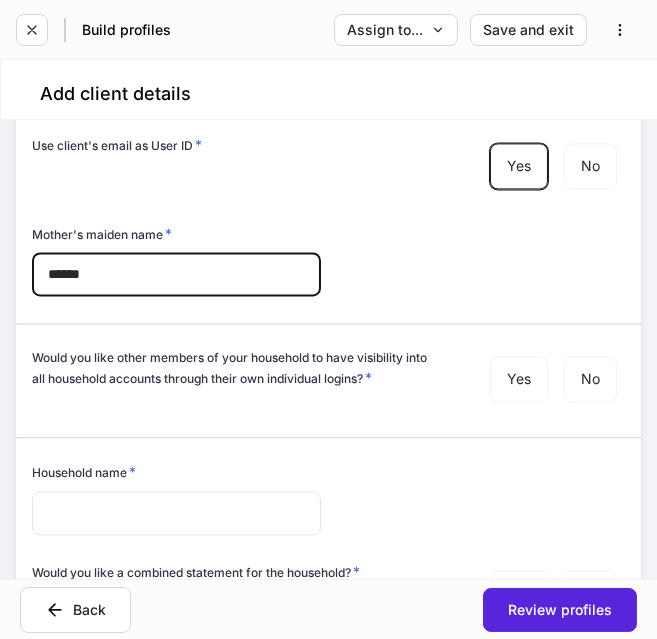 type on "******" 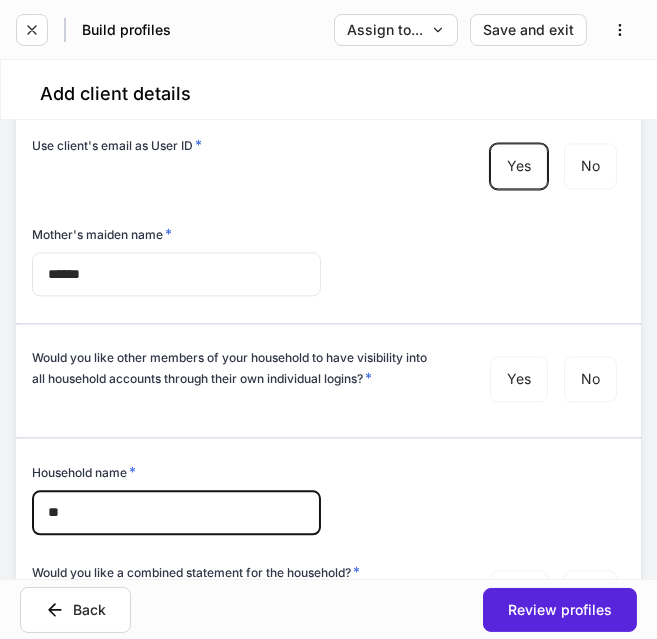 type on "*" 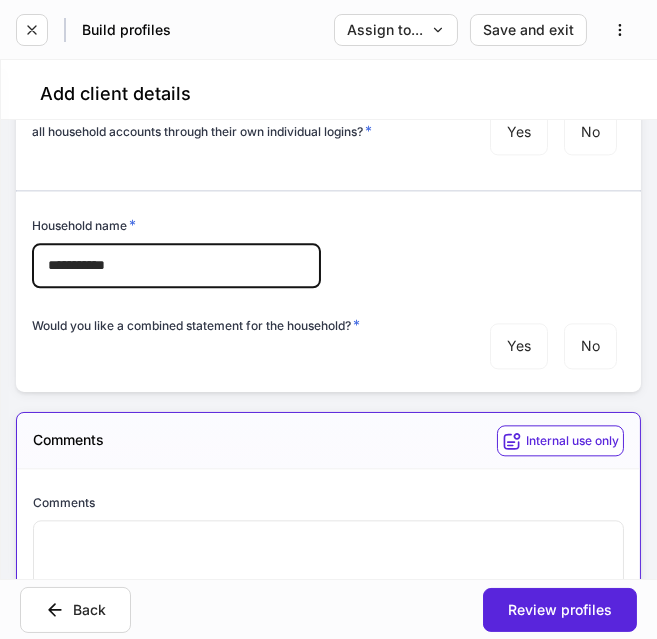 scroll, scrollTop: 6368, scrollLeft: 0, axis: vertical 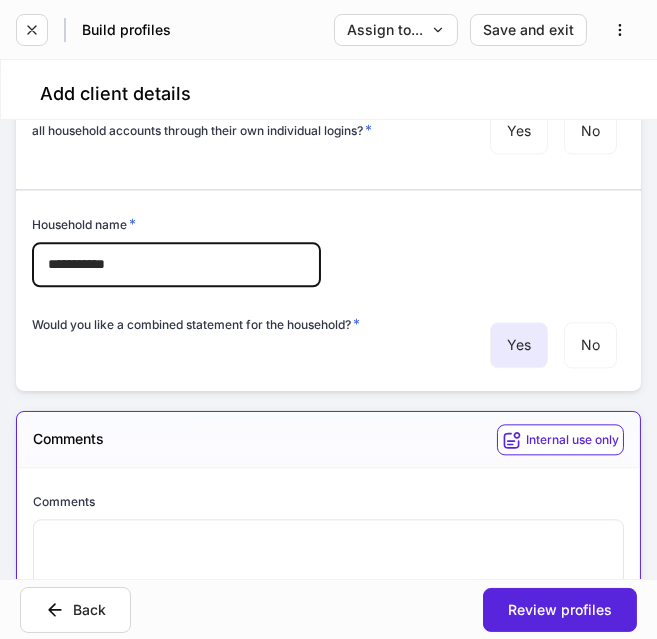 type on "**********" 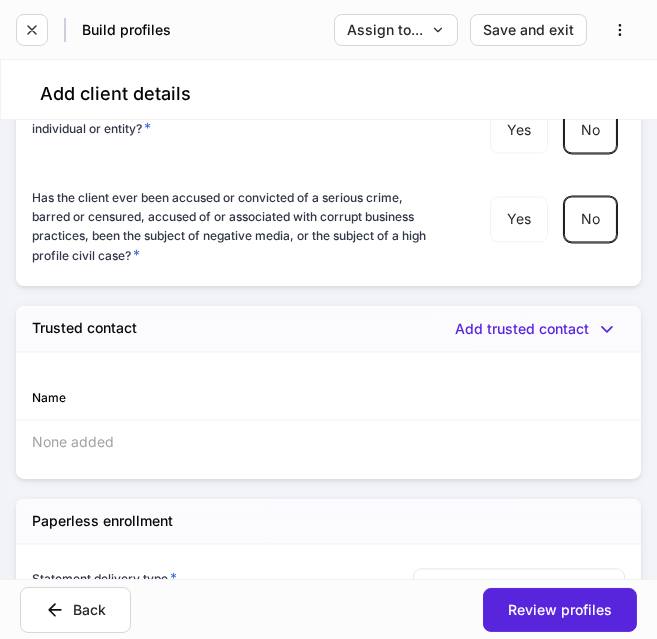 scroll, scrollTop: 5611, scrollLeft: 0, axis: vertical 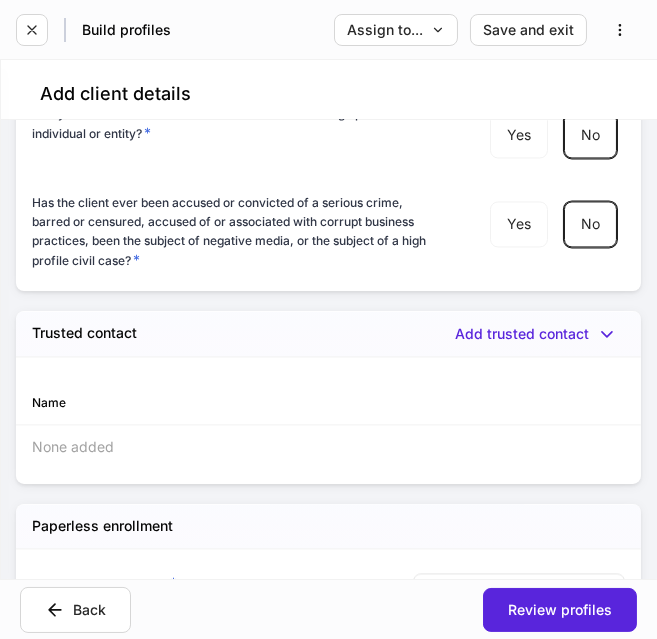drag, startPoint x: 507, startPoint y: 349, endPoint x: 467, endPoint y: 297, distance: 65.60488 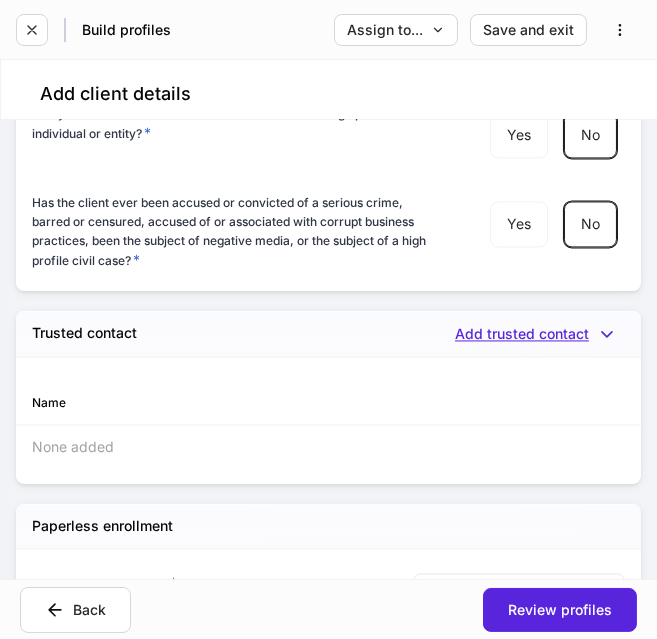 click on "Add trusted contact" at bounding box center (540, 334) 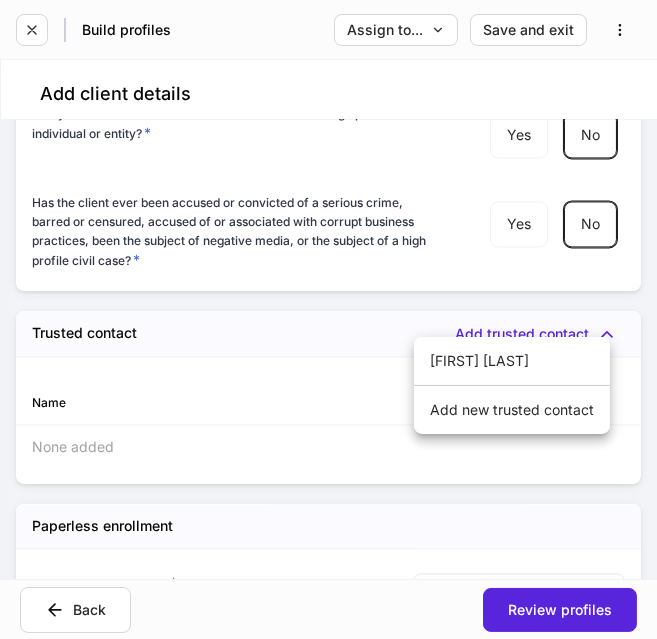 click on "Add new trusted contact" at bounding box center [512, 410] 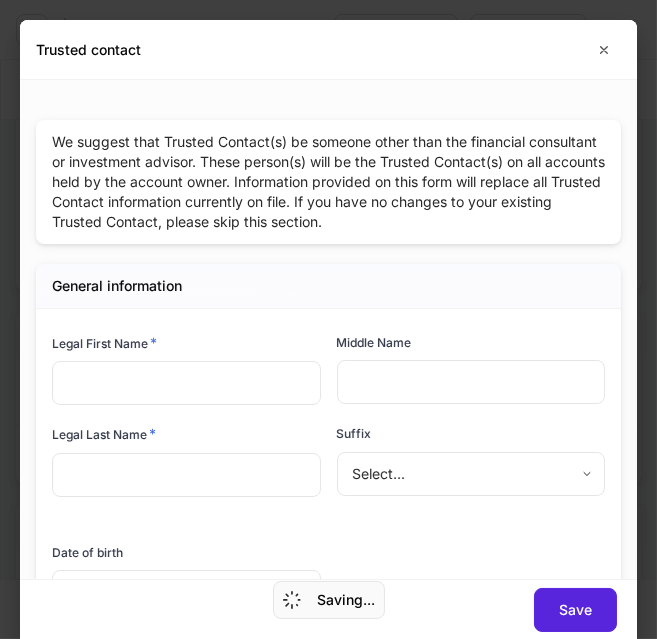 click at bounding box center [186, 383] 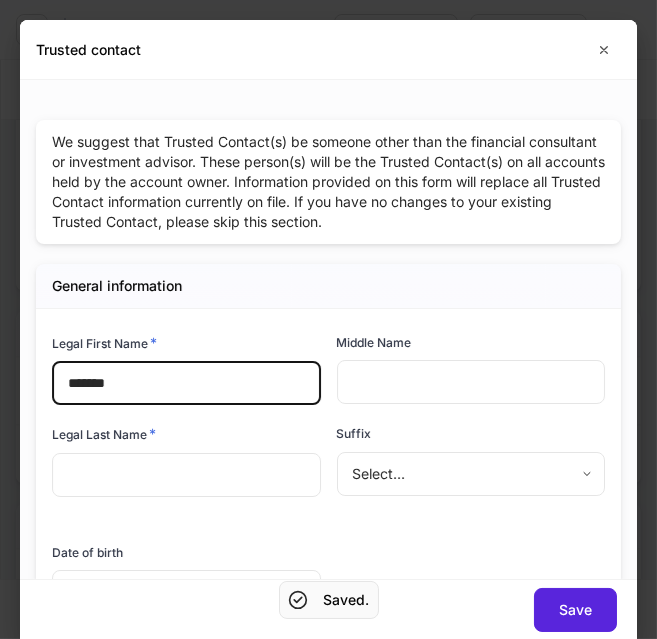 type on "*******" 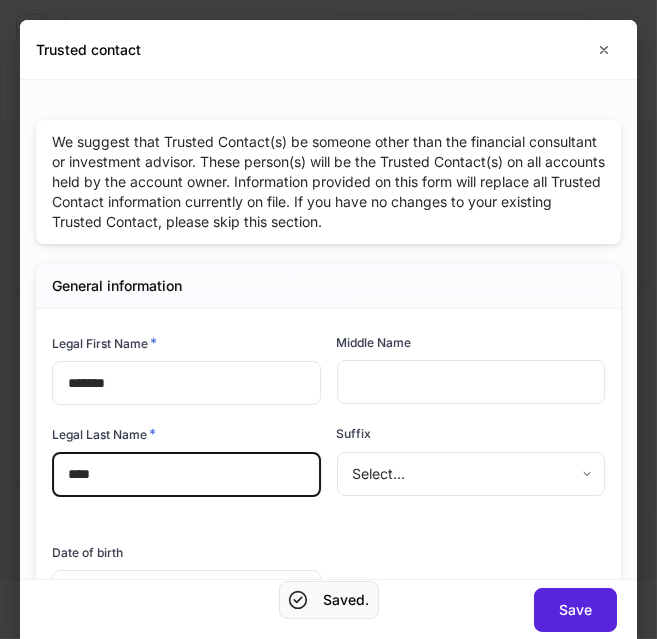 type on "****" 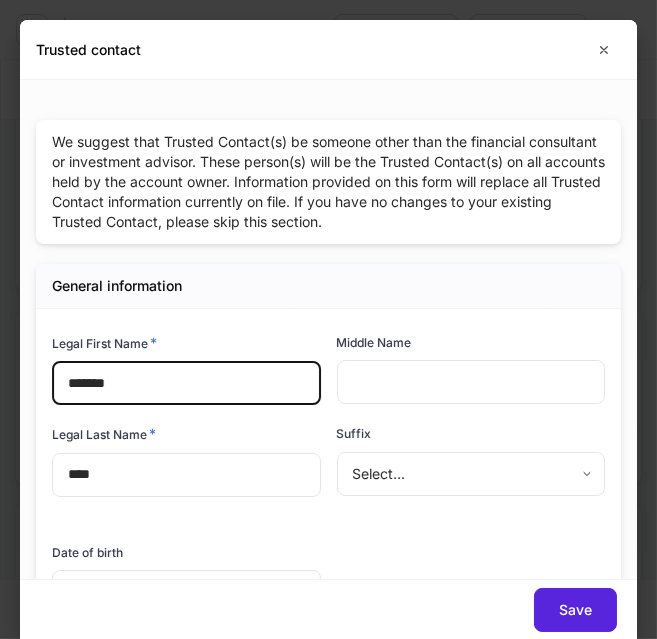 click on "*******" at bounding box center [186, 383] 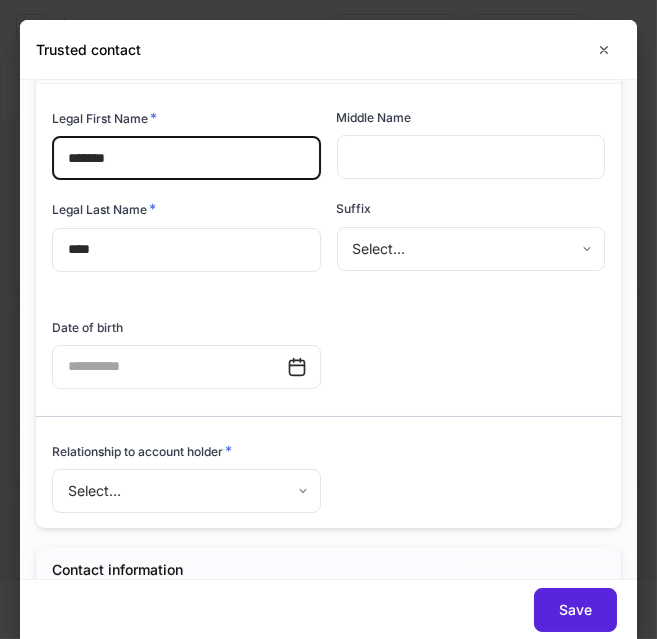 scroll, scrollTop: 225, scrollLeft: 0, axis: vertical 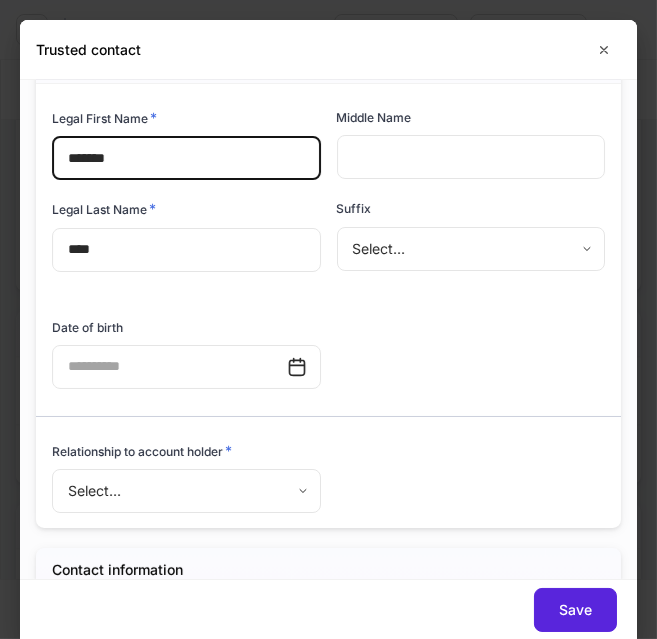 type on "*******" 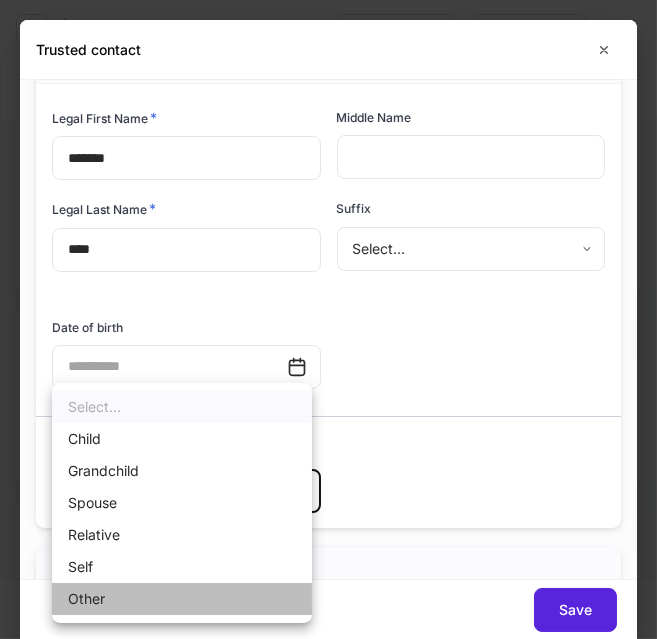 click on "Other" at bounding box center [182, 599] 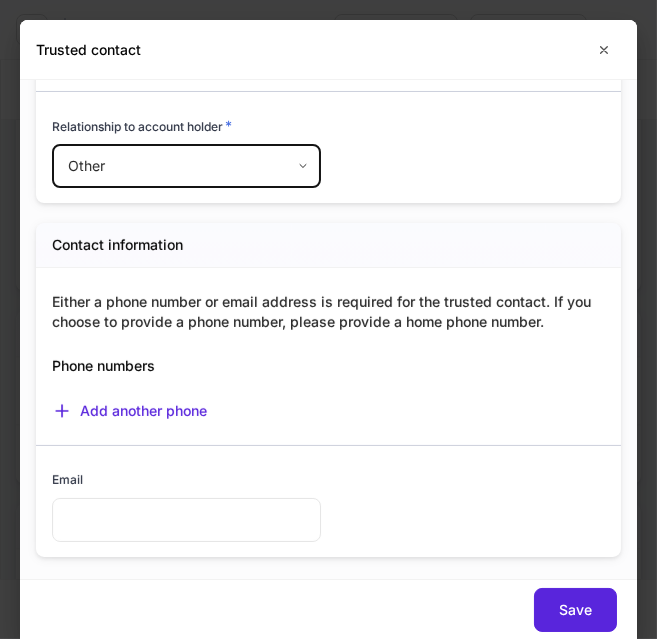 scroll, scrollTop: 556, scrollLeft: 0, axis: vertical 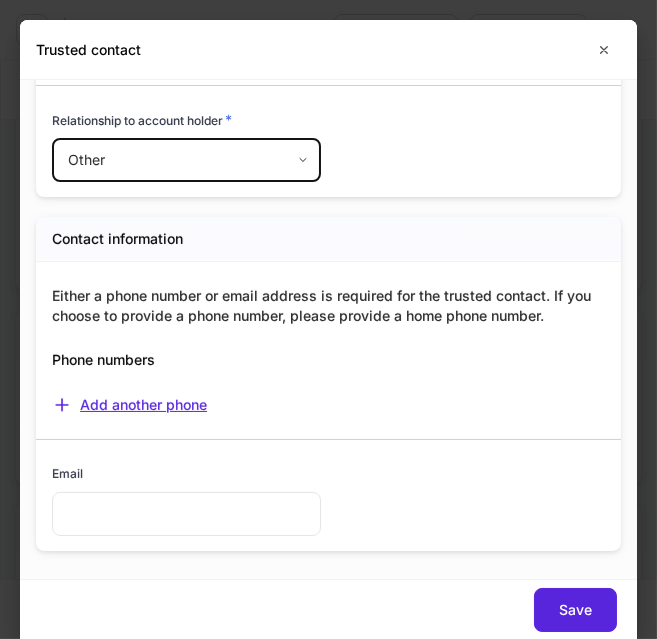 click on "Add another phone" at bounding box center [129, 405] 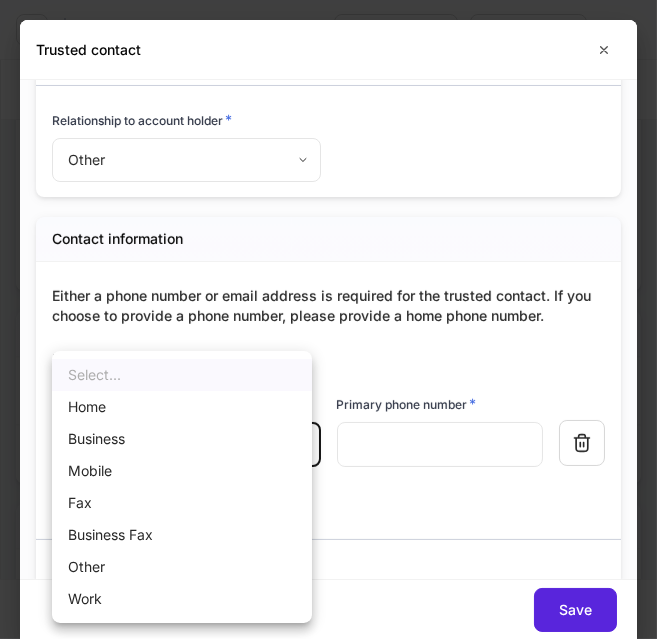 click on "**********" at bounding box center [328, 319] 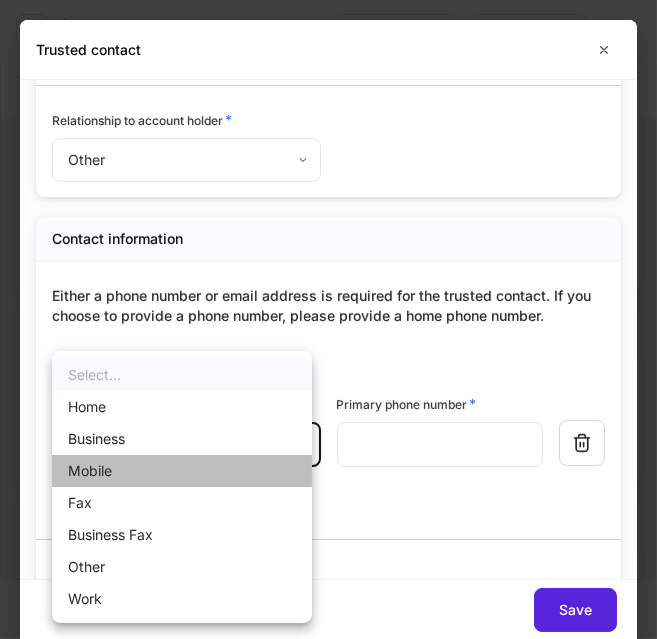 click on "Mobile" at bounding box center (182, 471) 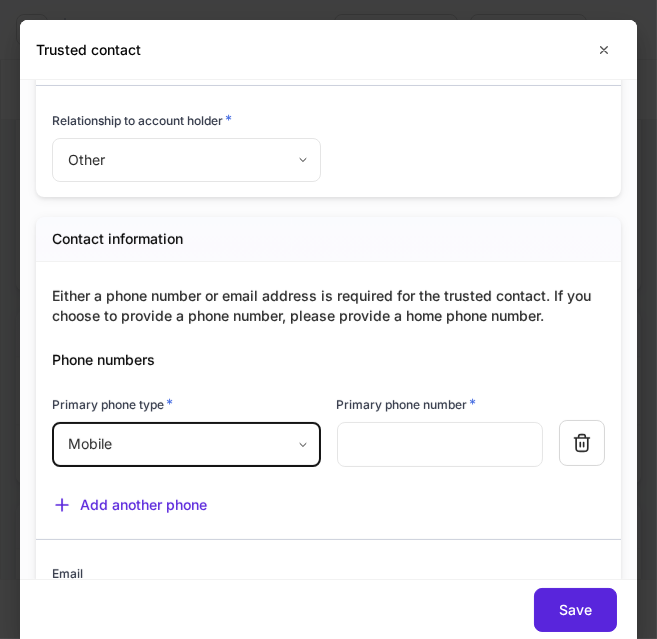 click at bounding box center [440, 444] 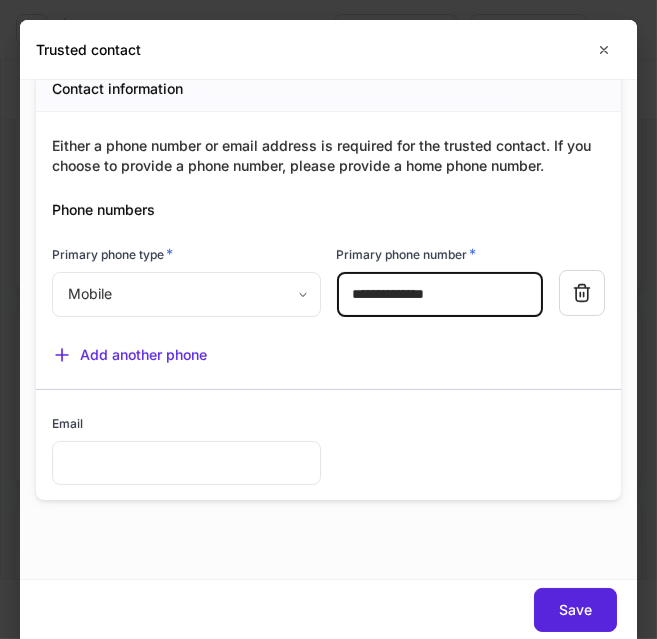 scroll, scrollTop: 706, scrollLeft: 0, axis: vertical 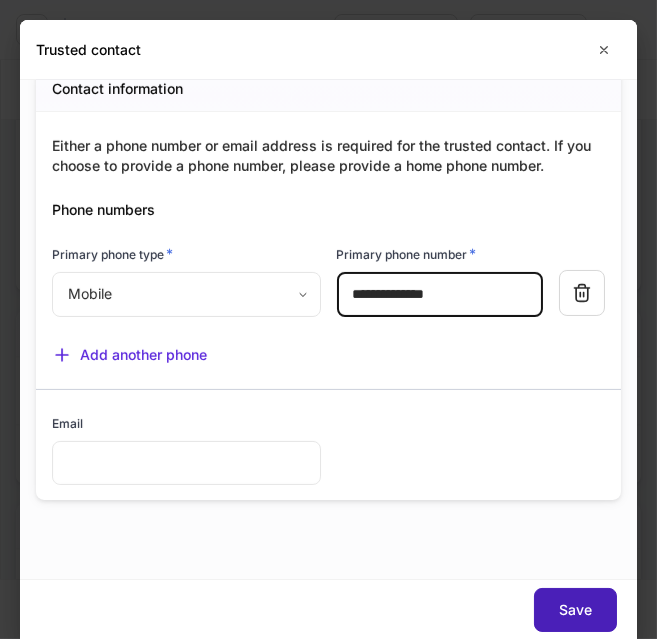 type on "**********" 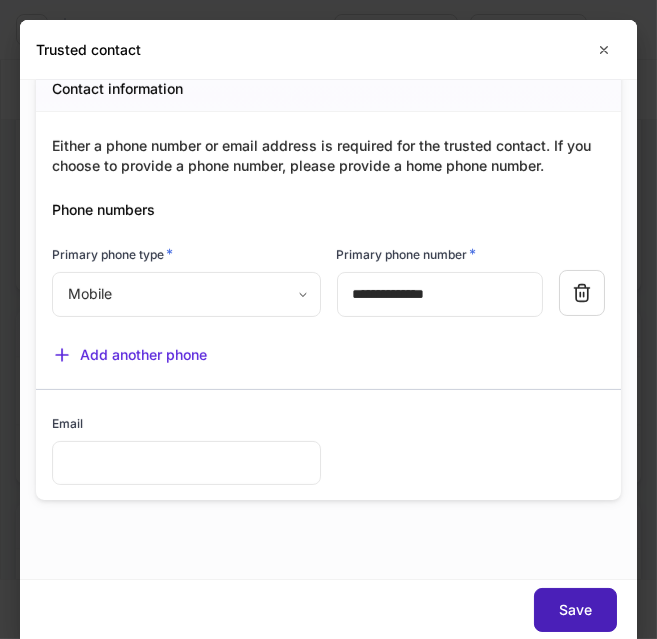click on "Save" at bounding box center (575, 610) 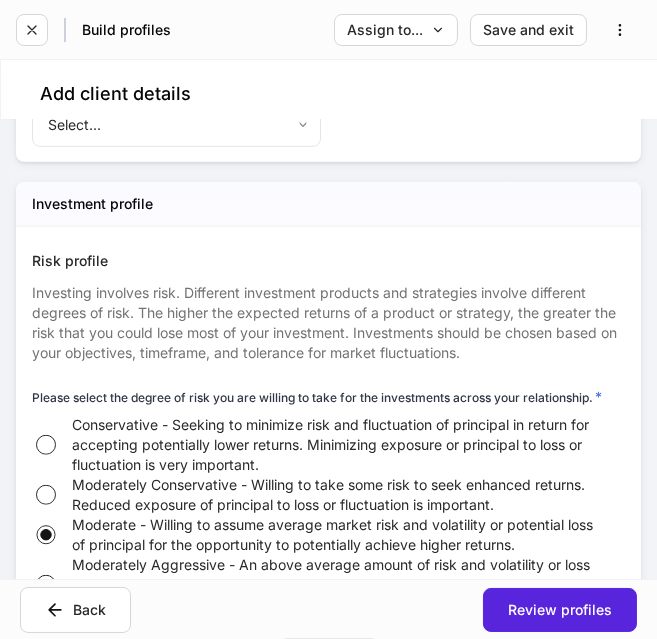 scroll, scrollTop: 2165, scrollLeft: 0, axis: vertical 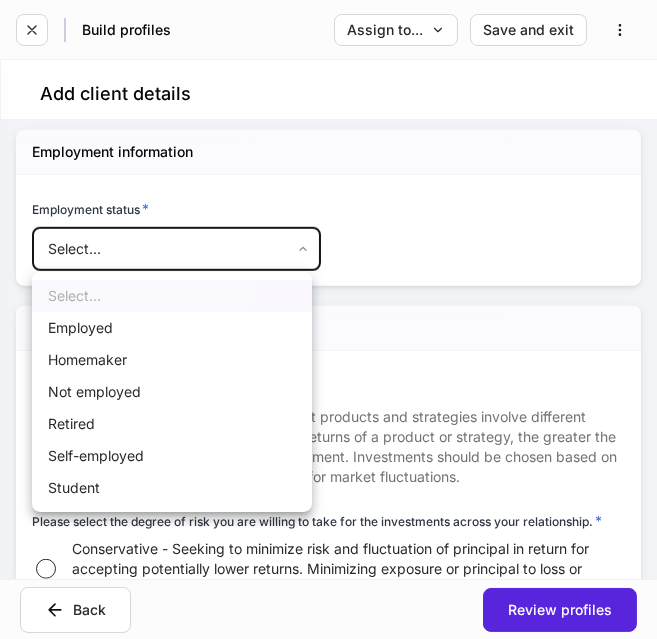 click on "**********" at bounding box center [328, 319] 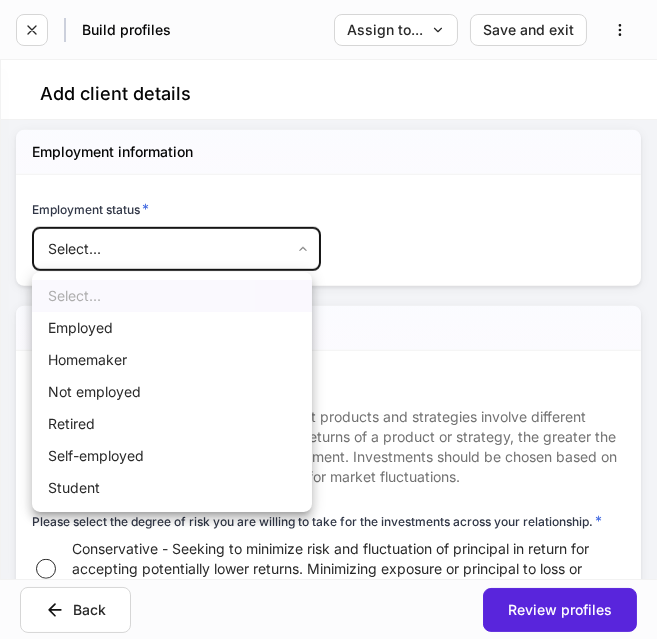 type on "*" 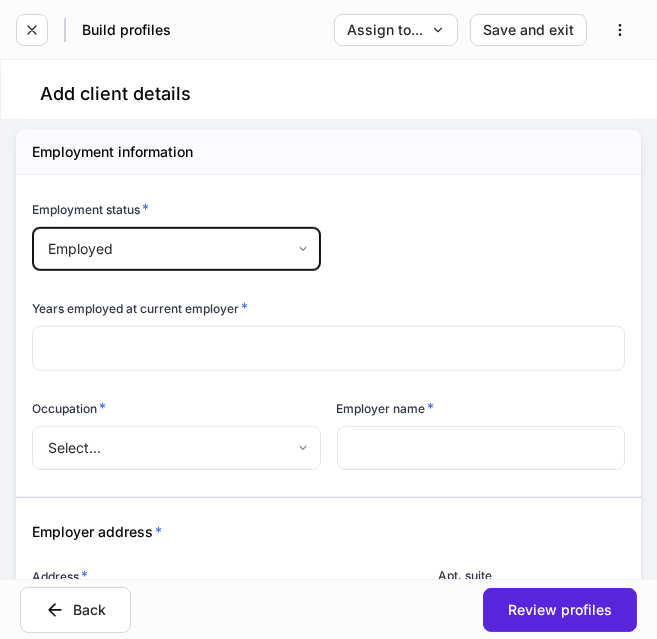 click at bounding box center [328, 348] 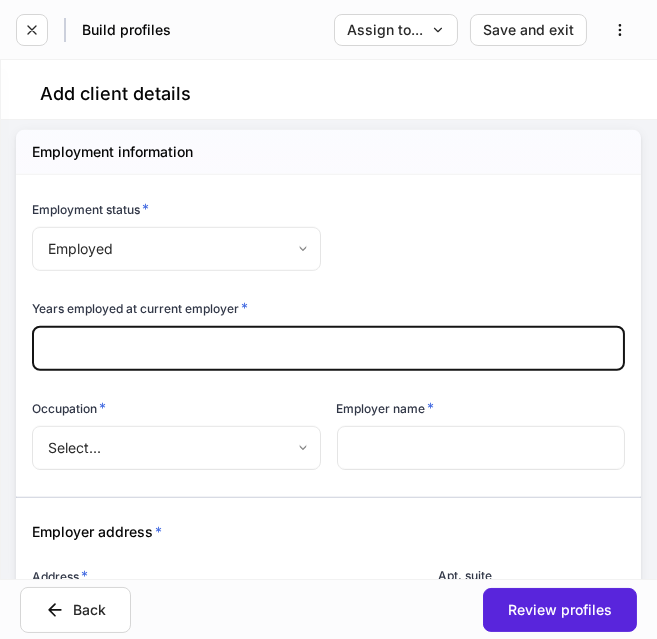 click at bounding box center (328, 348) 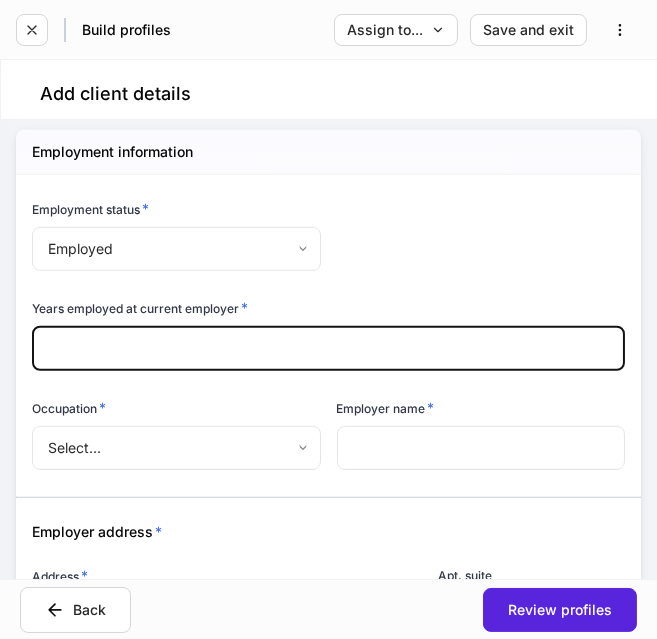 click on "**********" at bounding box center (328, 319) 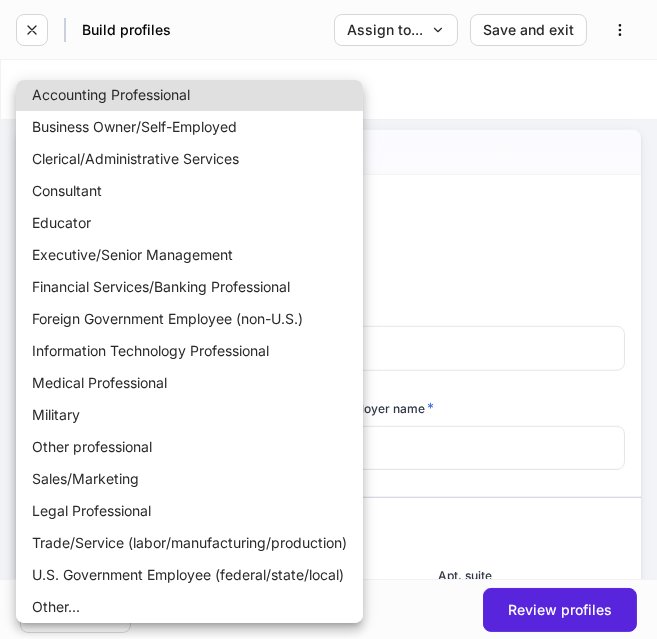 scroll, scrollTop: 48, scrollLeft: 0, axis: vertical 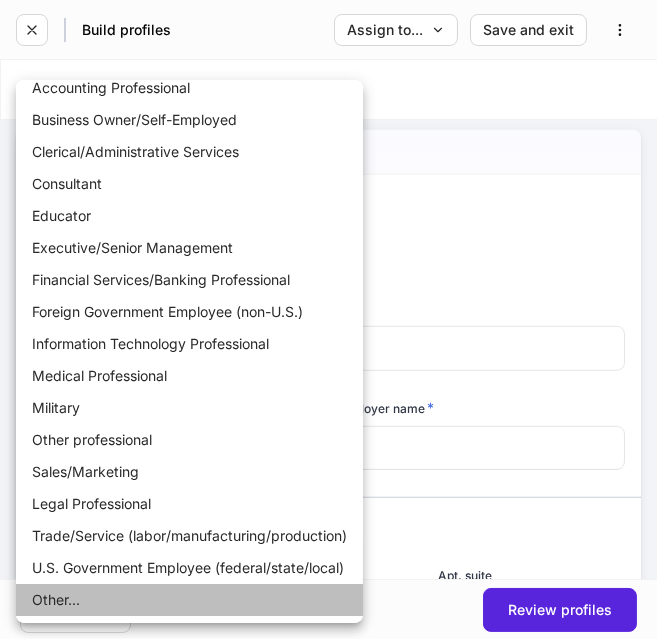 click on "Other..." at bounding box center [189, 600] 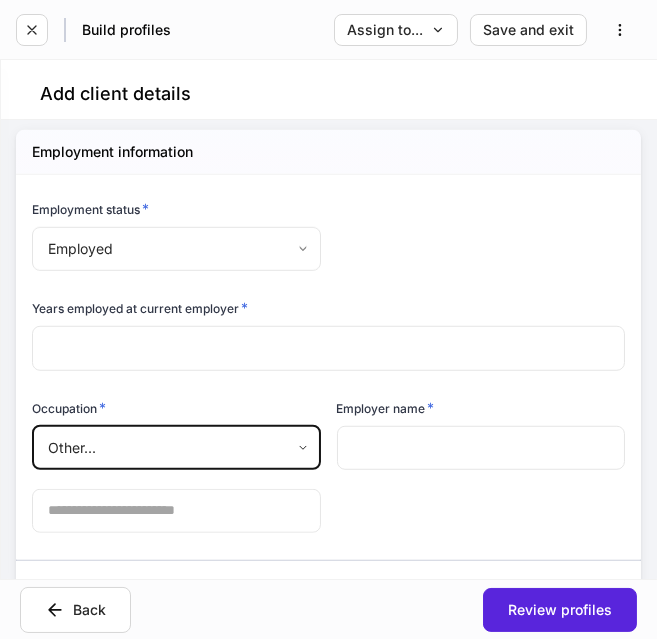 scroll, scrollTop: 15, scrollLeft: 0, axis: vertical 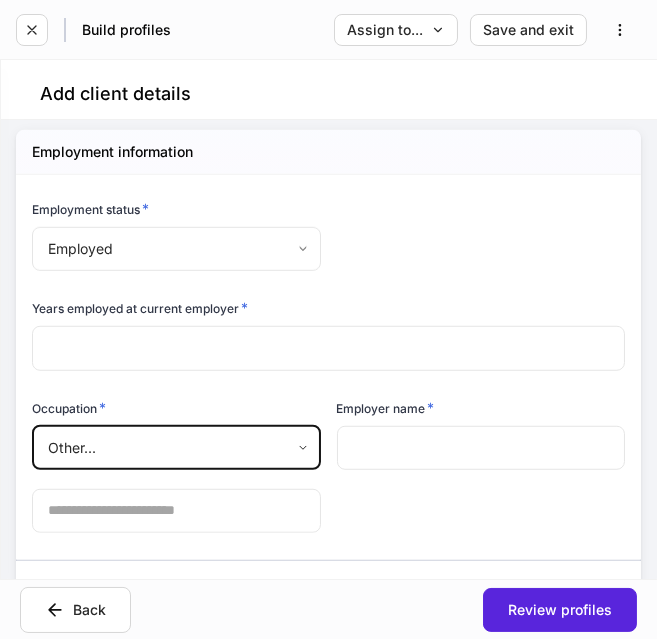 click at bounding box center [481, 448] 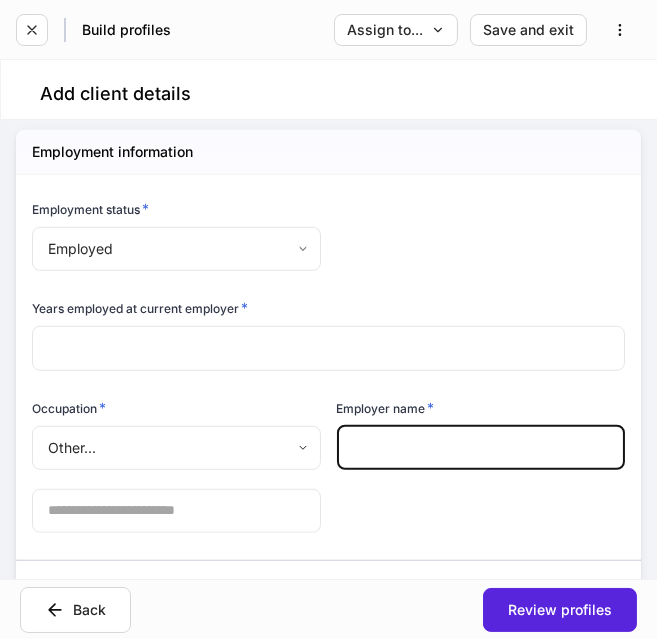 click at bounding box center [481, 448] 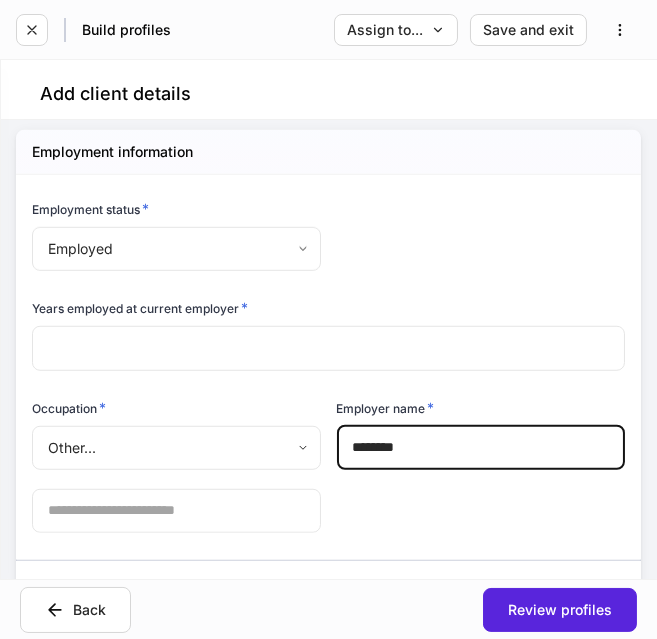 type on "********" 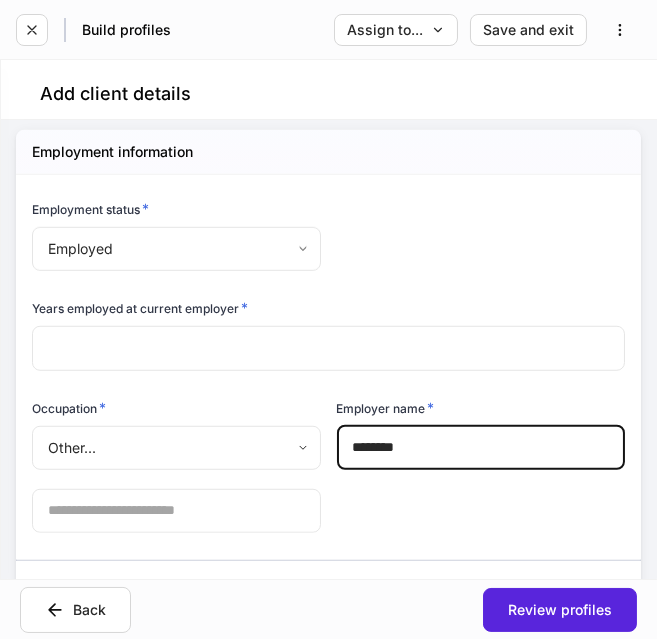 click at bounding box center [176, 511] 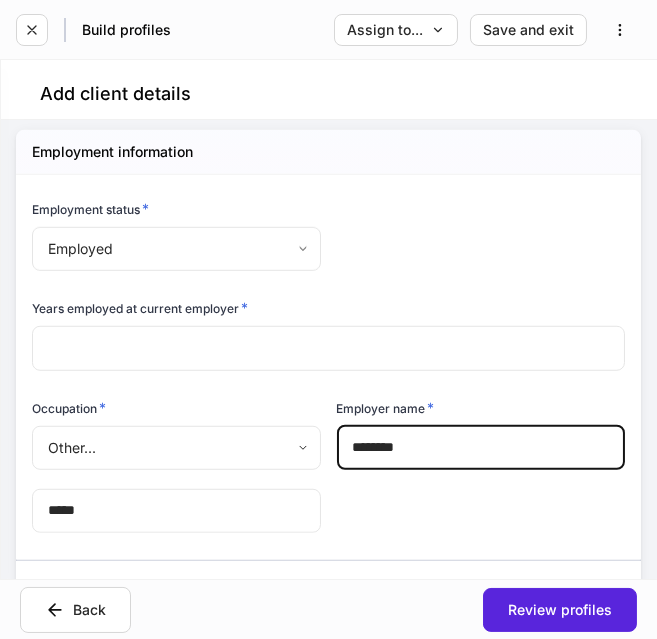 click on "*****" at bounding box center (176, 511) 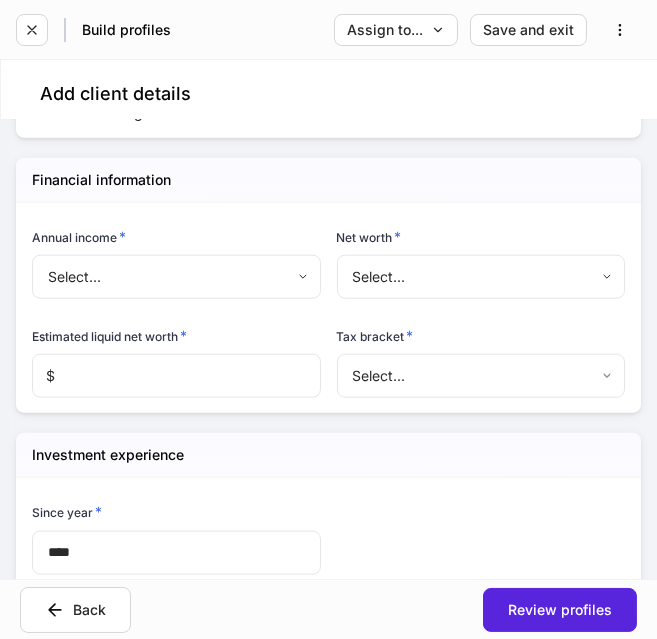 scroll, scrollTop: 3353, scrollLeft: 0, axis: vertical 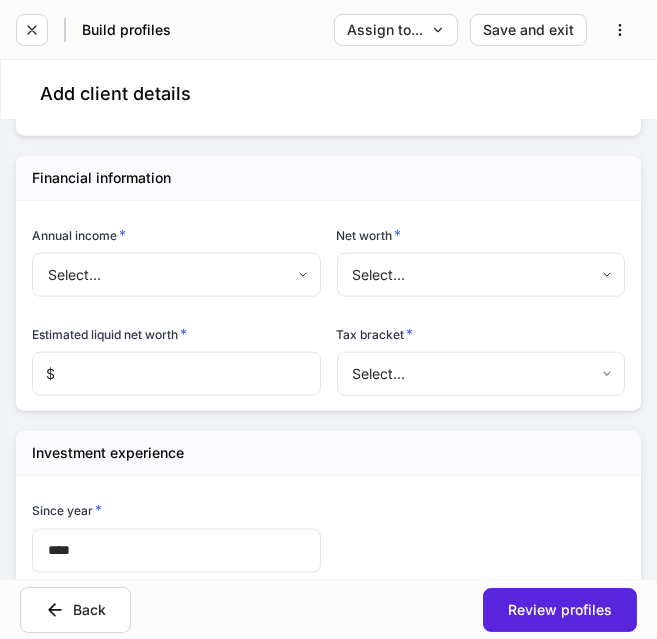 type on "**********" 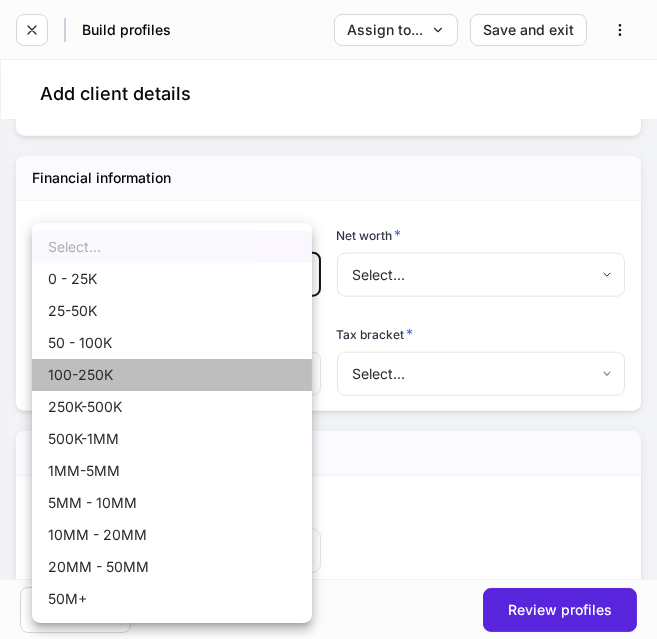 click on "100-250K" at bounding box center [172, 375] 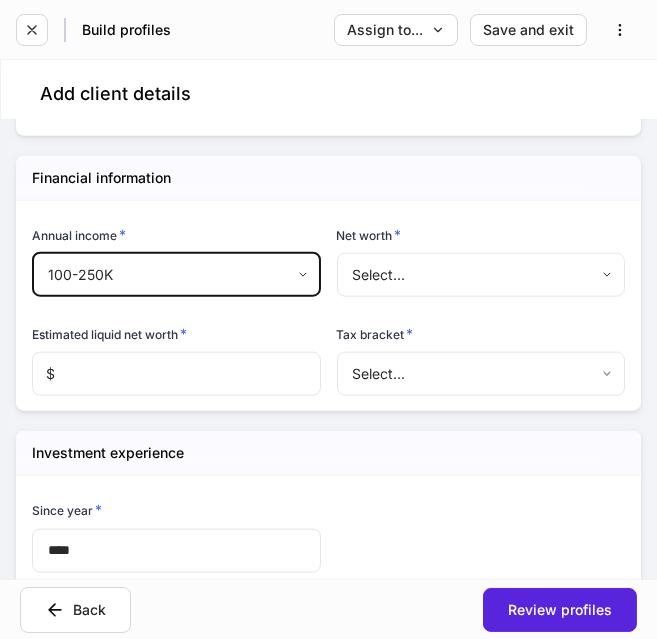 click on "**********" at bounding box center [328, 319] 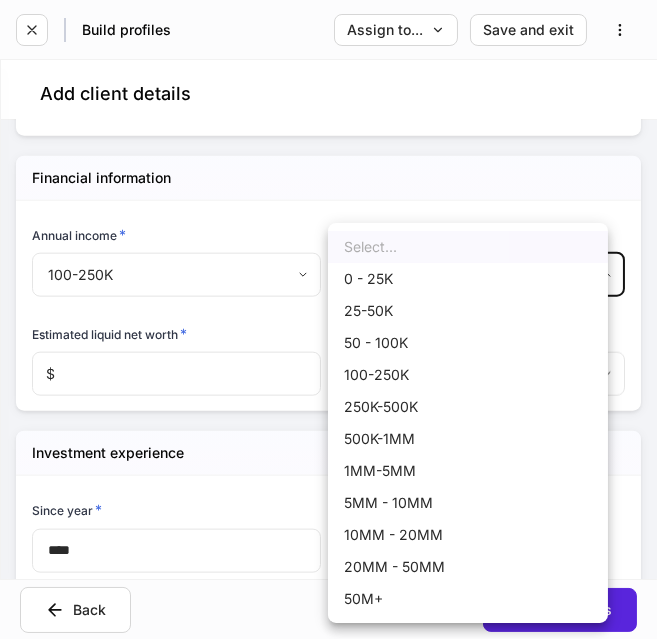 click on "100-250K" at bounding box center [468, 375] 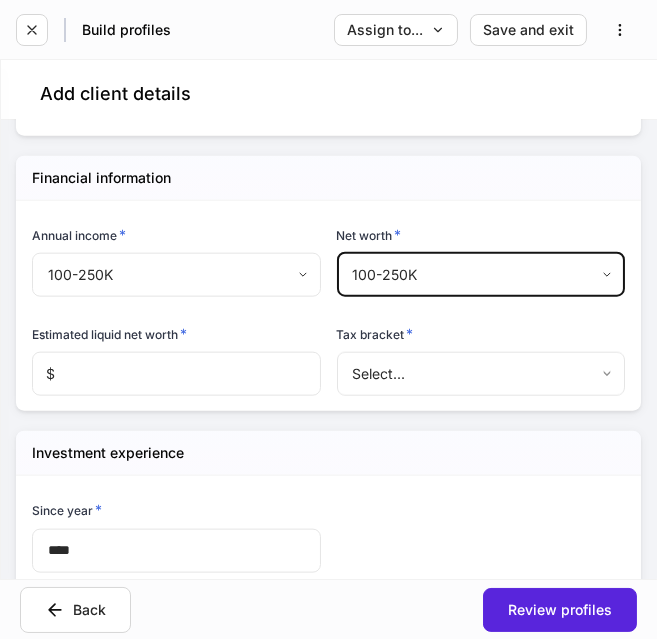 click at bounding box center (188, 374) 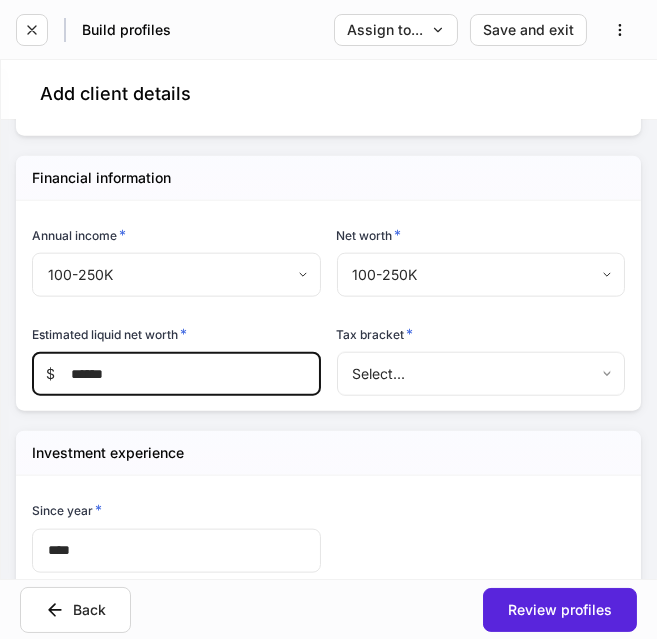 type on "******" 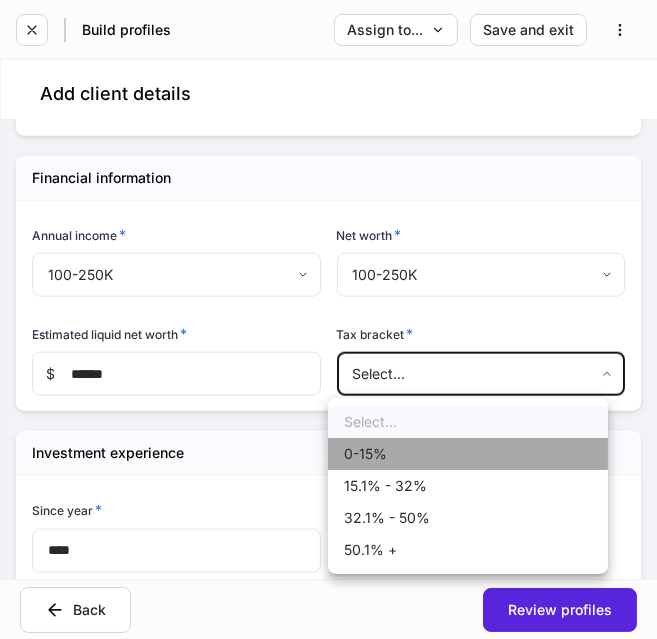 click on "0-15%" at bounding box center (468, 454) 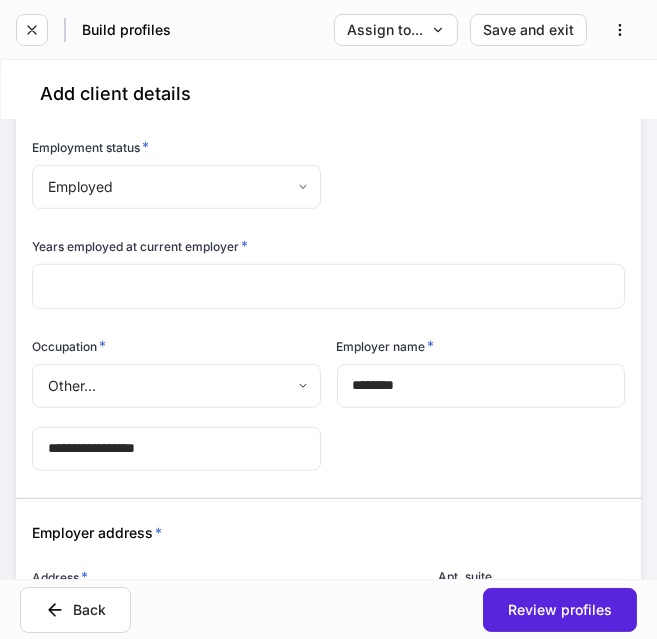 scroll, scrollTop: 2227, scrollLeft: 0, axis: vertical 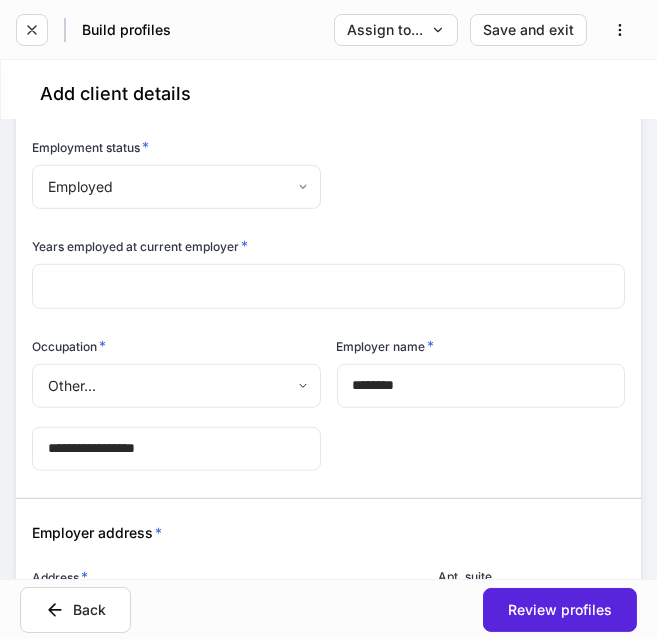click at bounding box center (328, 286) 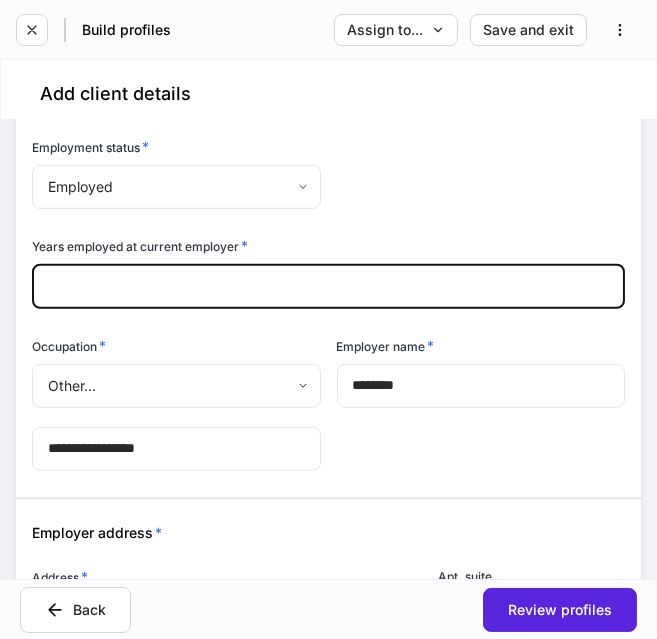 type on "*" 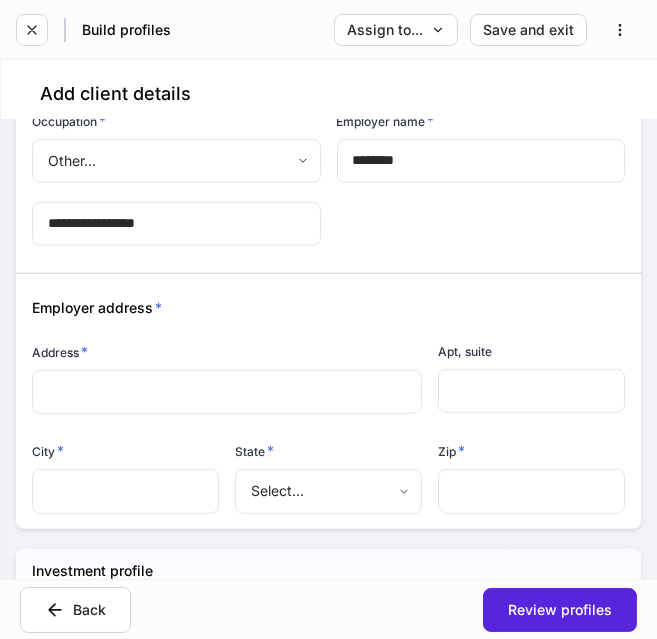 scroll, scrollTop: 2460, scrollLeft: 0, axis: vertical 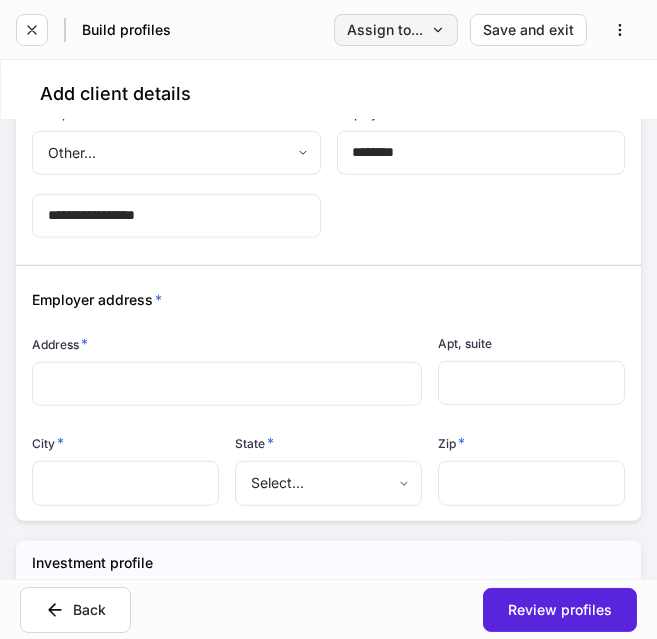 type on "**" 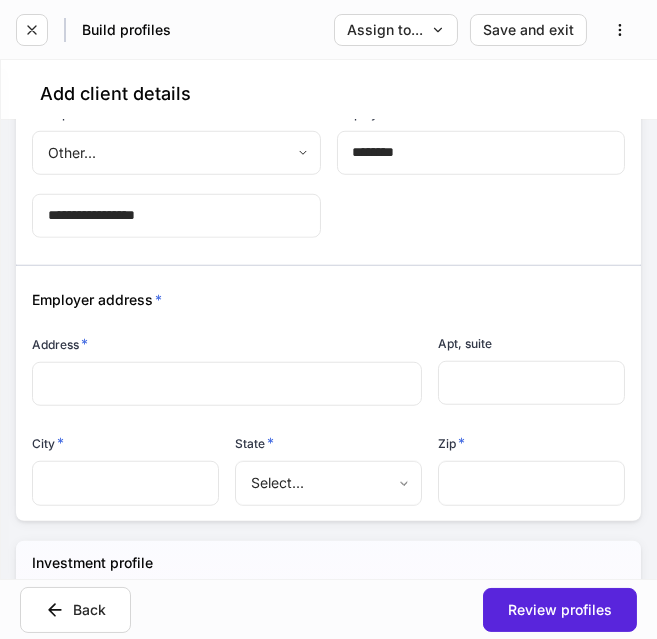 click at bounding box center [227, 384] 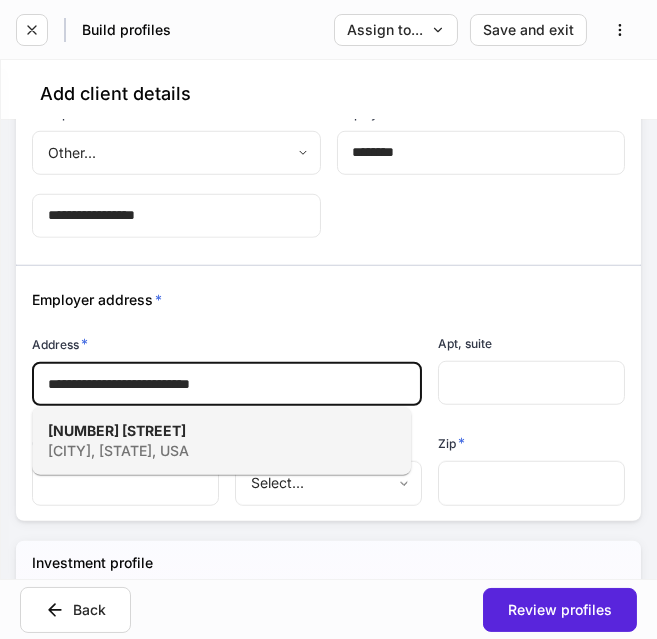 click on "[NUMBER] [STREET]" at bounding box center [117, 430] 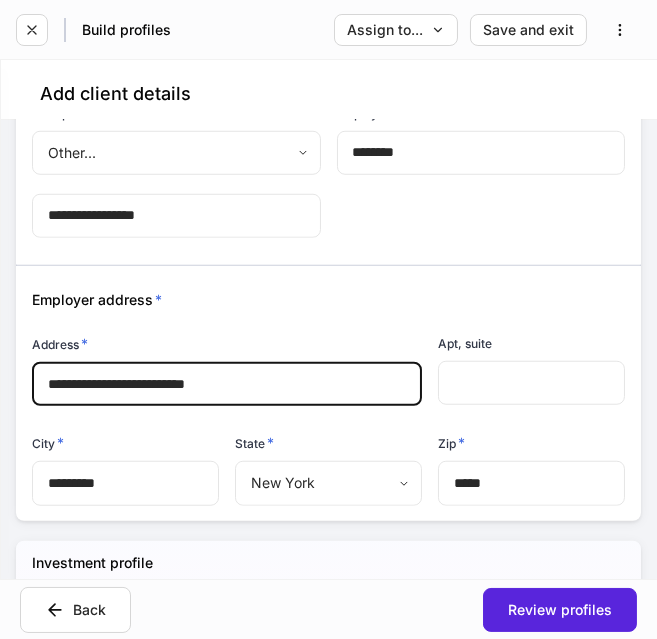 type on "*********" 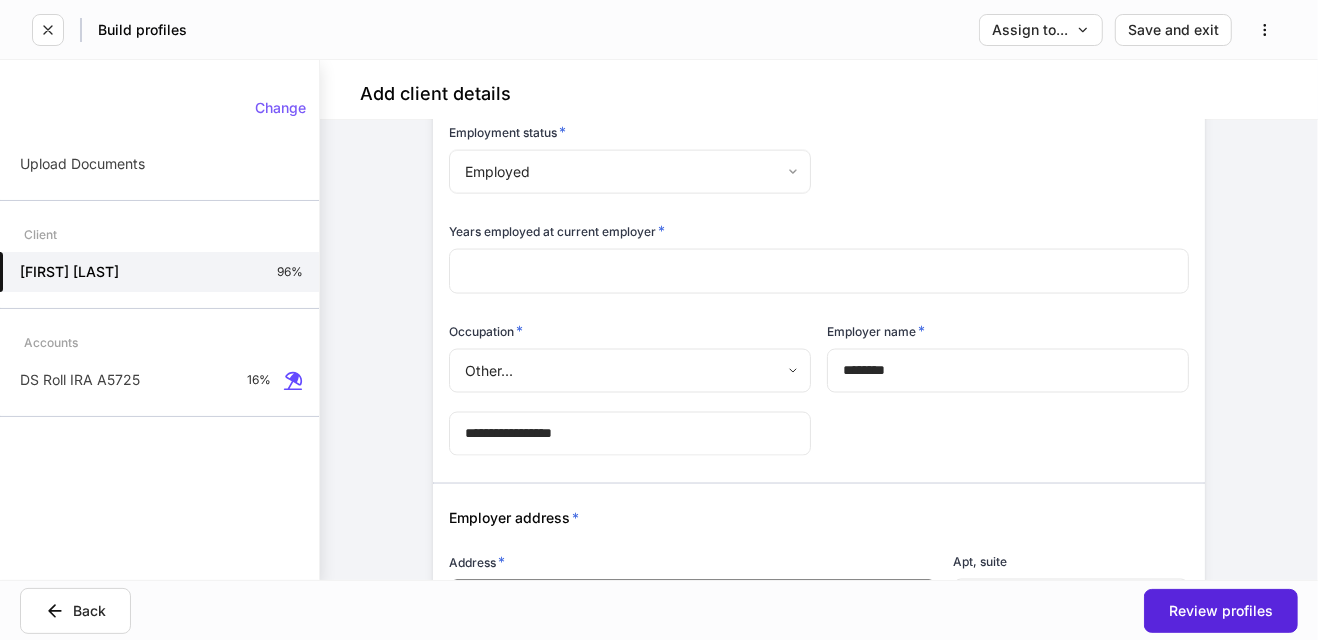 scroll, scrollTop: 2218, scrollLeft: 0, axis: vertical 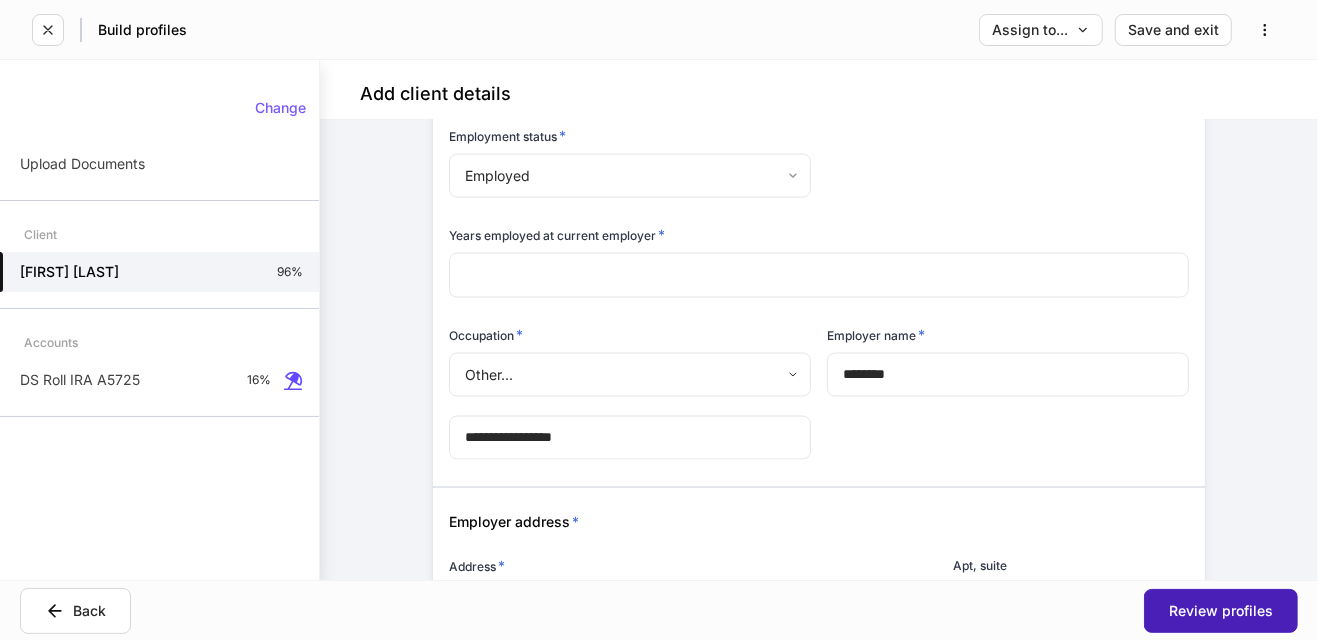type on "**********" 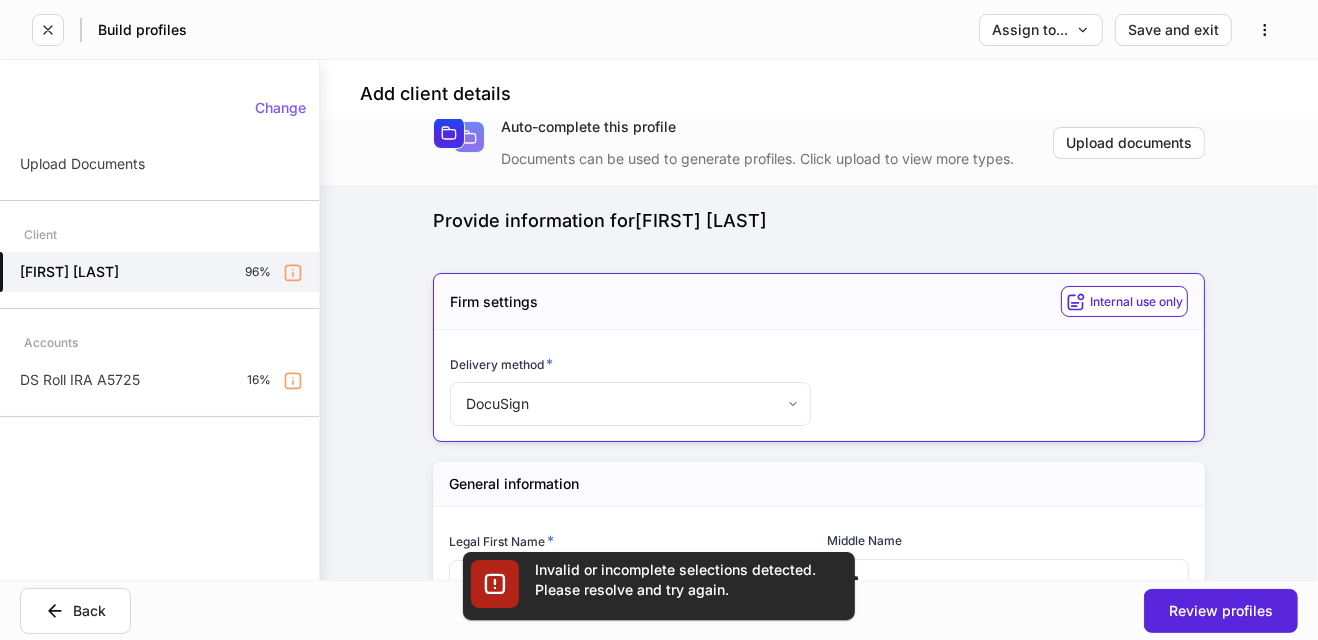 scroll, scrollTop: 488, scrollLeft: 0, axis: vertical 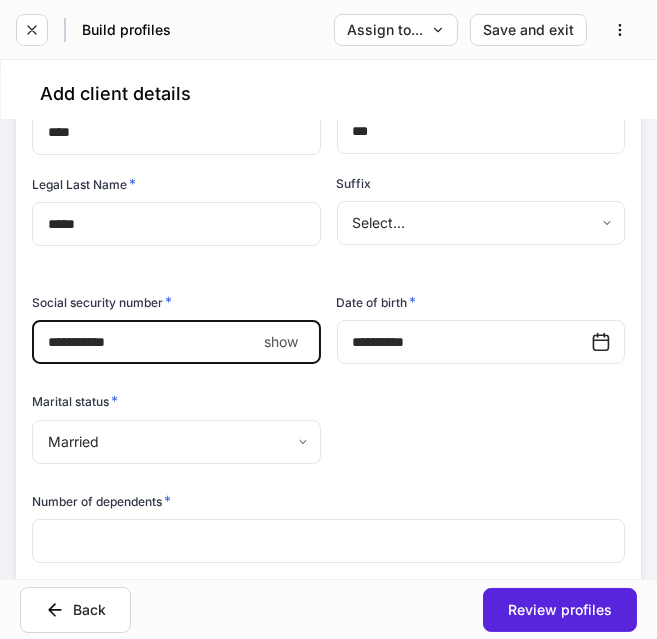 click on "show" at bounding box center (282, 342) 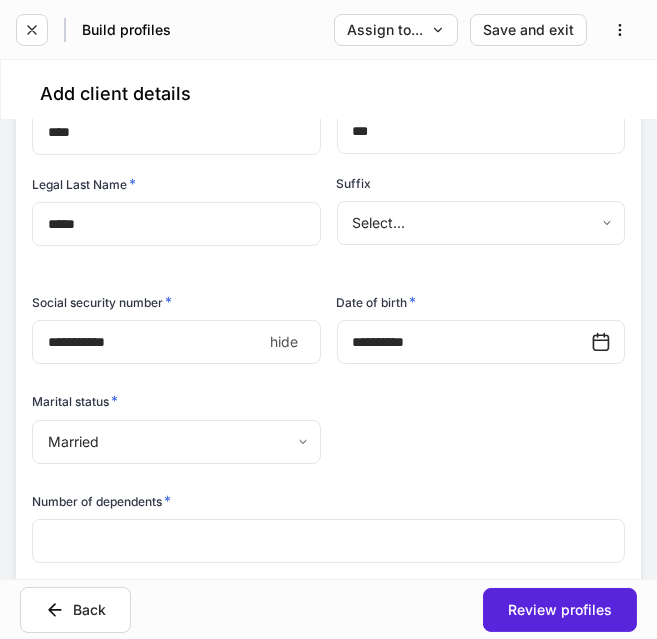 type on "**********" 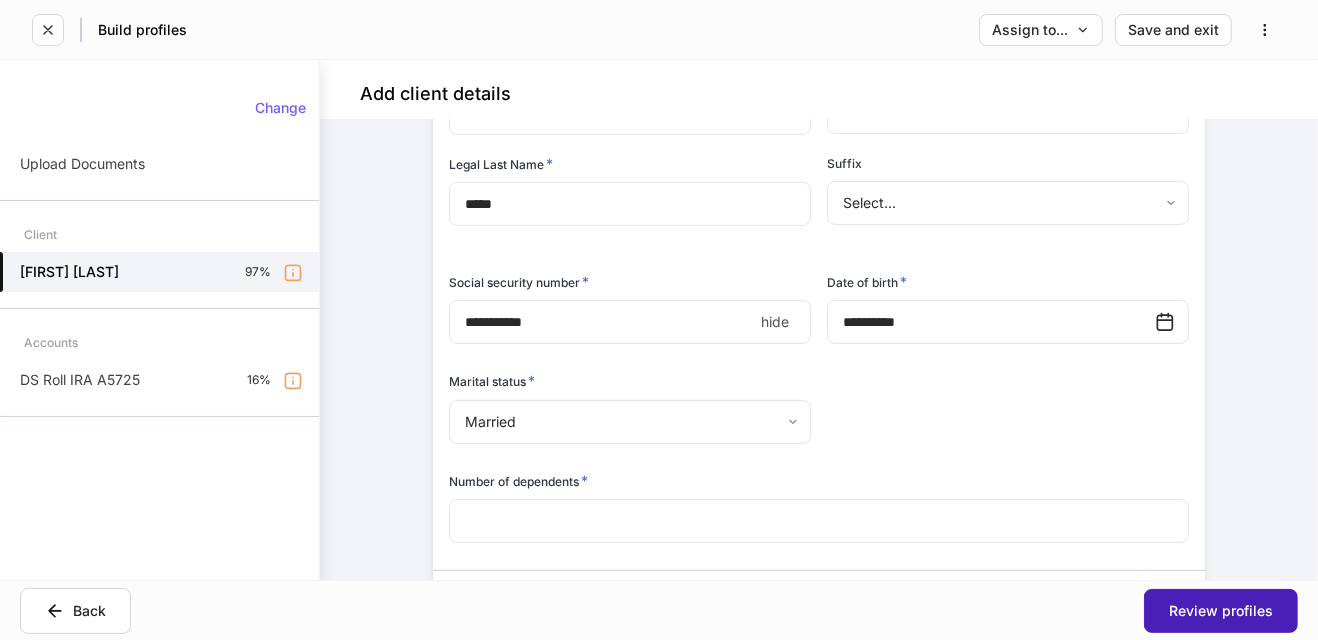 click on "Review profiles" at bounding box center (1221, 611) 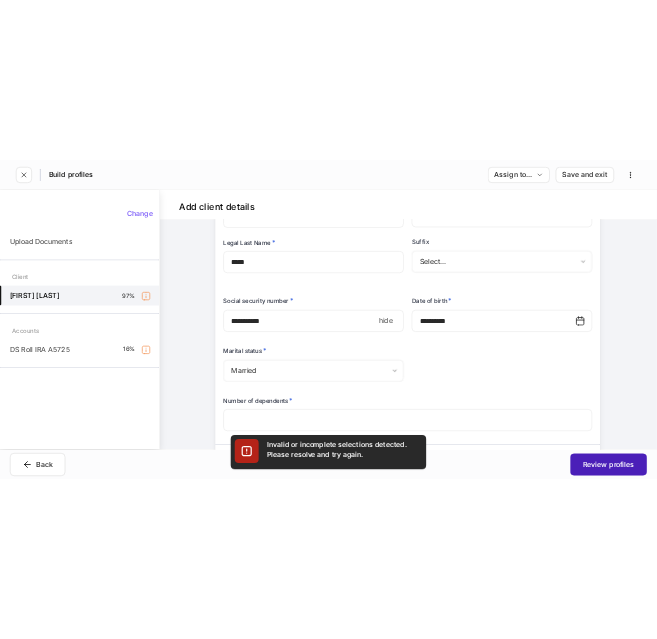 scroll, scrollTop: 1684, scrollLeft: 0, axis: vertical 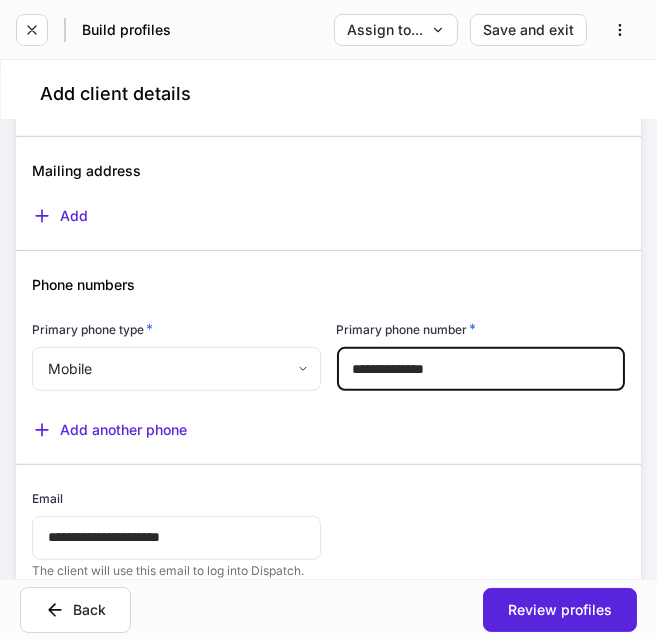 type on "**********" 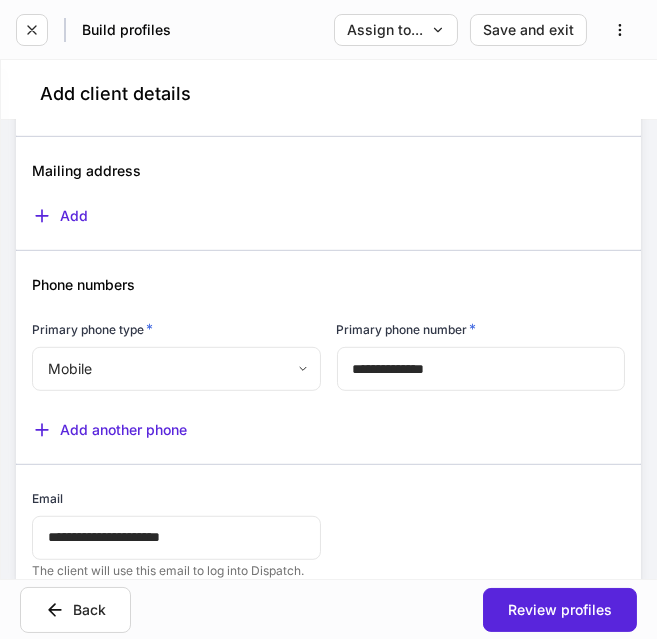 scroll, scrollTop: 1689, scrollLeft: 0, axis: vertical 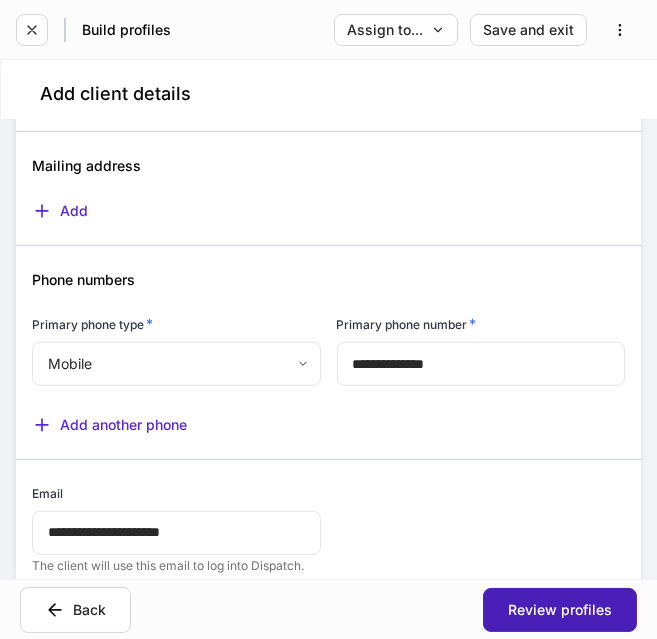 click on "Review profiles" at bounding box center [560, 610] 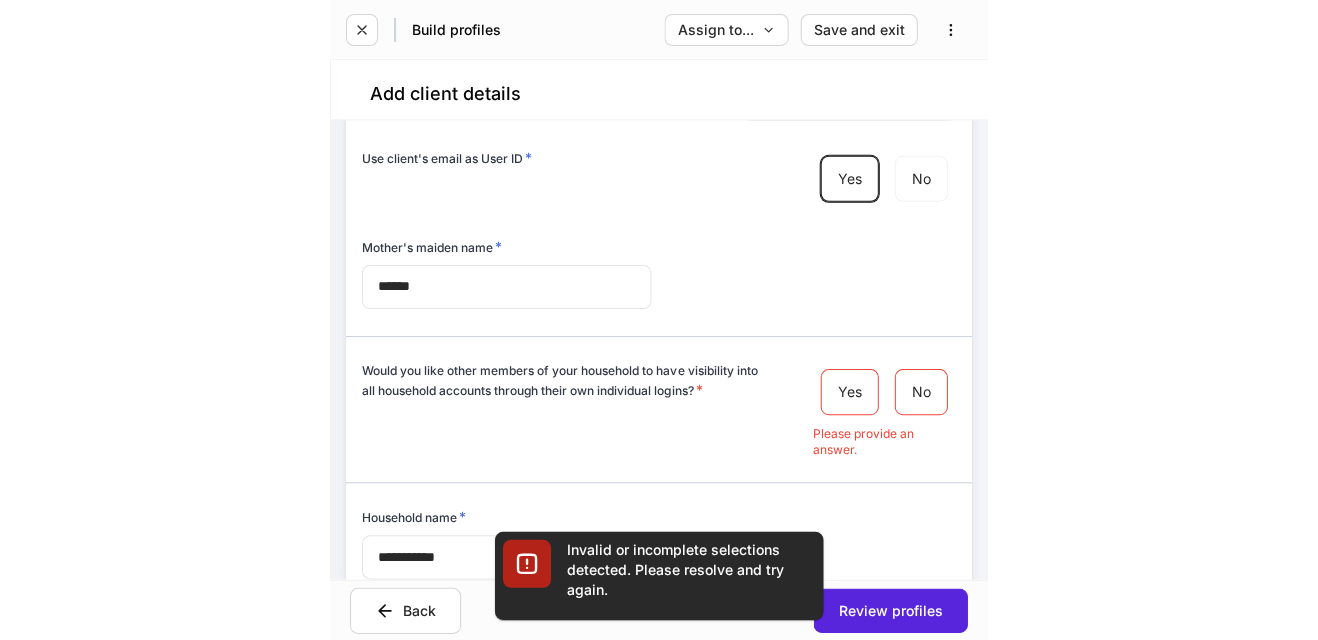 scroll, scrollTop: 6675, scrollLeft: 0, axis: vertical 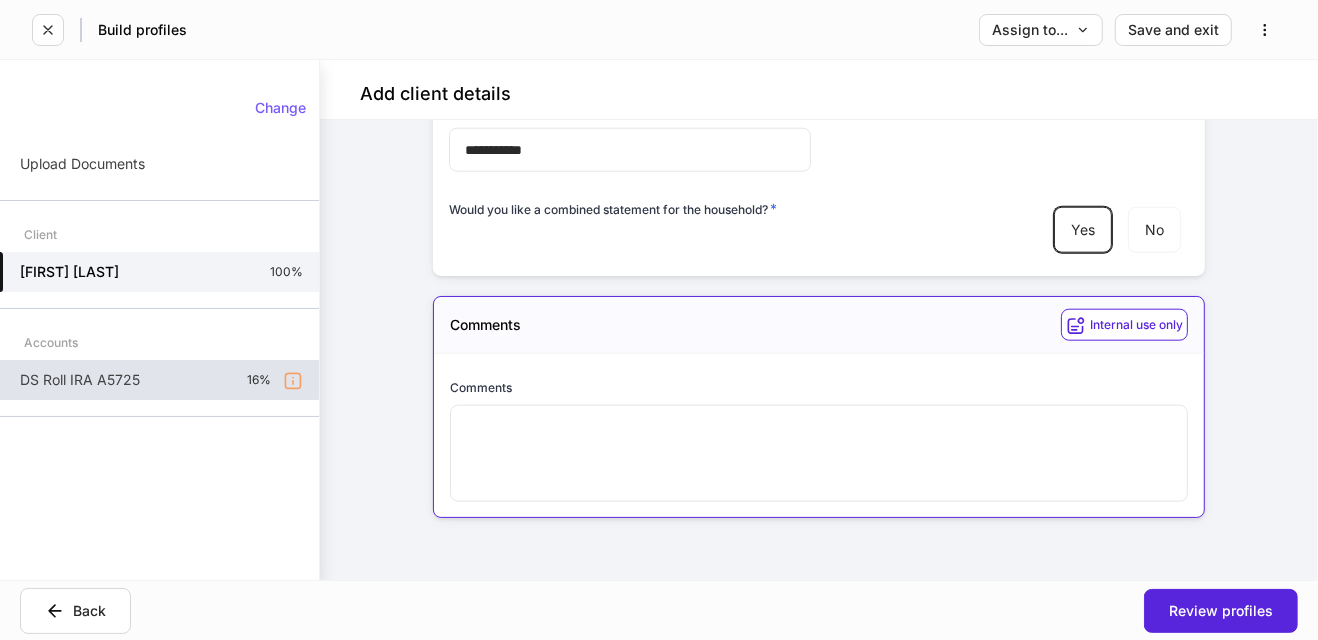 click on "DS Roll IRA A5725 16%" at bounding box center (159, 380) 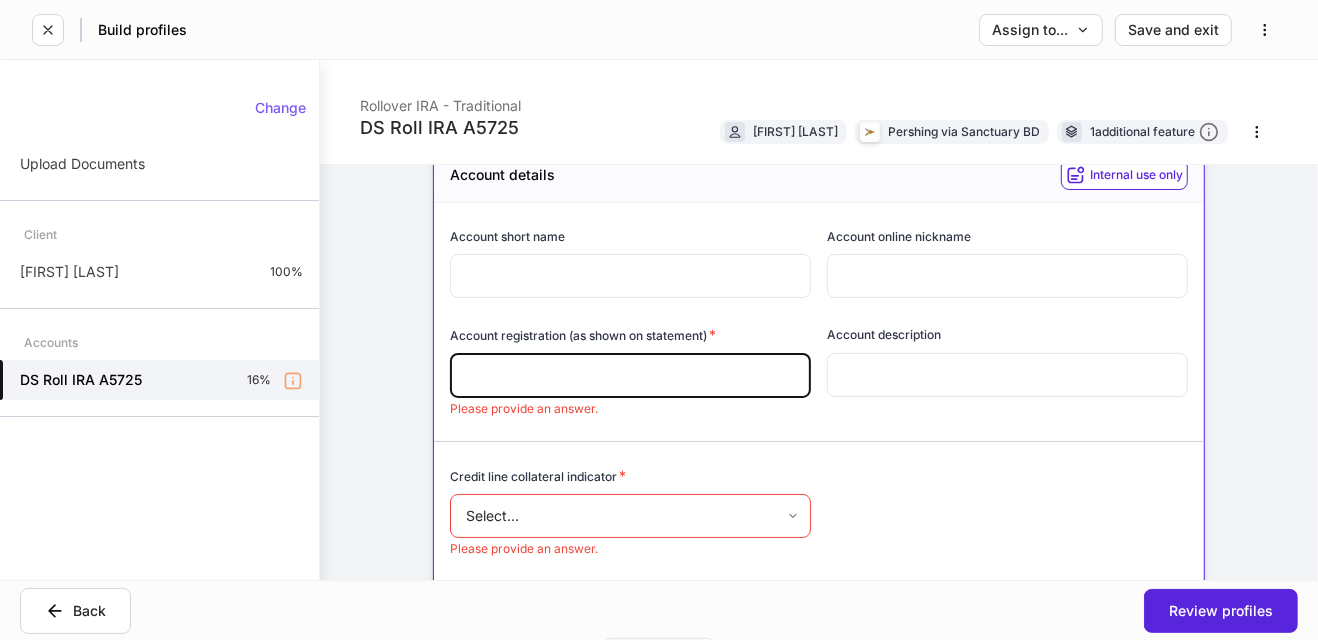 scroll, scrollTop: 43, scrollLeft: 0, axis: vertical 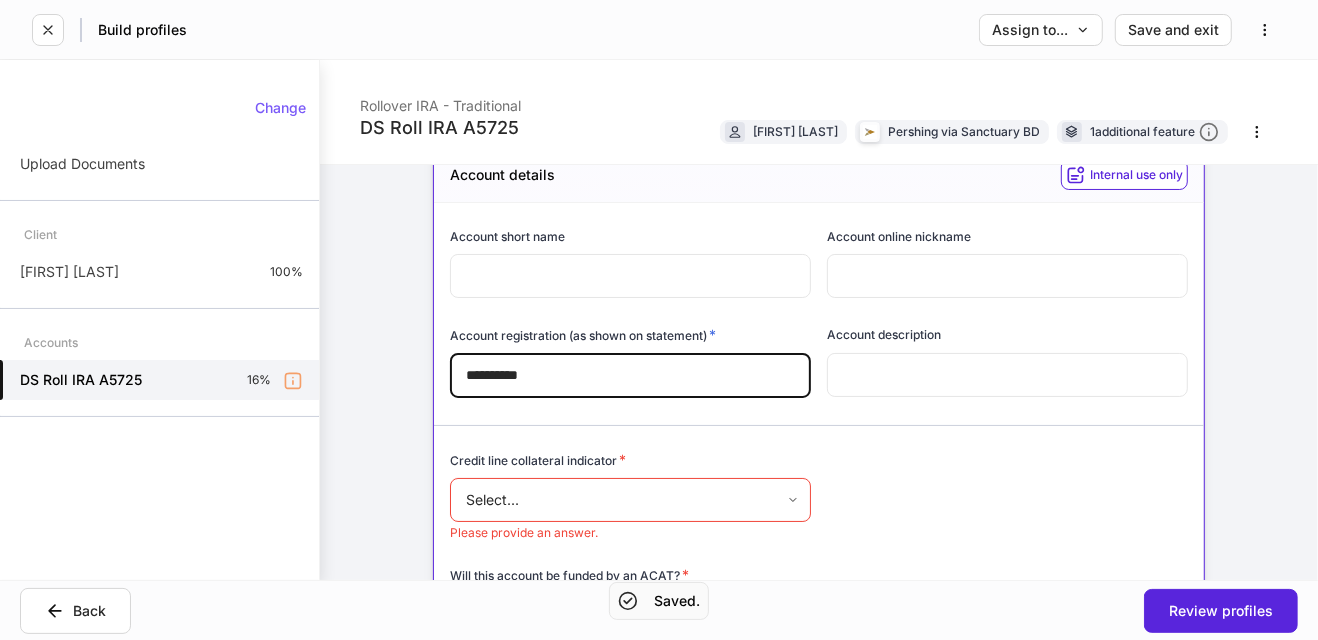 type on "**********" 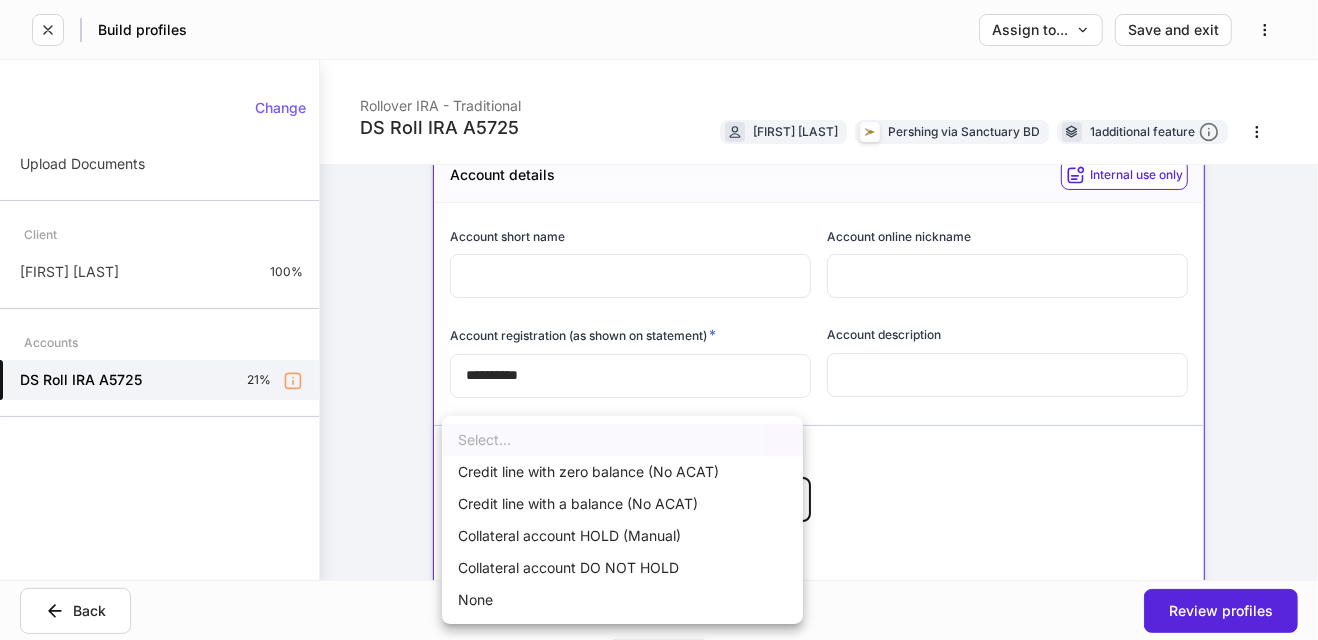 click on "**********" at bounding box center [659, 320] 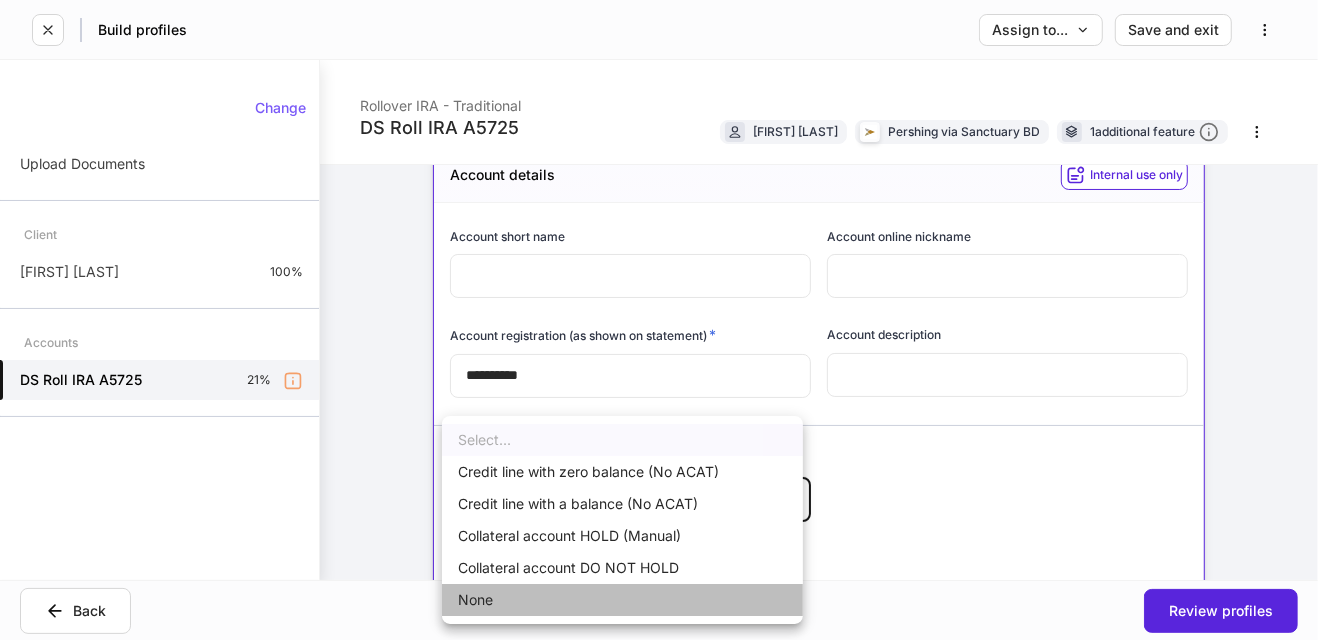 click on "None" at bounding box center (622, 600) 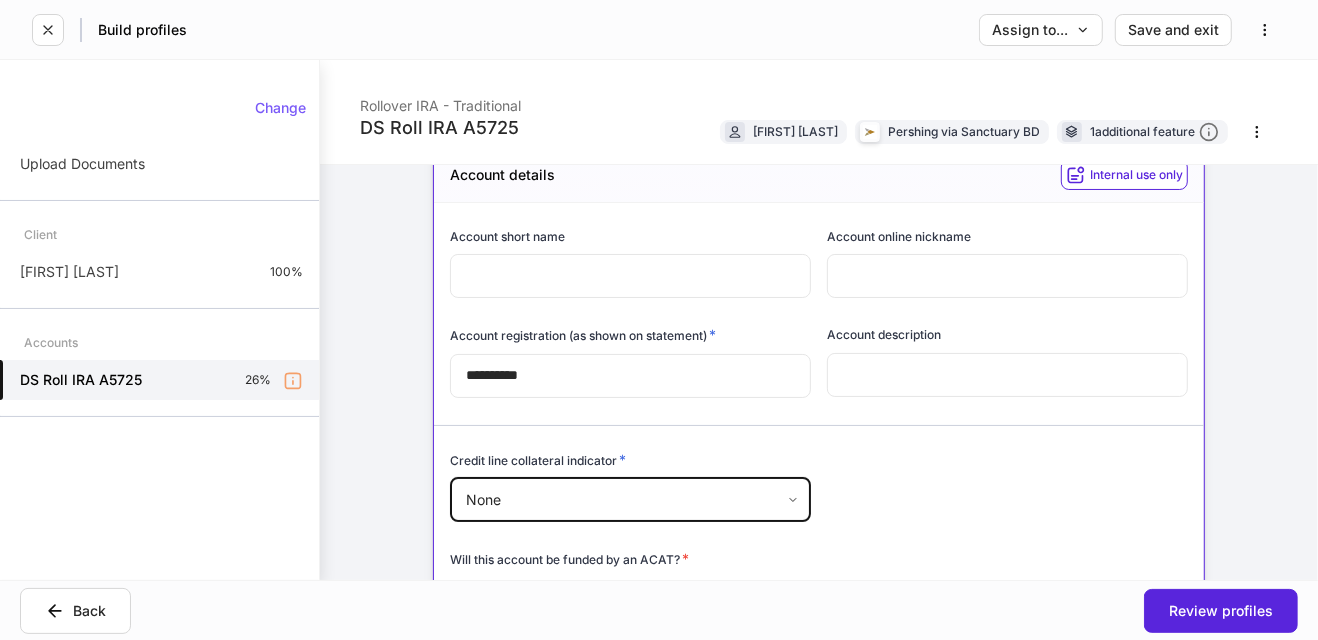 click at bounding box center (630, 276) 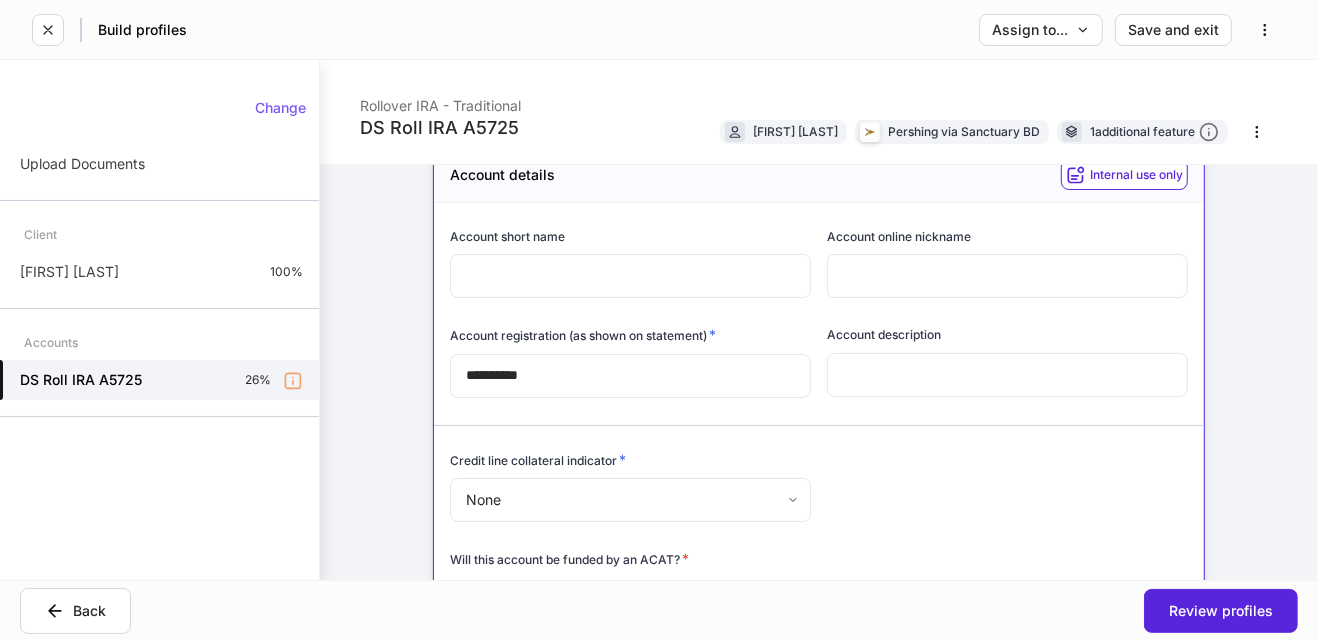 click on "**********" at bounding box center [819, 1471] 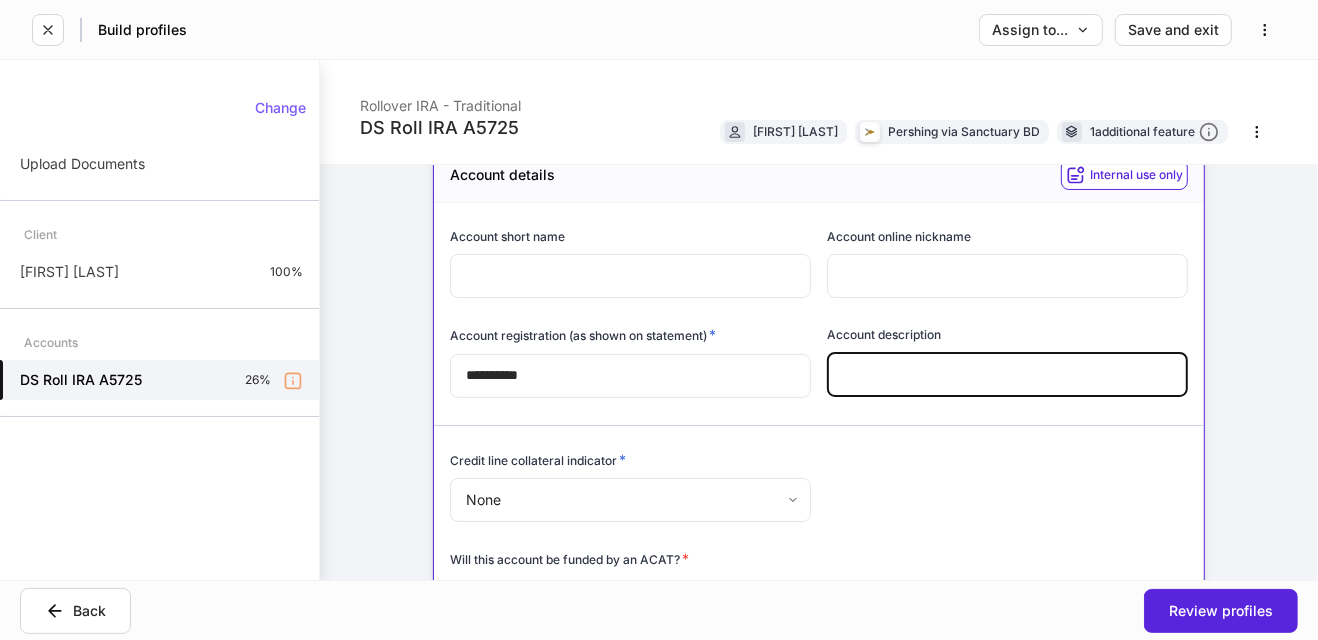 drag, startPoint x: 875, startPoint y: 361, endPoint x: 845, endPoint y: 371, distance: 31.622776 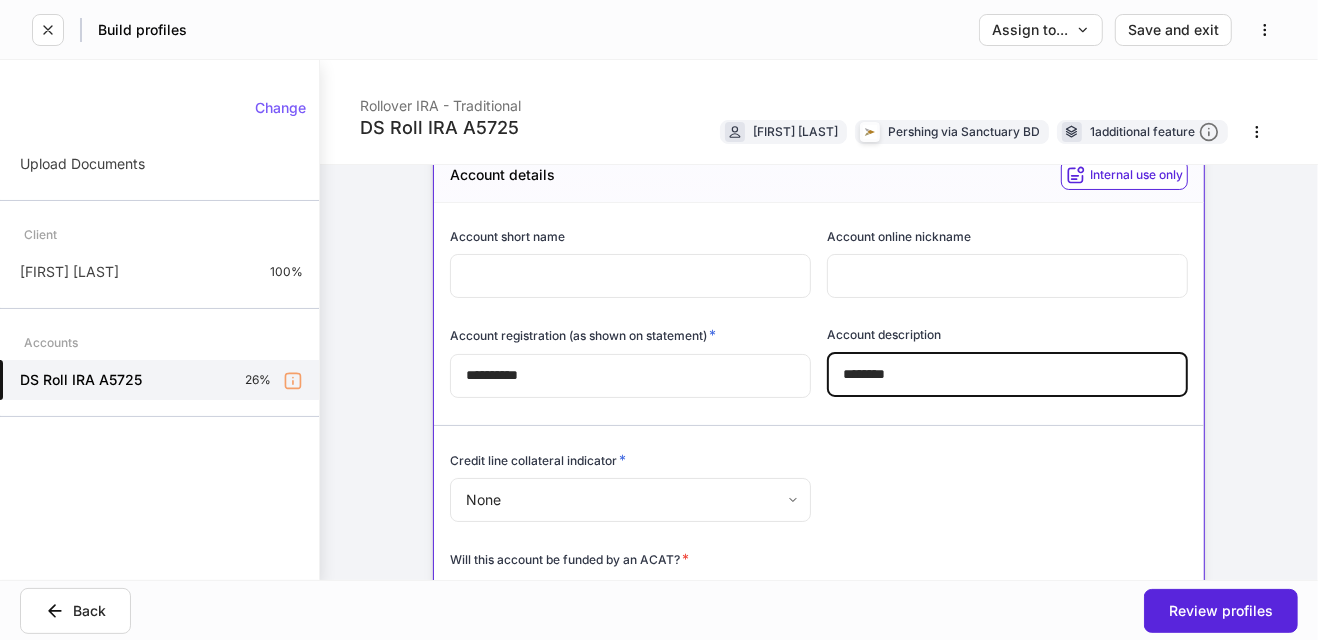 type on "********" 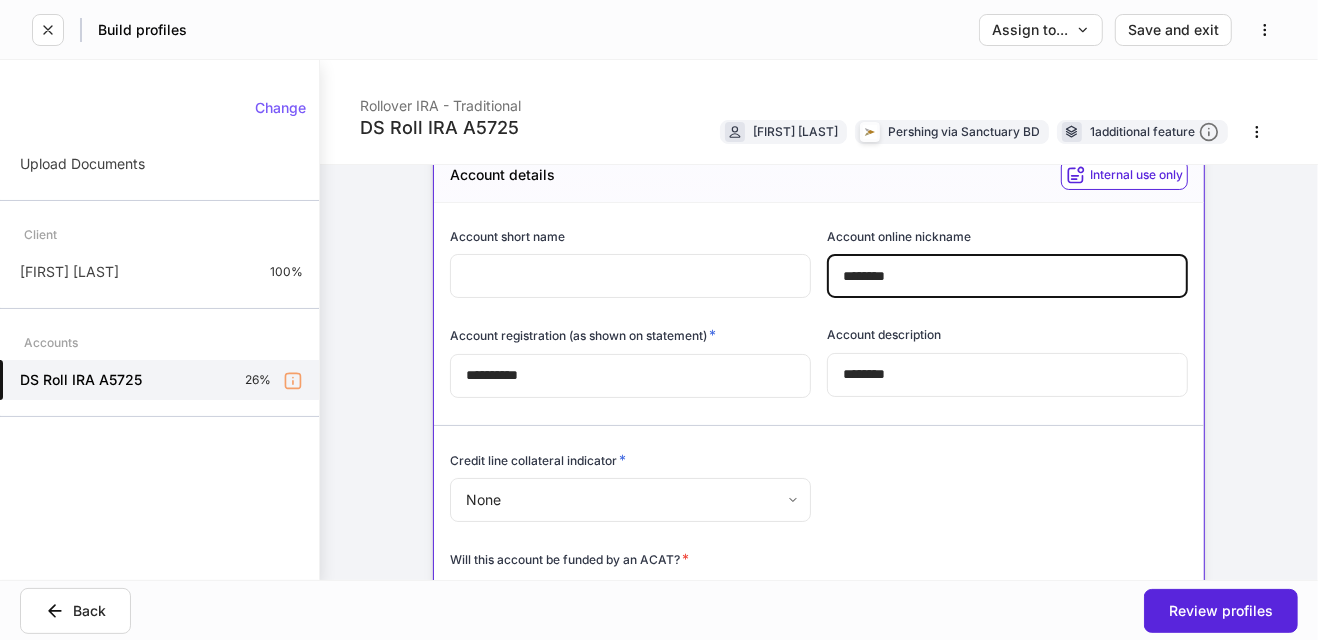 click on "********" at bounding box center [1007, 276] 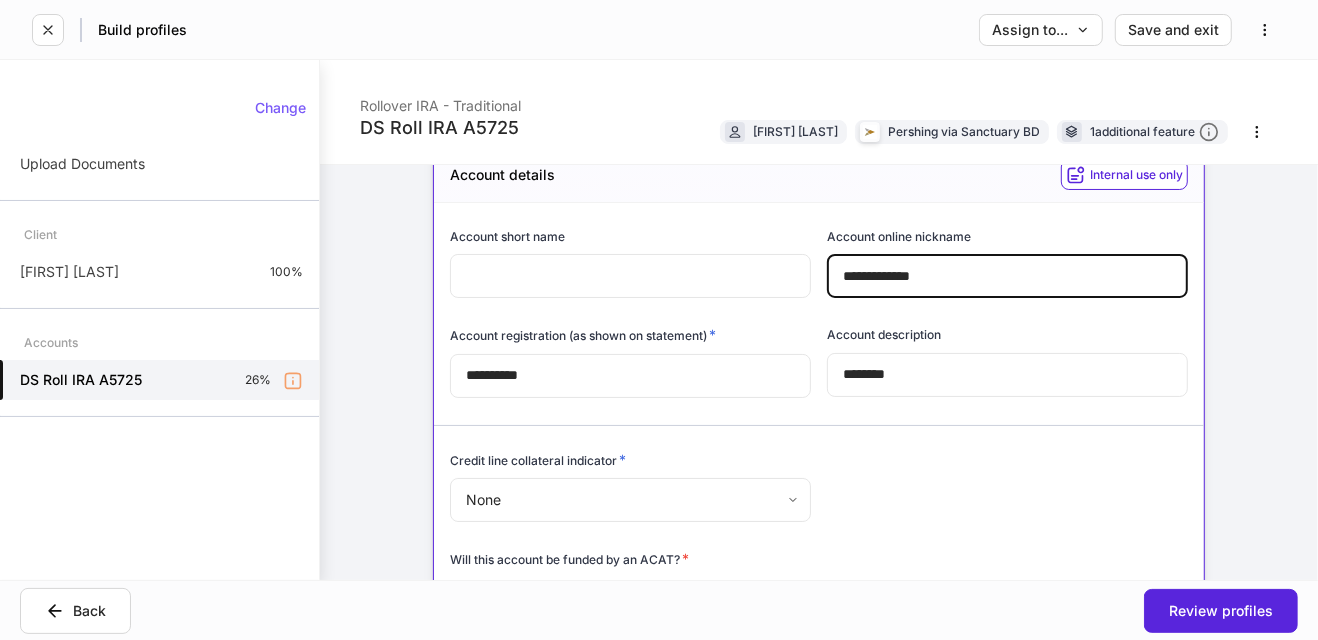 type on "**********" 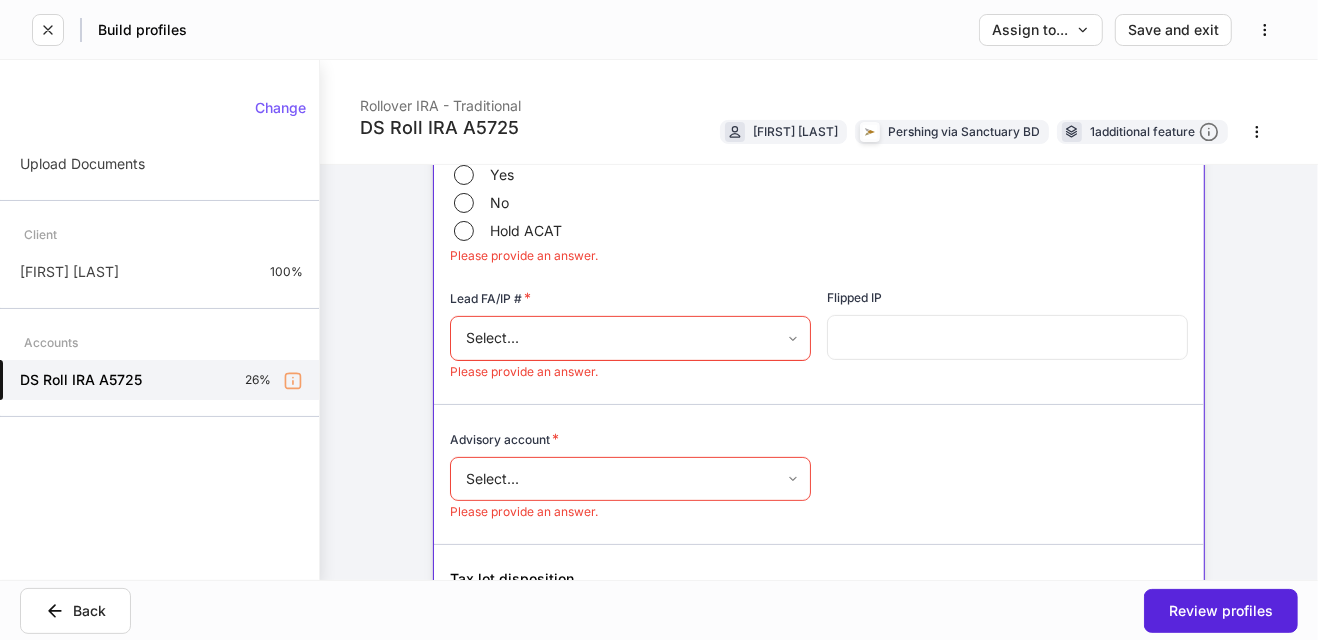 scroll, scrollTop: 385, scrollLeft: 0, axis: vertical 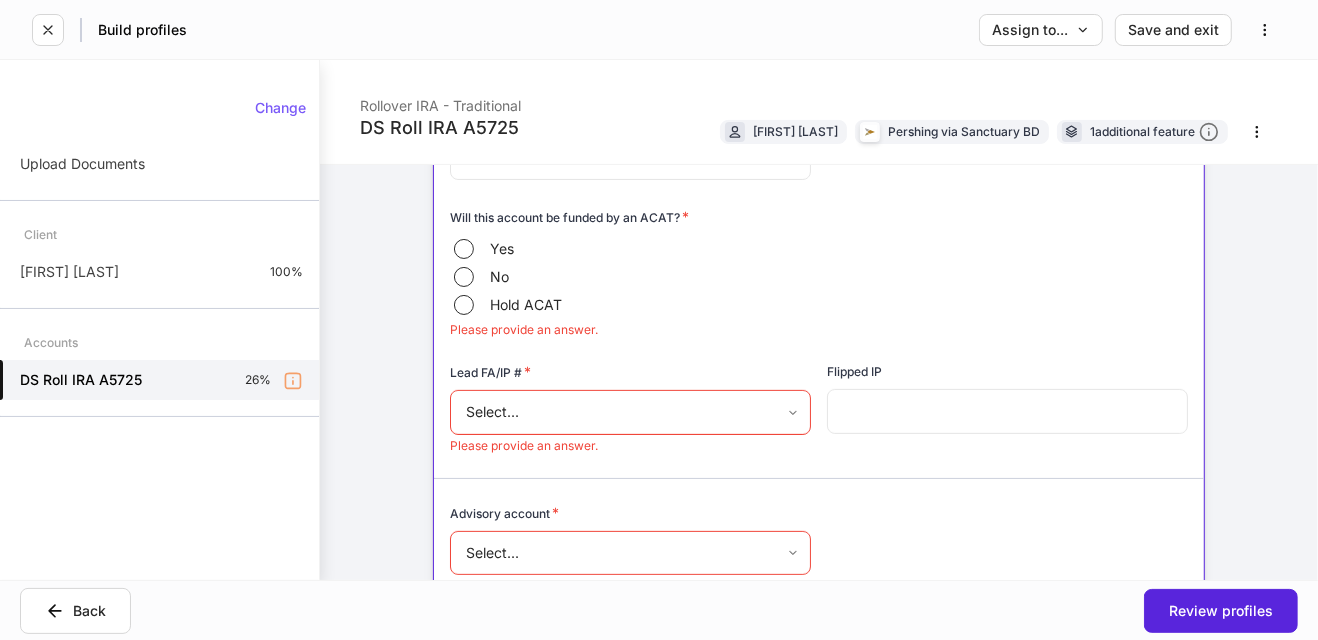 type on "*****" 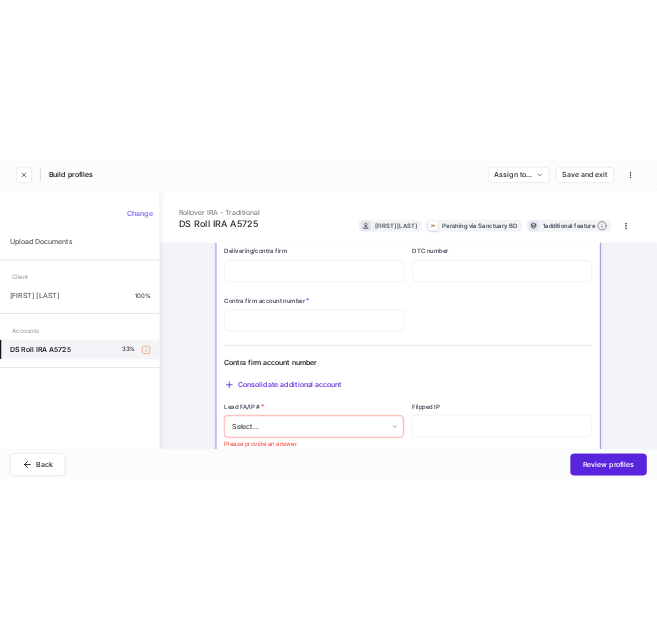 scroll, scrollTop: 674, scrollLeft: 0, axis: vertical 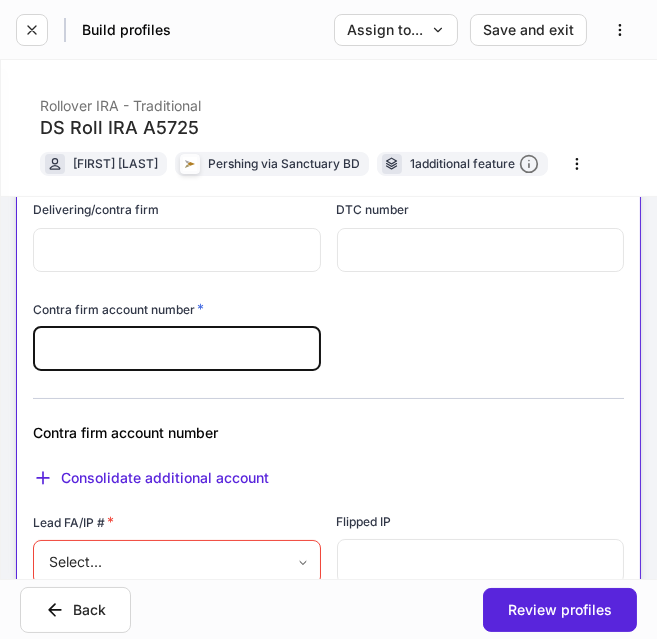 click at bounding box center [177, 349] 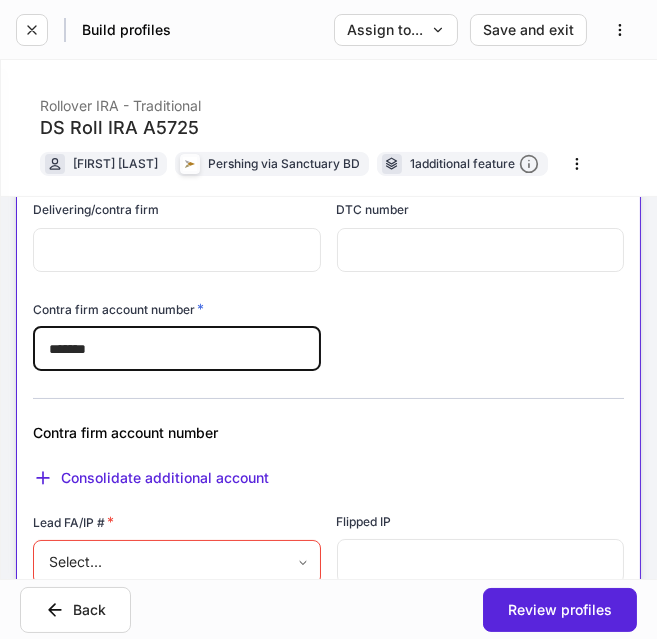 drag, startPoint x: 126, startPoint y: 344, endPoint x: 83, endPoint y: 368, distance: 49.24429 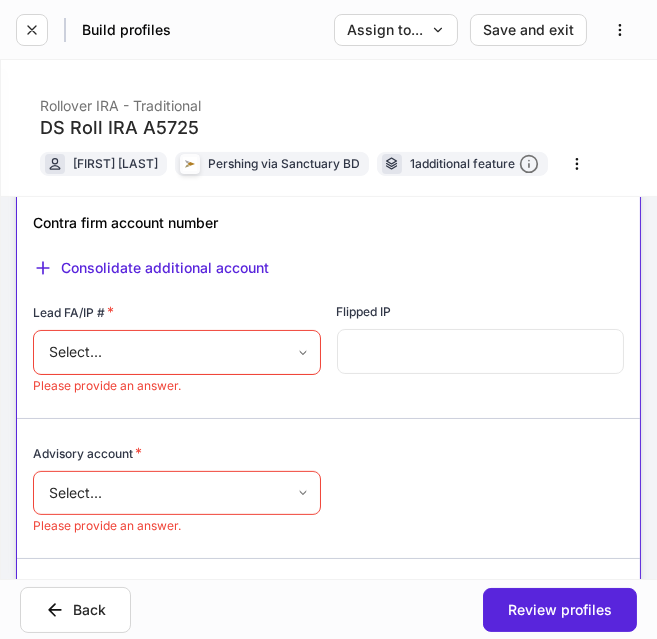 scroll, scrollTop: 886, scrollLeft: 0, axis: vertical 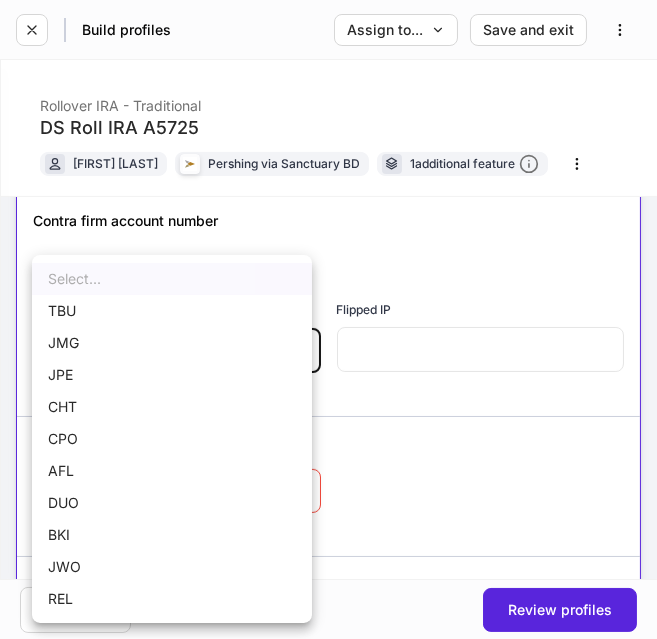 click on "**********" at bounding box center (328, 319) 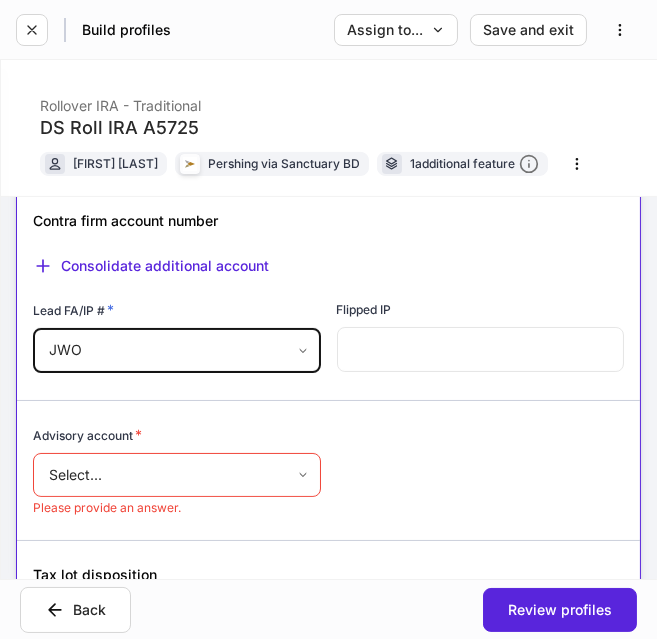 click at bounding box center (481, 349) 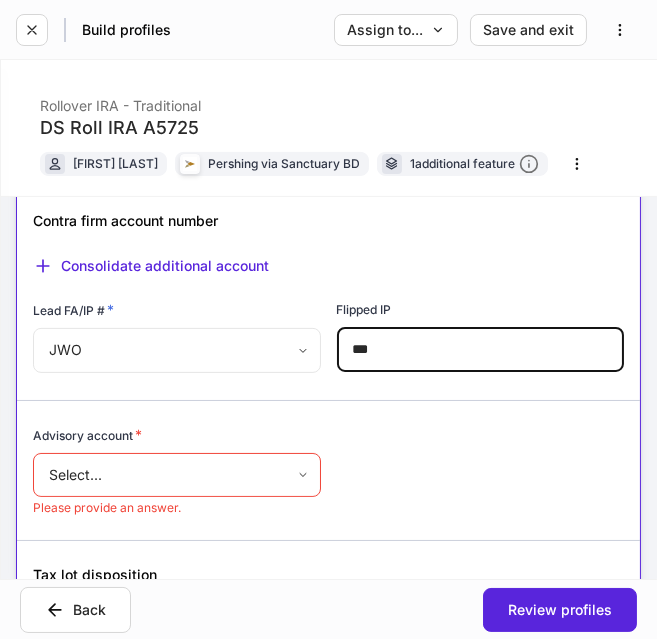 type on "***" 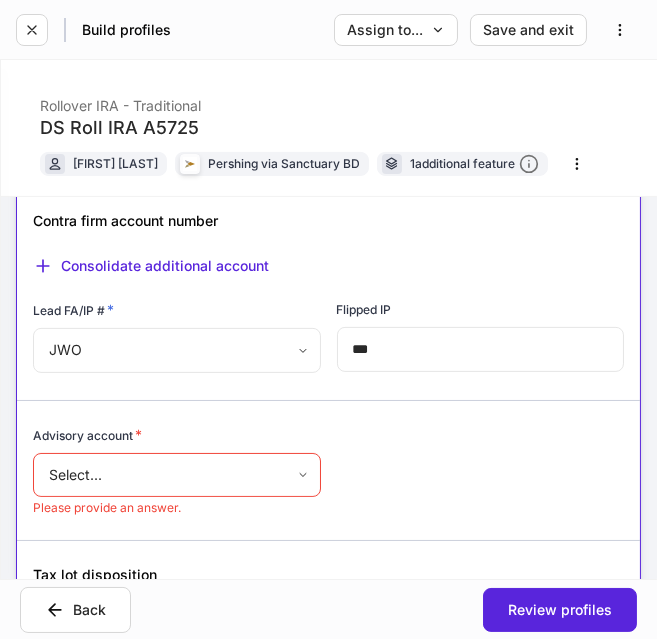 click on "**********" at bounding box center [320, 215] 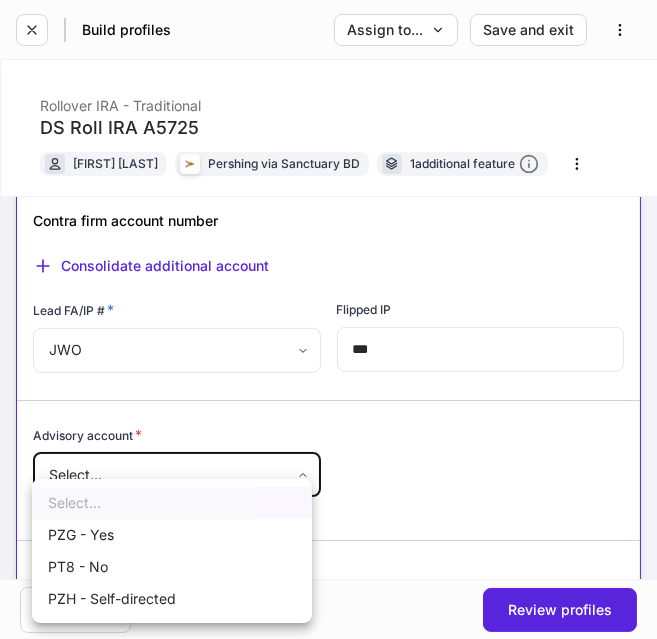 click on "**********" at bounding box center [328, 319] 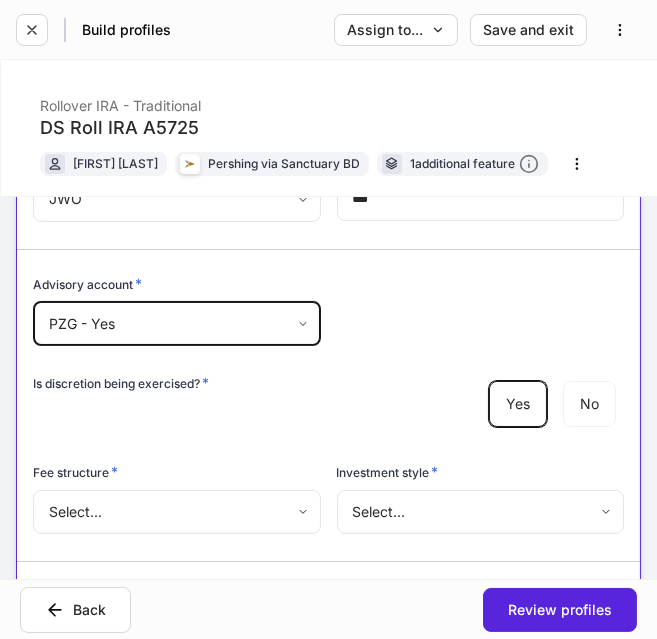 scroll, scrollTop: 1122, scrollLeft: 0, axis: vertical 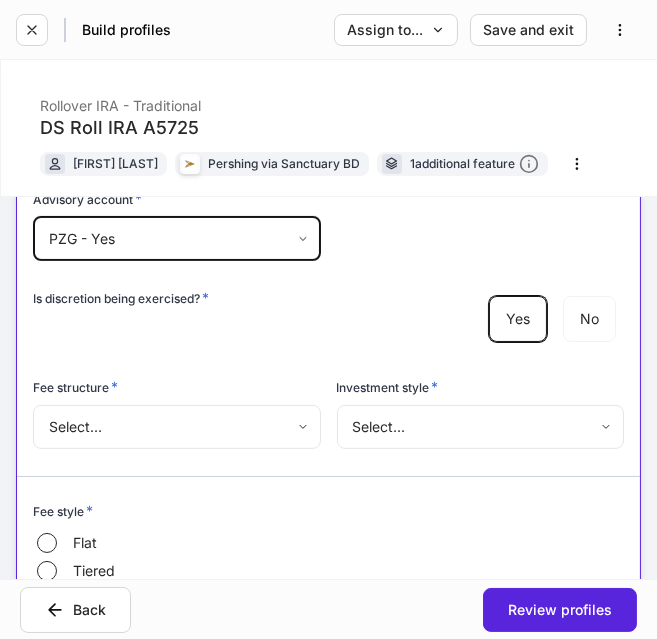 click on "**********" at bounding box center (328, 319) 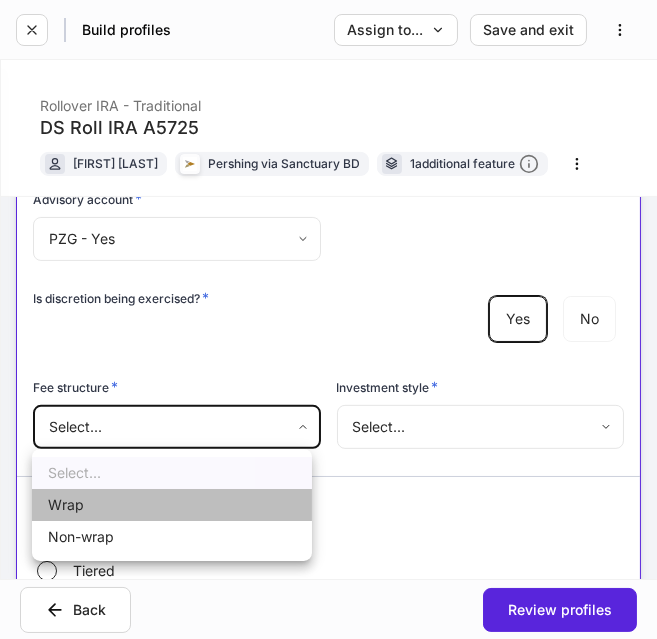 click on "Wrap" at bounding box center [172, 505] 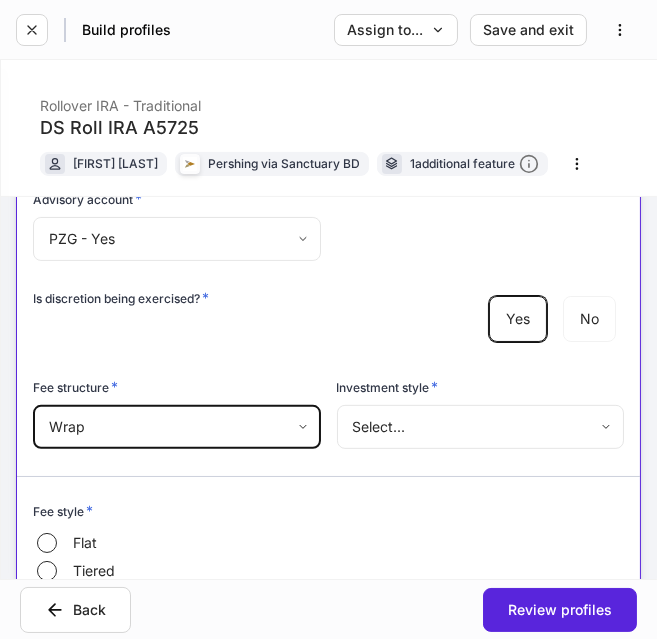 click on "**********" at bounding box center (328, 319) 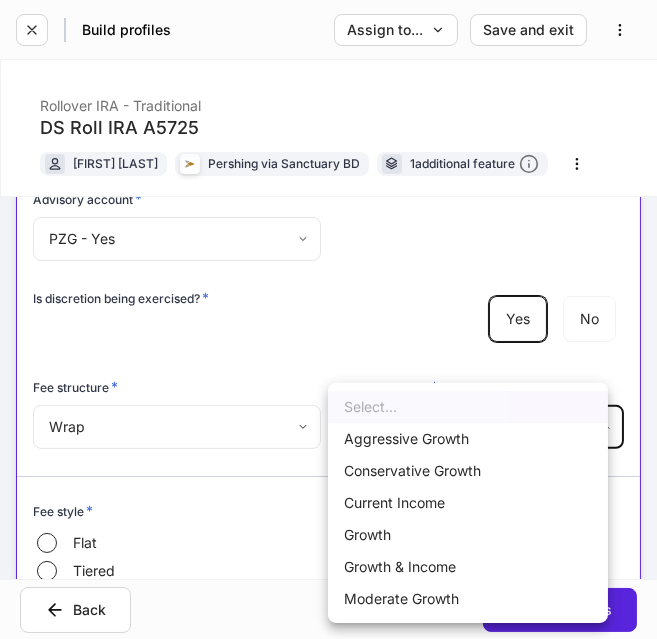 click on "Conservative Growth" at bounding box center [468, 471] 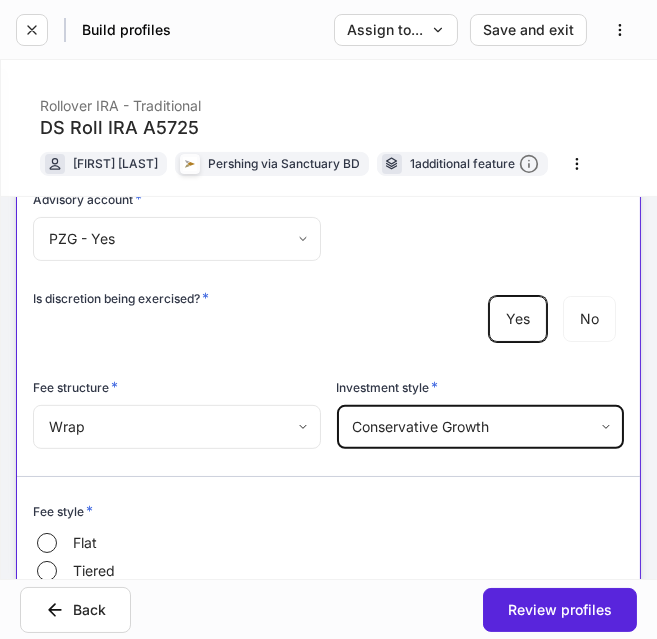 type on "**********" 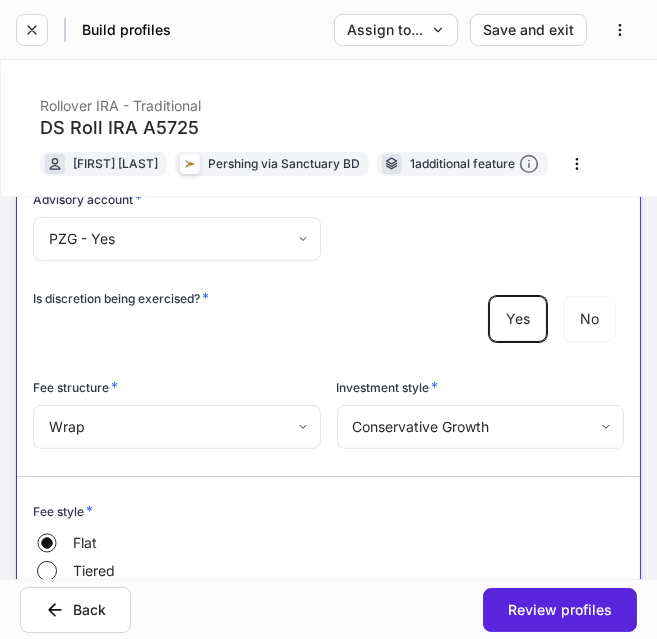 scroll, scrollTop: 1326, scrollLeft: 0, axis: vertical 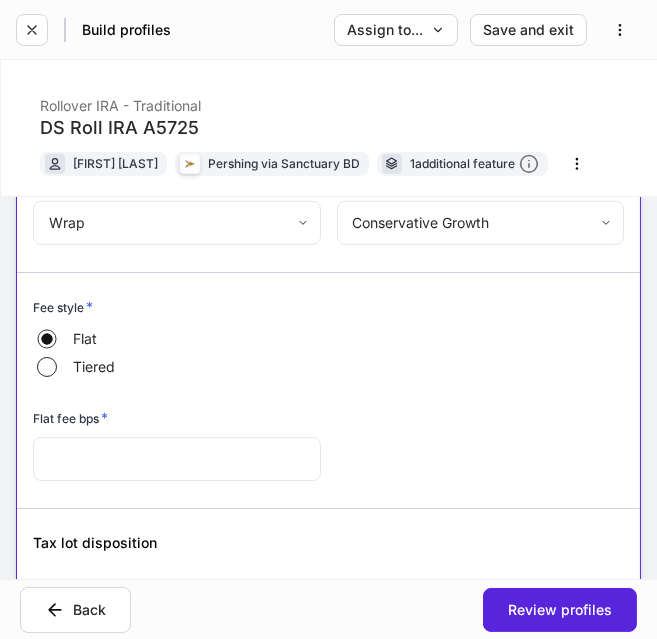 click at bounding box center [177, 459] 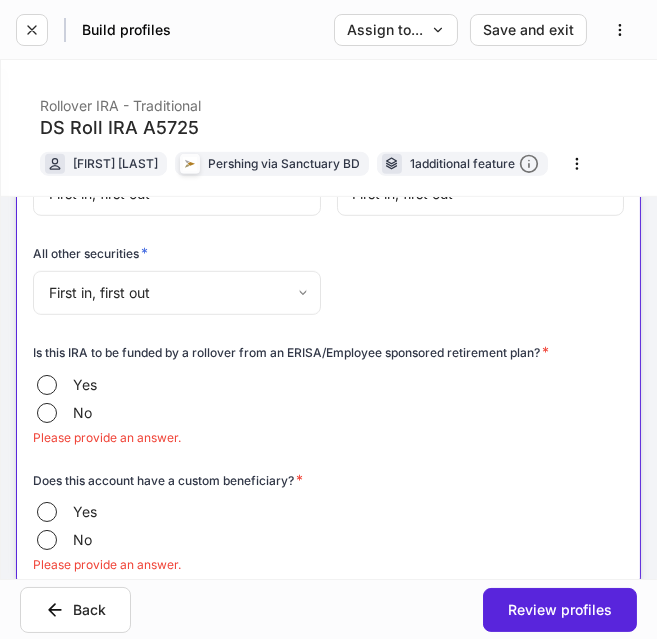 scroll, scrollTop: 1777, scrollLeft: 0, axis: vertical 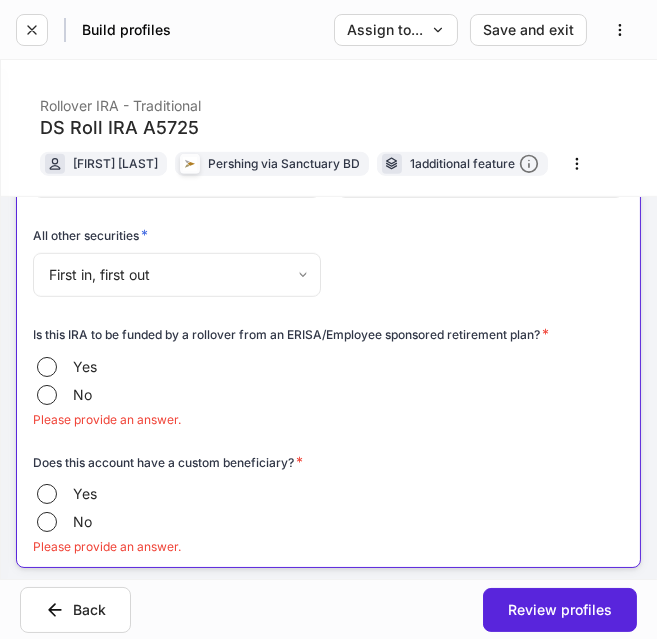 type on "***" 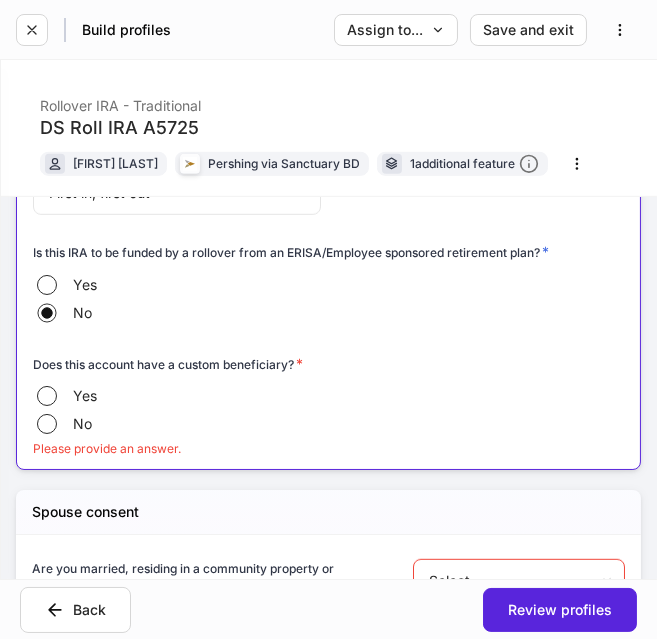 scroll, scrollTop: 1858, scrollLeft: 0, axis: vertical 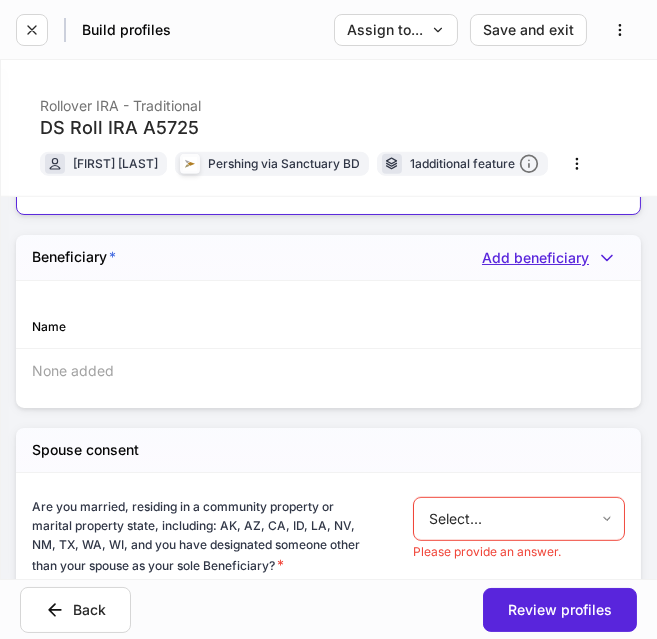 click on "Add beneficiary" at bounding box center [553, 258] 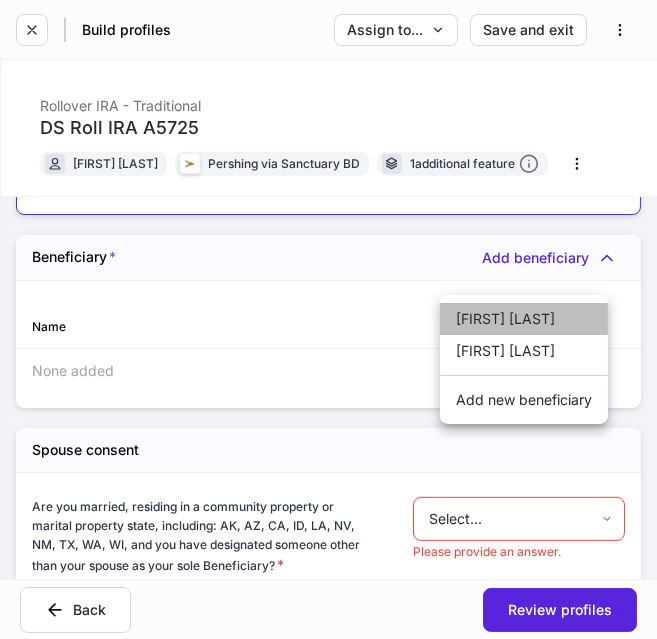 click on "[FIRST] [LAST]" at bounding box center (524, 319) 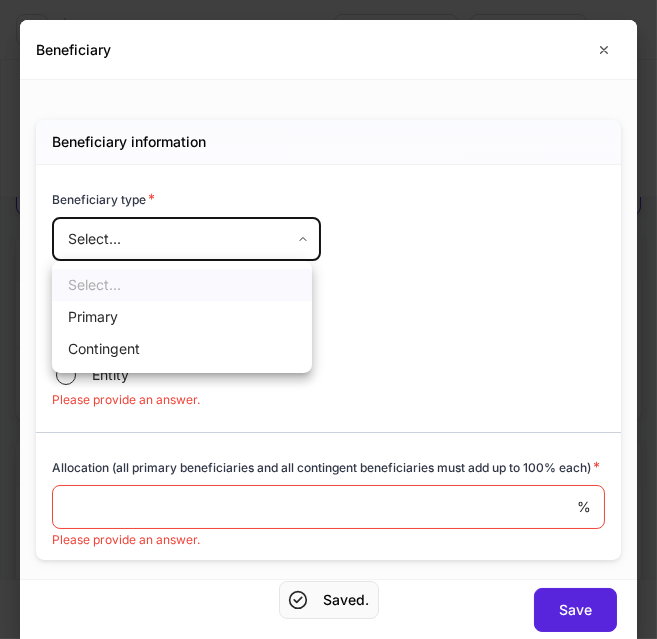 click on "**********" at bounding box center [328, 319] 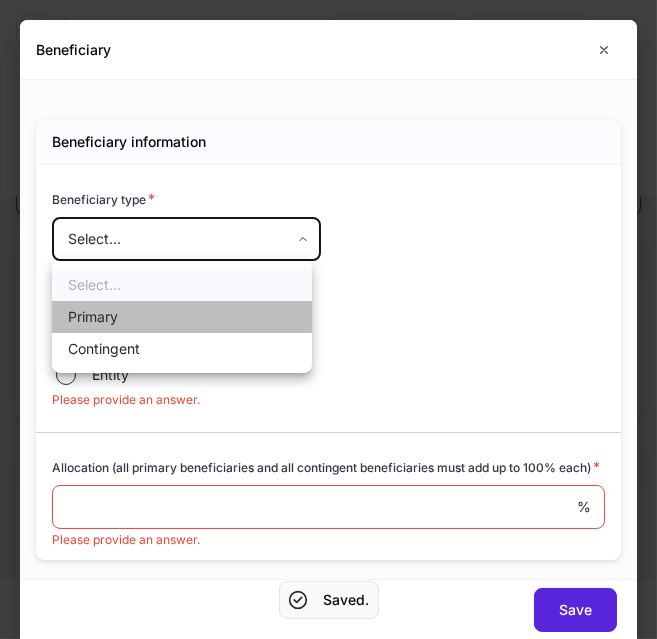 click on "Primary" at bounding box center (182, 317) 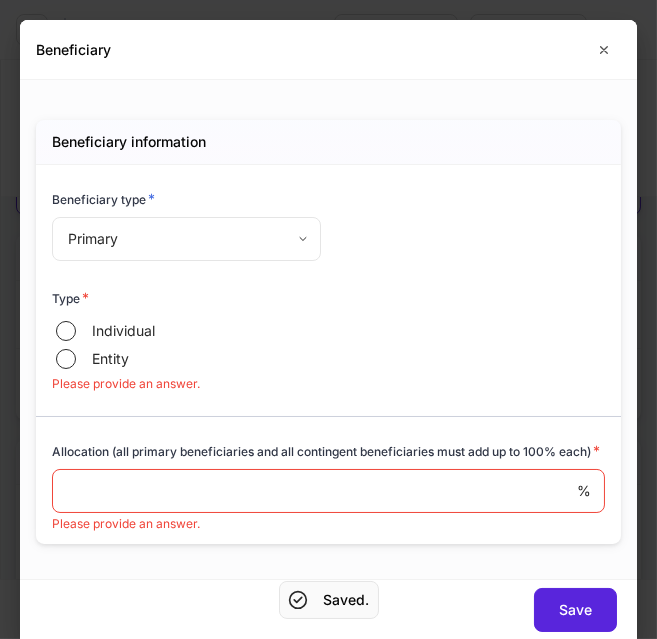 click on "Type * Individual Entity Please provide an answer." at bounding box center (320, 327) 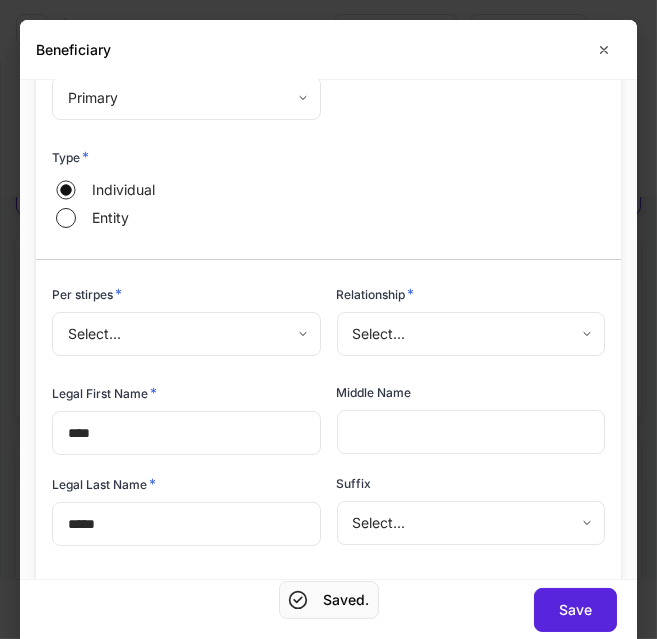 scroll, scrollTop: 155, scrollLeft: 0, axis: vertical 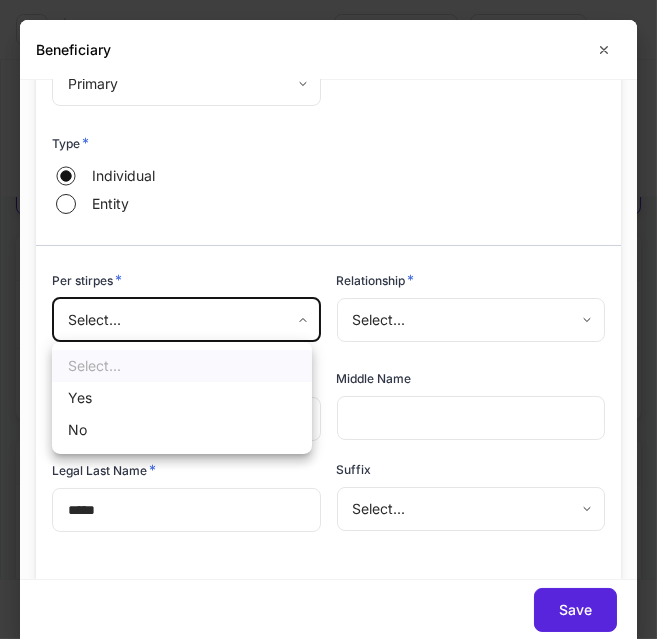 drag, startPoint x: 136, startPoint y: 325, endPoint x: 144, endPoint y: 388, distance: 63.505905 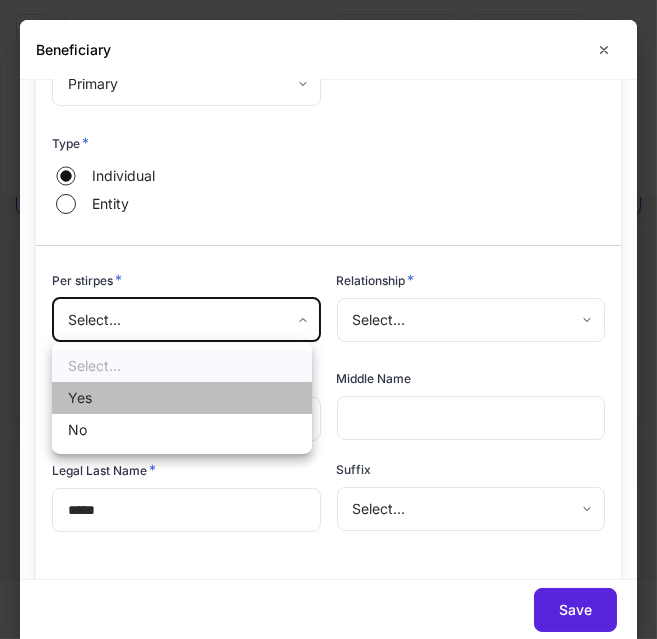click on "Yes" at bounding box center (182, 398) 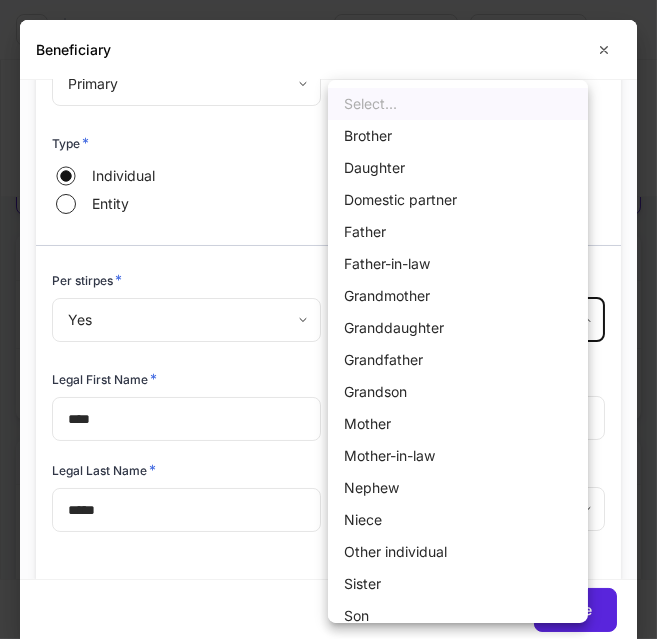 click on "**********" at bounding box center [328, 319] 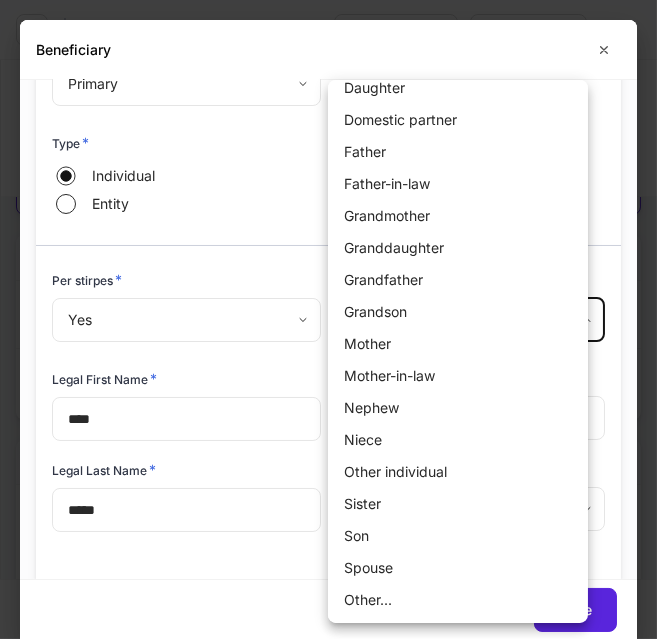scroll, scrollTop: 69, scrollLeft: 0, axis: vertical 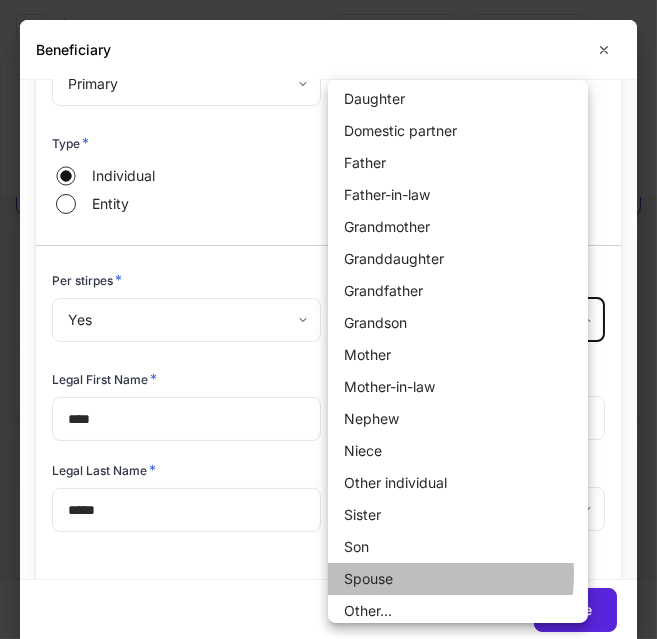 click on "Spouse" at bounding box center [458, 579] 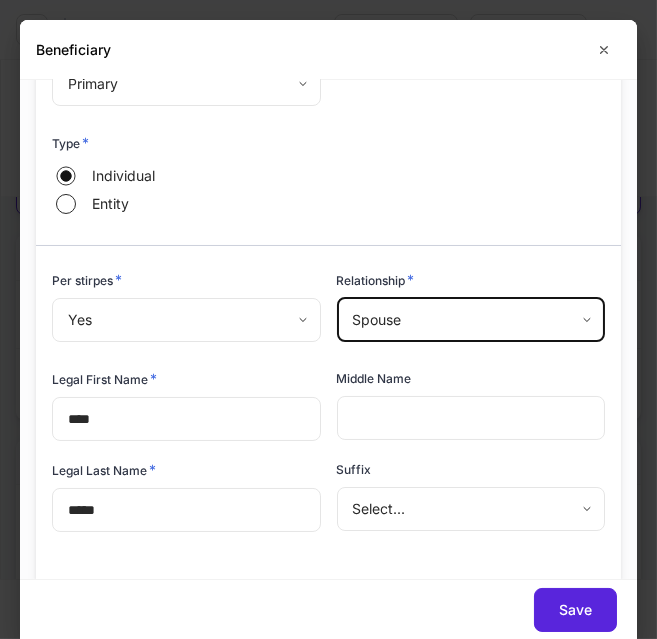 scroll, scrollTop: 38, scrollLeft: 0, axis: vertical 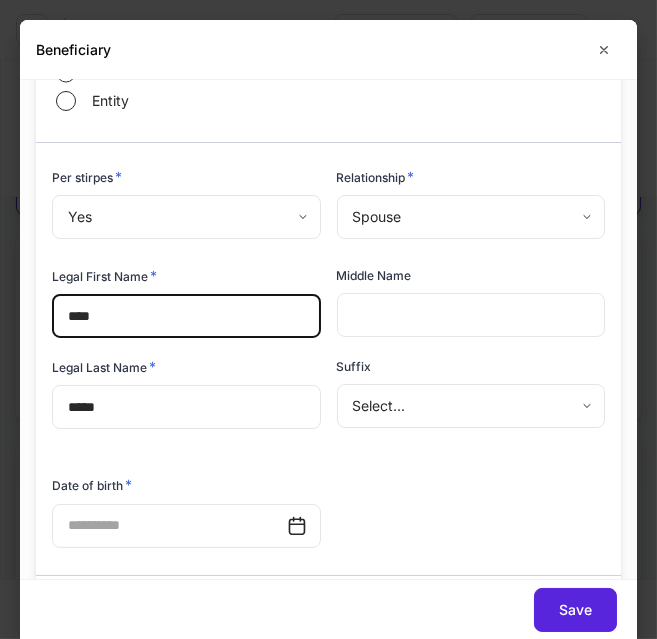 click on "****" at bounding box center [186, 316] 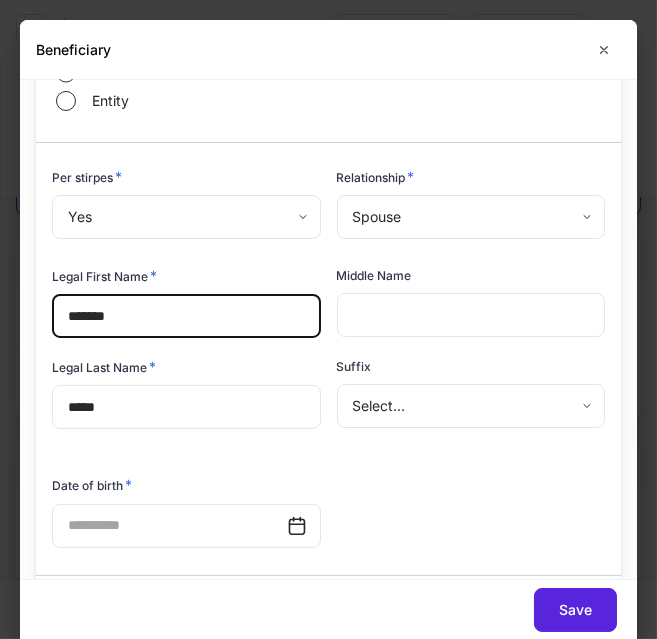 type on "*******" 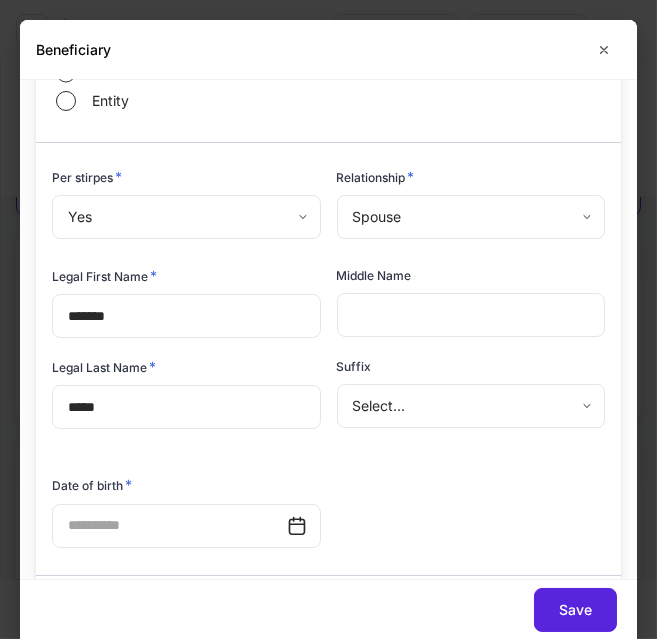 click at bounding box center (320, 563) 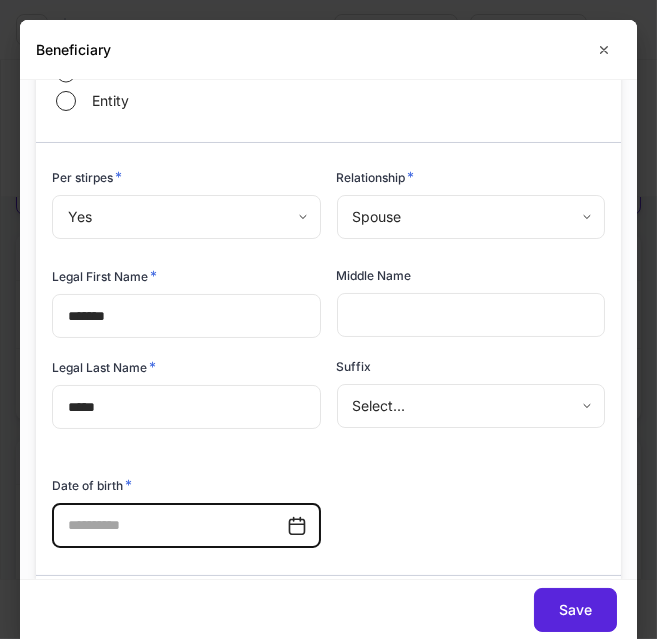 click at bounding box center (169, 526) 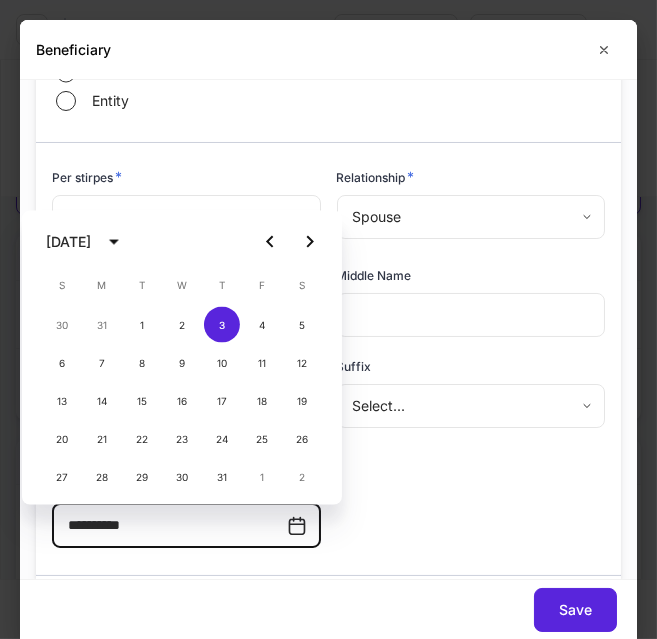 type on "**********" 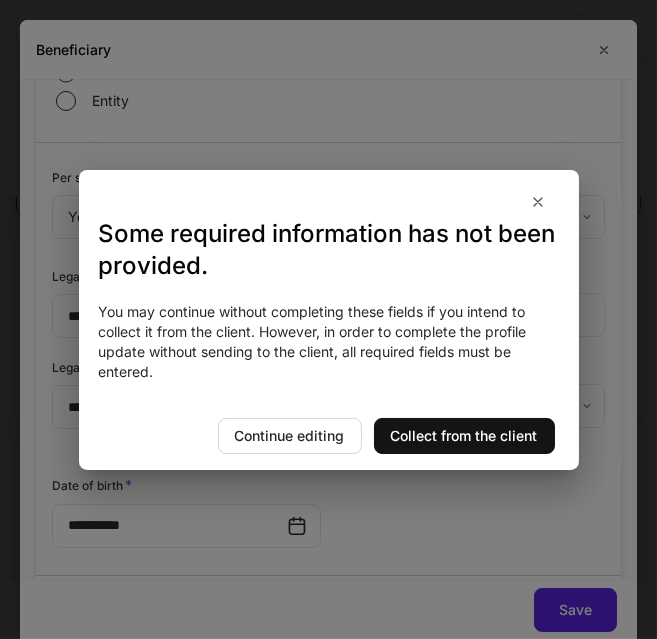 scroll, scrollTop: 482, scrollLeft: 0, axis: vertical 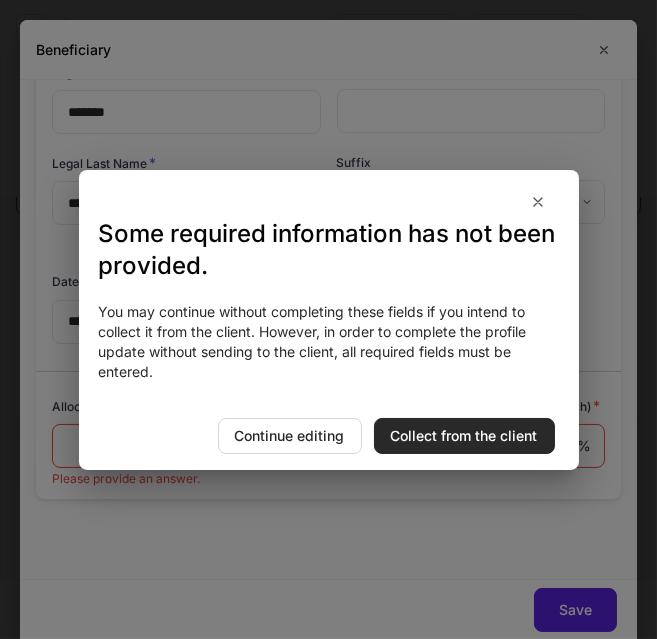 click on "Collect from the client" at bounding box center (464, 436) 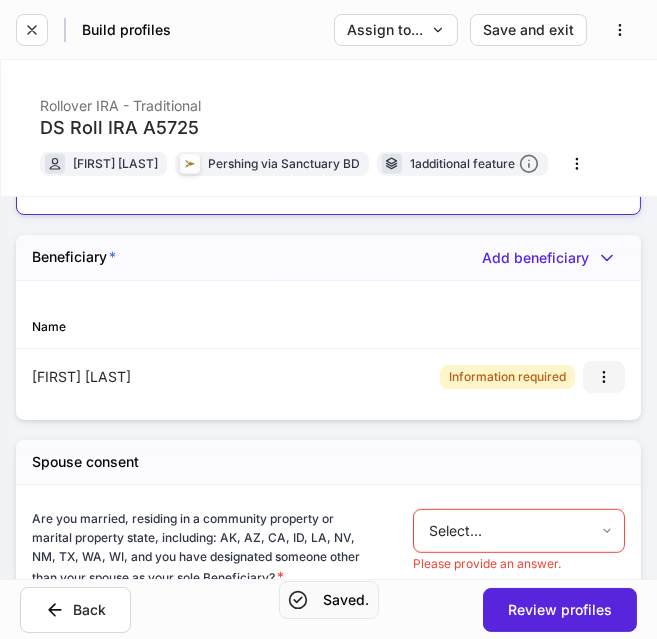 click at bounding box center [604, 377] 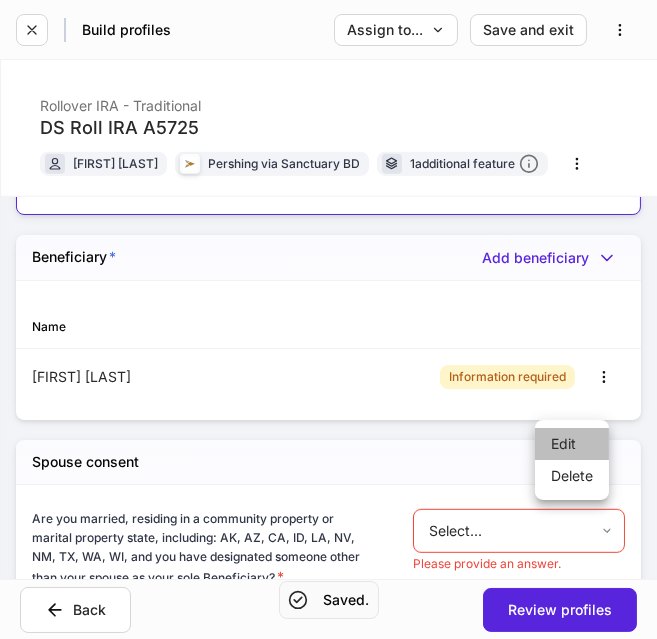 click on "Edit" at bounding box center [572, 444] 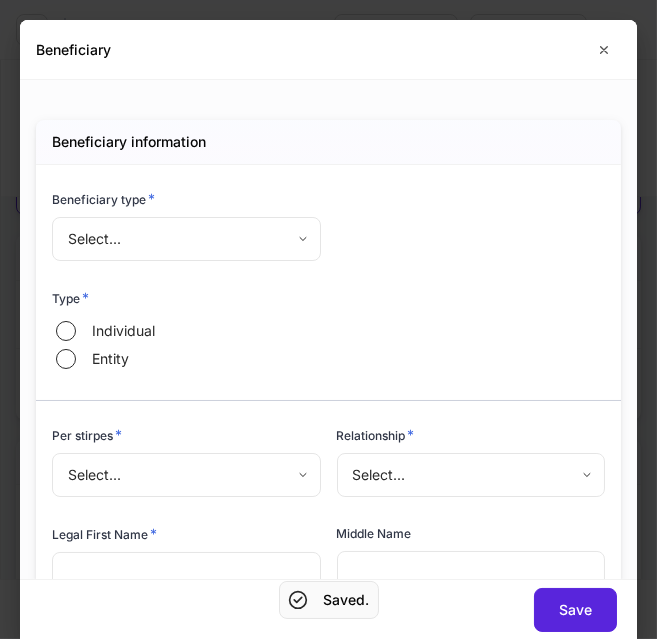 type on "*******" 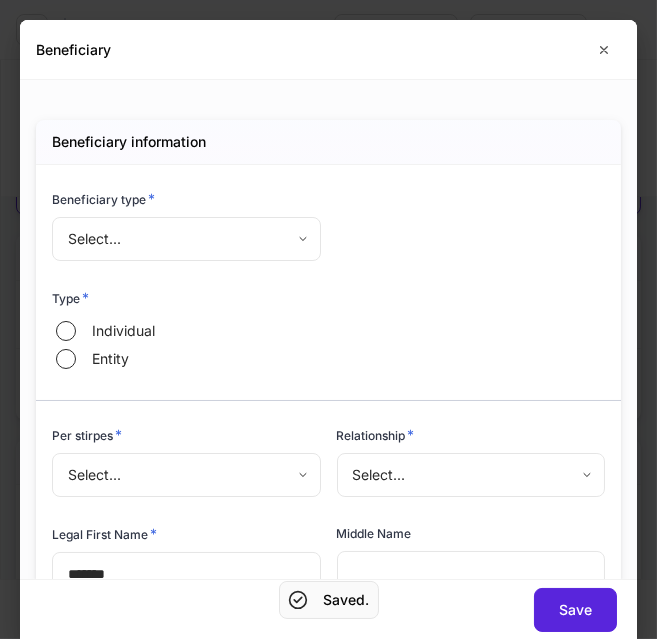 type on "**********" 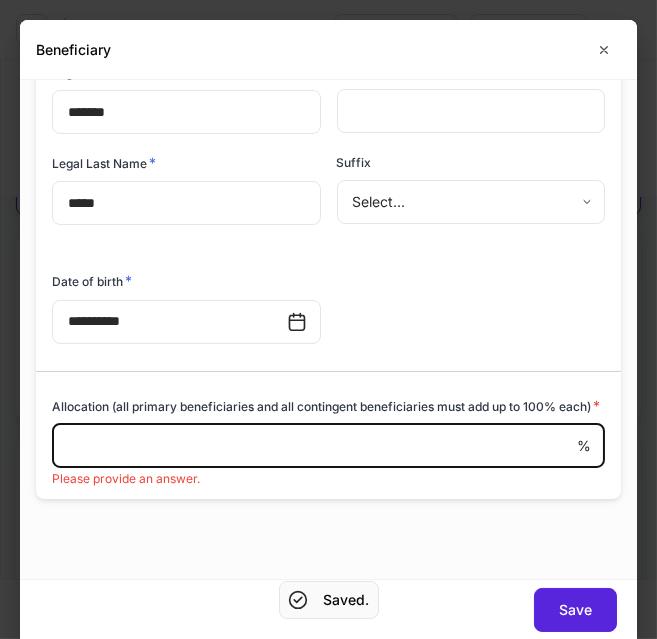 scroll, scrollTop: 466, scrollLeft: 0, axis: vertical 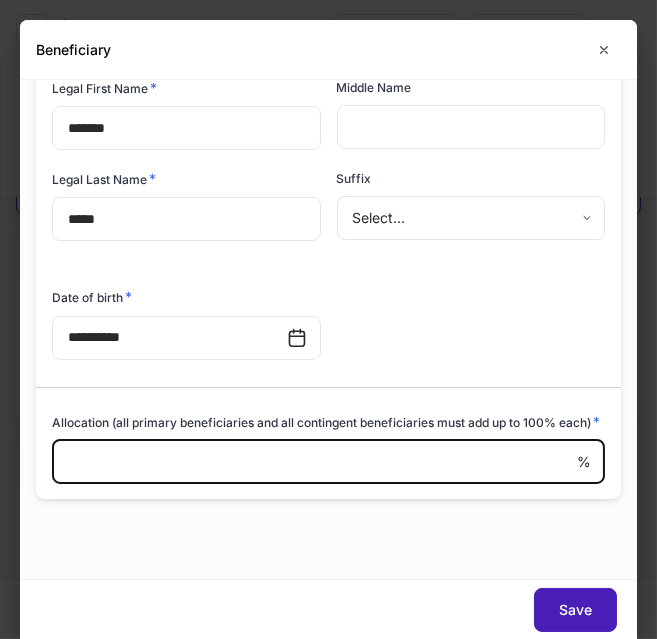 type on "***" 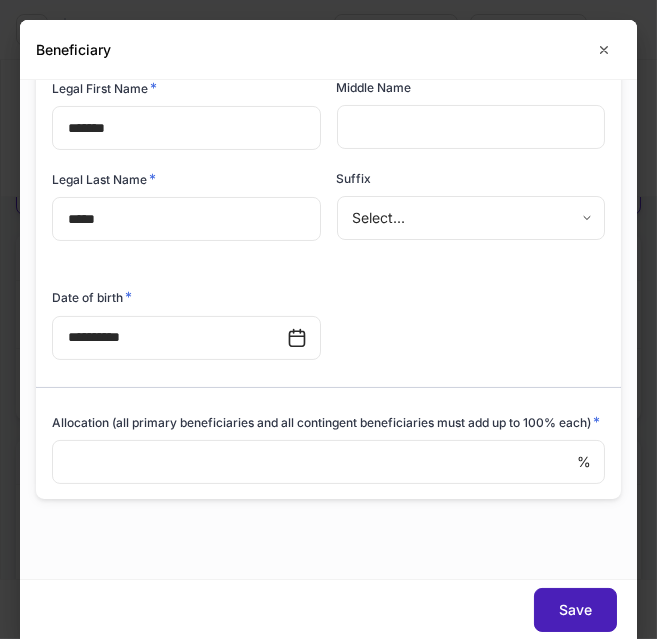 click on "Save" at bounding box center [575, 610] 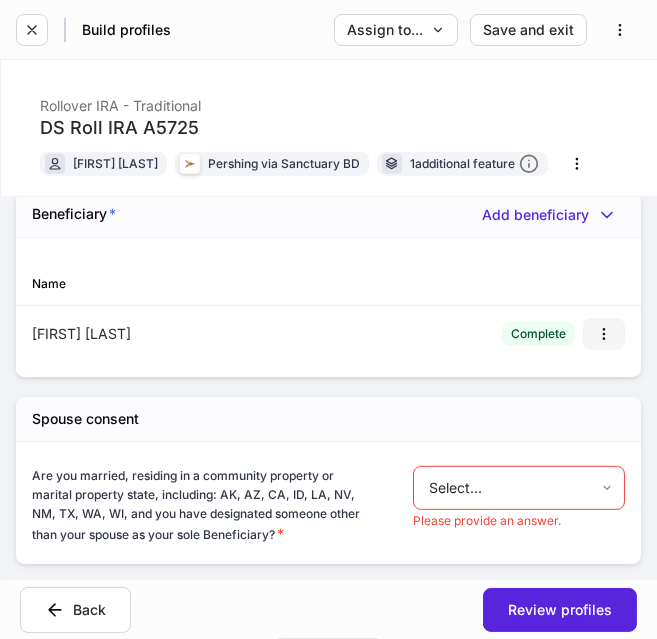 scroll, scrollTop: 2145, scrollLeft: 0, axis: vertical 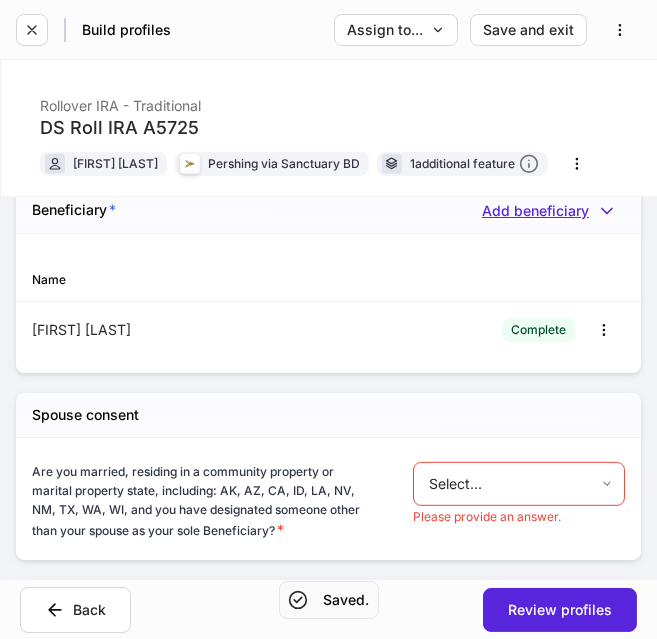 click on "Add beneficiary" at bounding box center (553, 211) 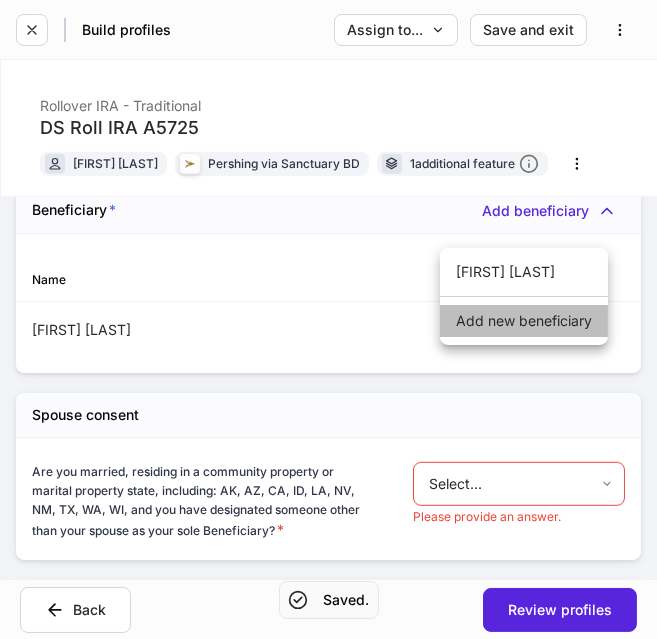click on "Add new beneficiary" at bounding box center (524, 321) 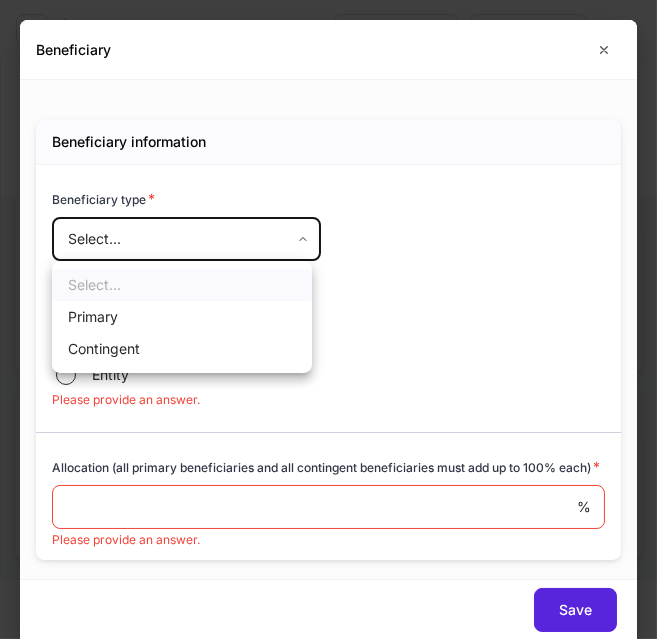 click on "**********" at bounding box center [328, 319] 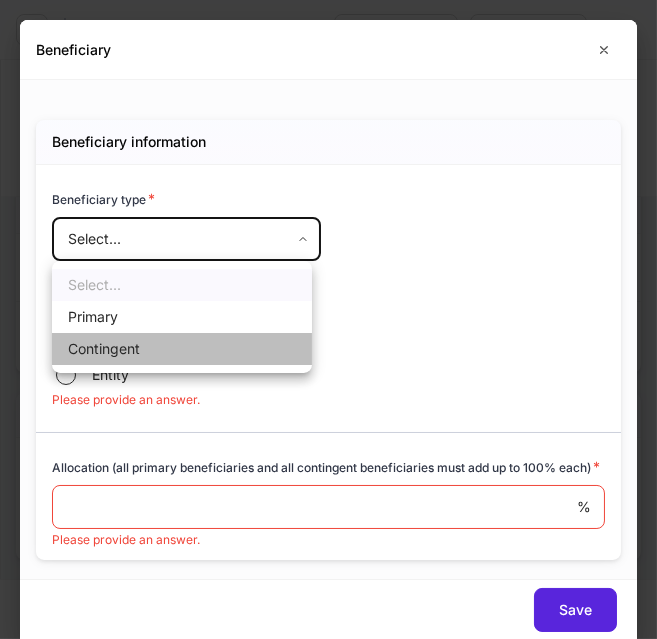 click on "Contingent" at bounding box center (182, 349) 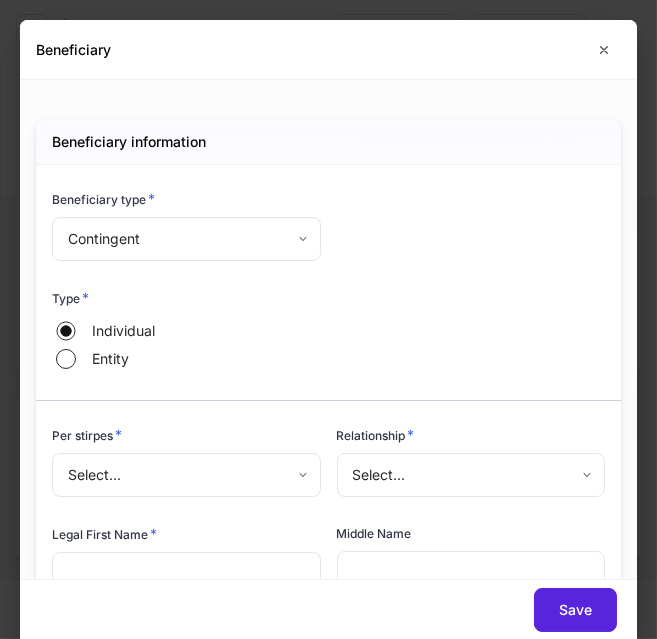 click on "**********" at bounding box center (328, 319) 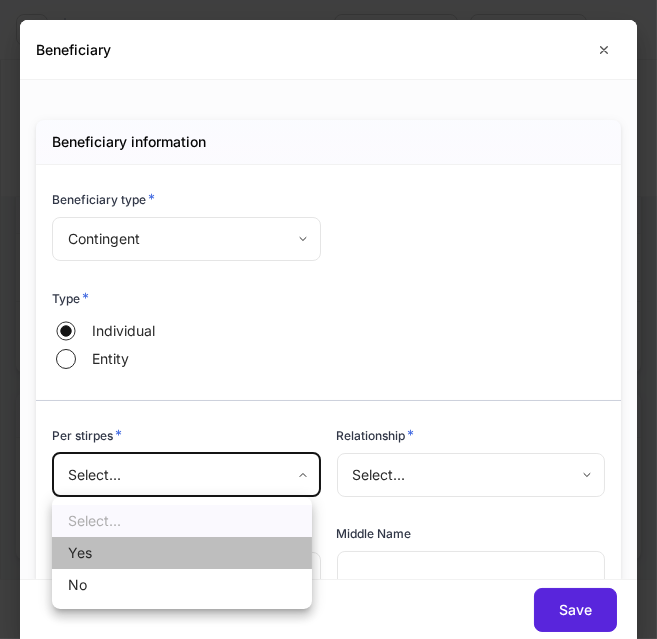 click on "Yes" at bounding box center [182, 553] 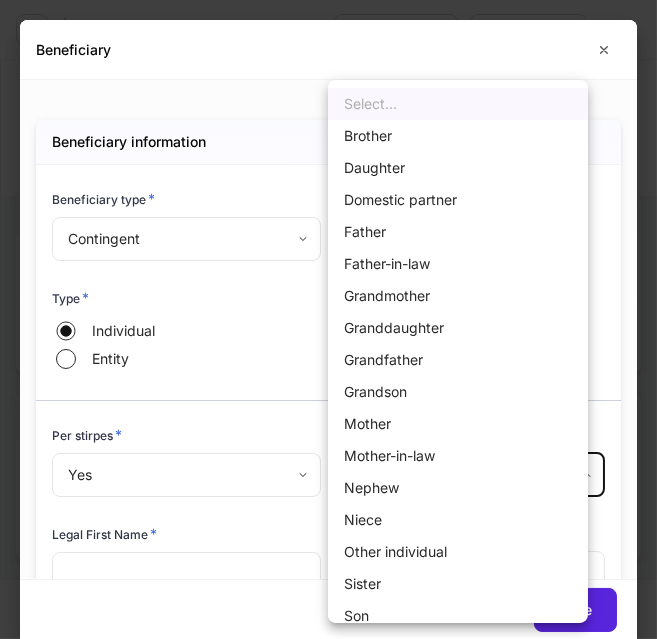 click on "**********" at bounding box center (328, 319) 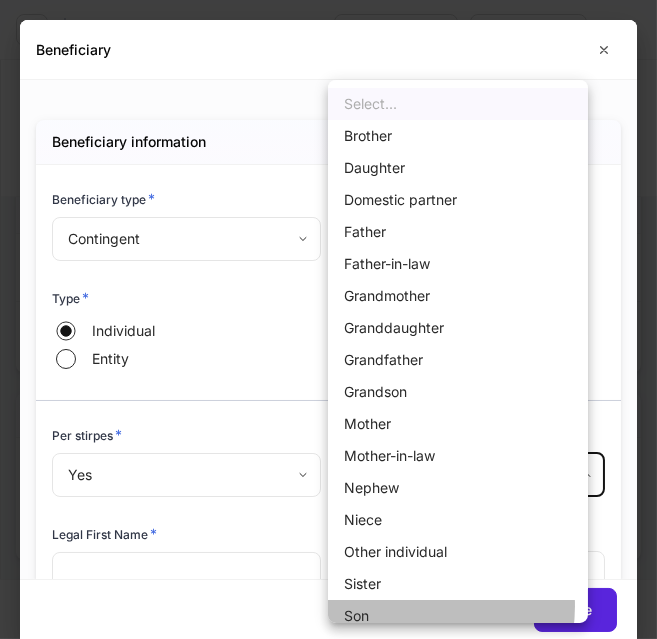 click on "Son" at bounding box center [458, 616] 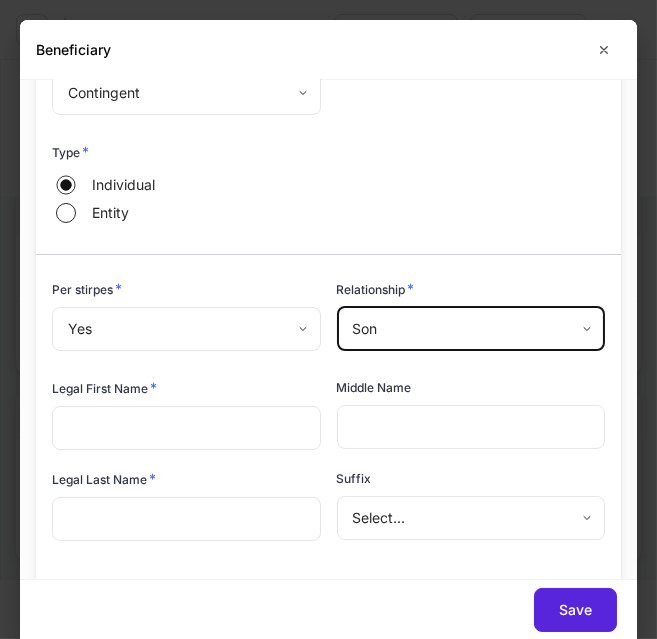 scroll, scrollTop: 137, scrollLeft: 0, axis: vertical 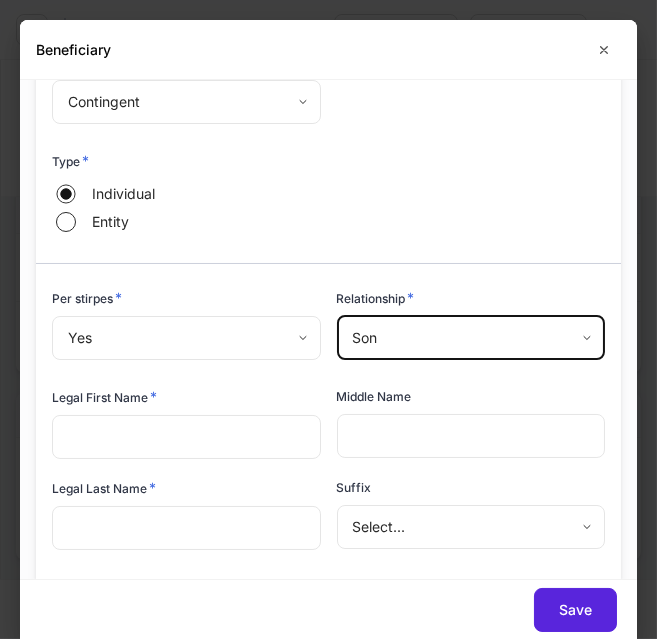 click at bounding box center [186, 437] 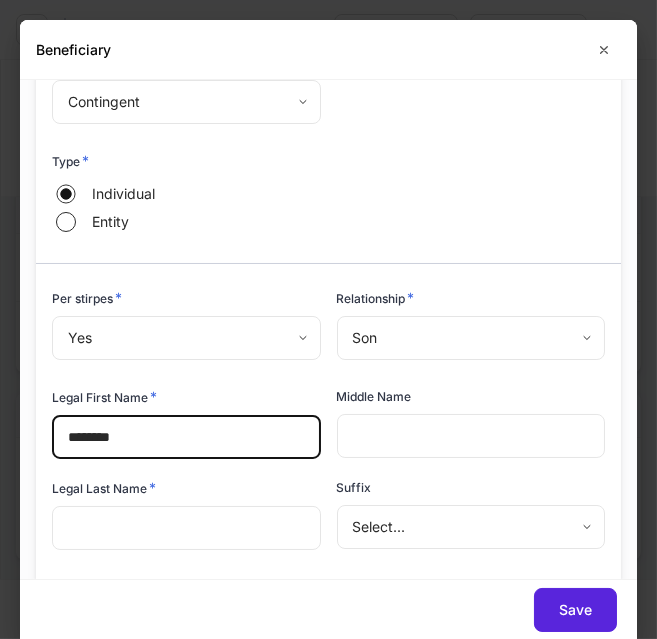 type on "********" 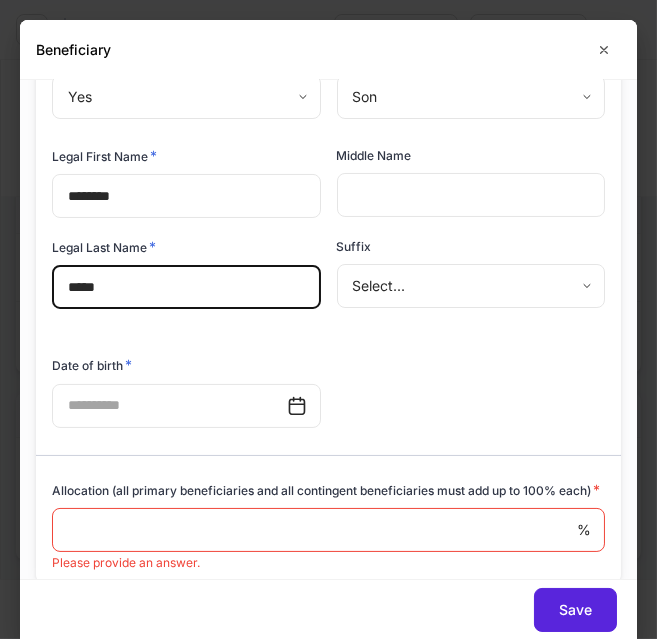 scroll, scrollTop: 378, scrollLeft: 0, axis: vertical 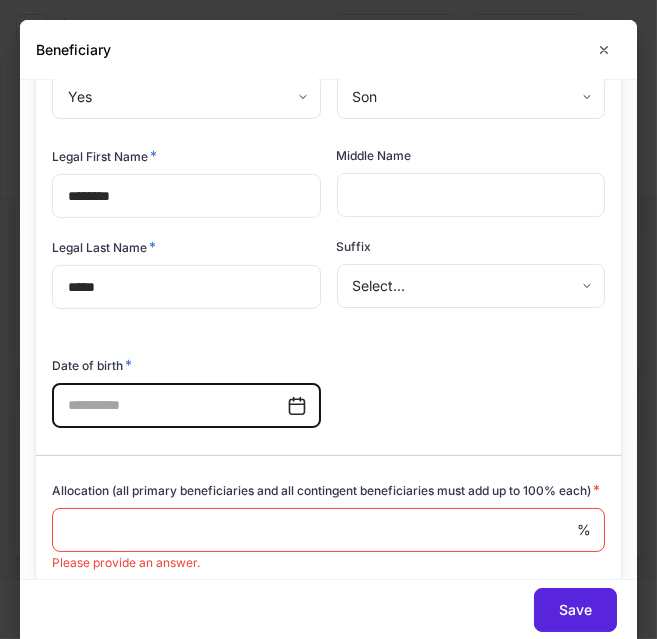 click at bounding box center [169, 406] 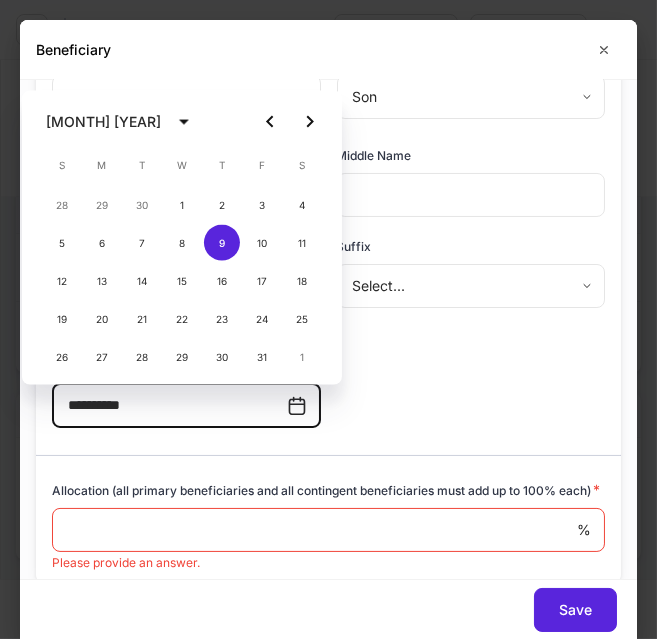type on "**********" 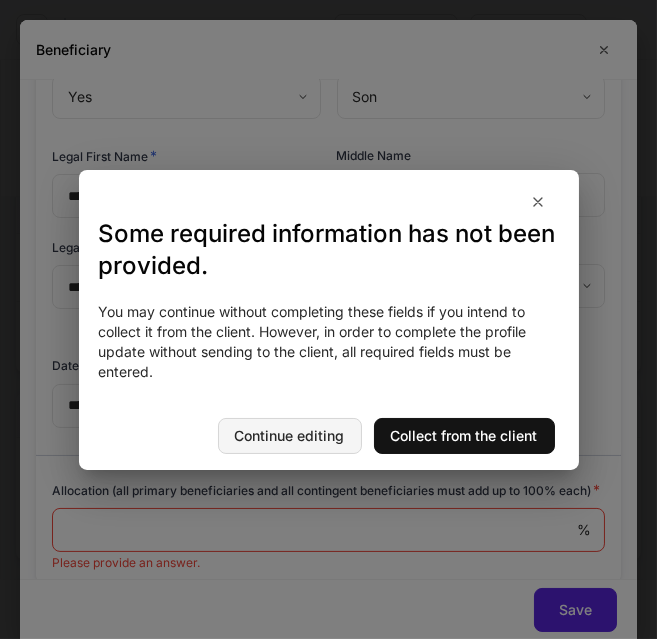 click on "Continue editing" at bounding box center [290, 436] 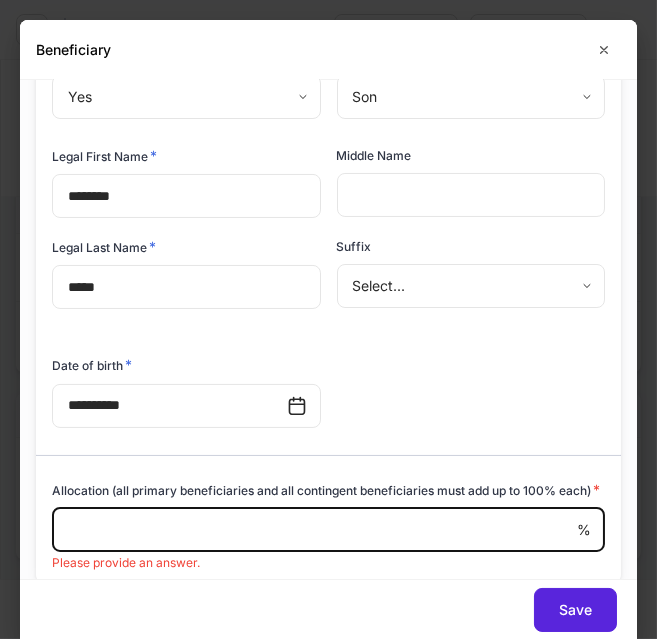 click at bounding box center [314, 530] 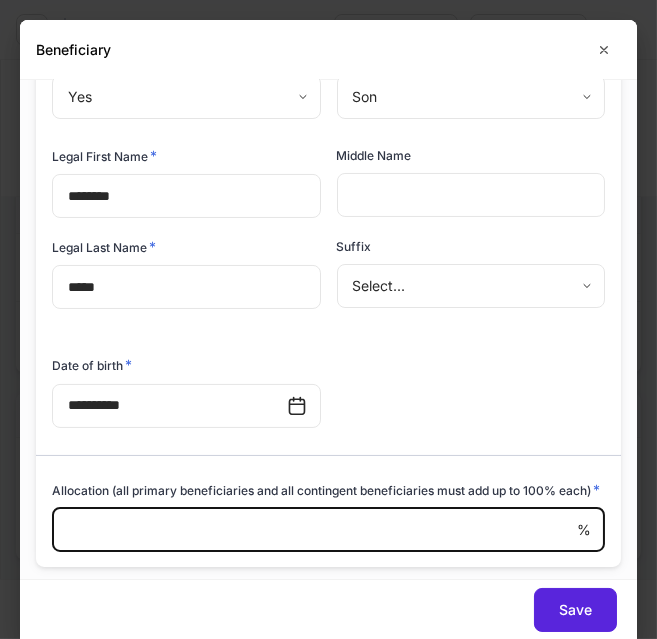 scroll, scrollTop: 466, scrollLeft: 0, axis: vertical 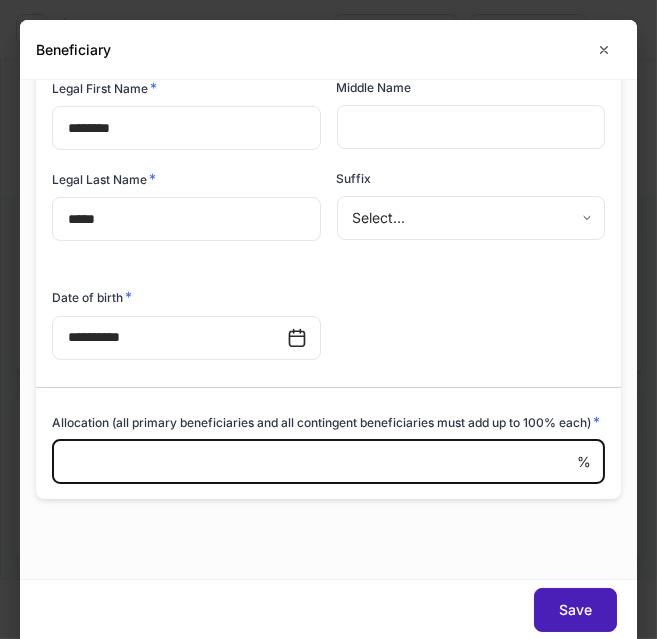 type on "***" 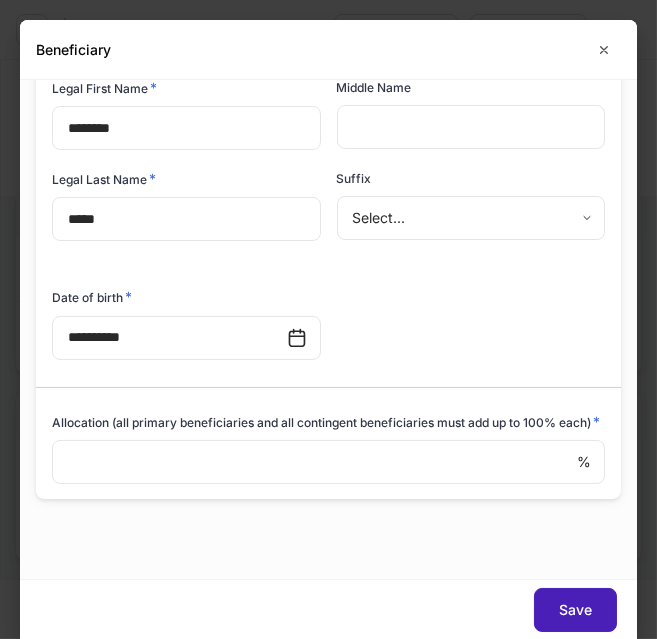 click on "Save" at bounding box center [575, 610] 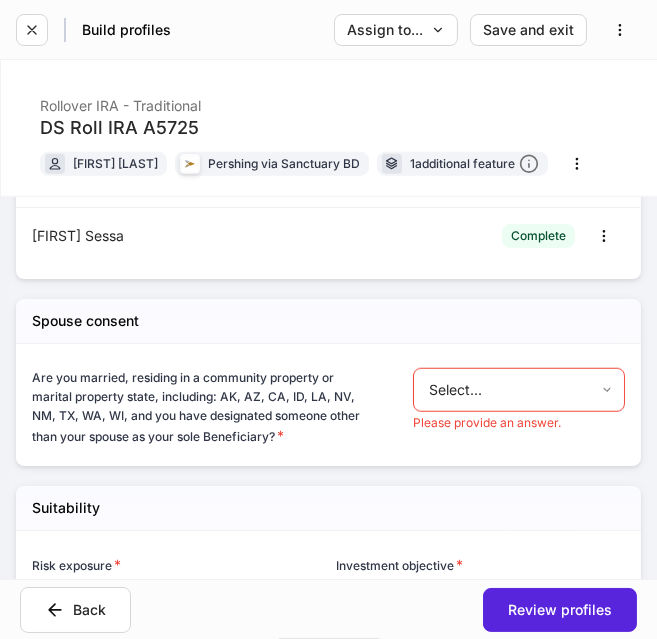 scroll, scrollTop: 2334, scrollLeft: 0, axis: vertical 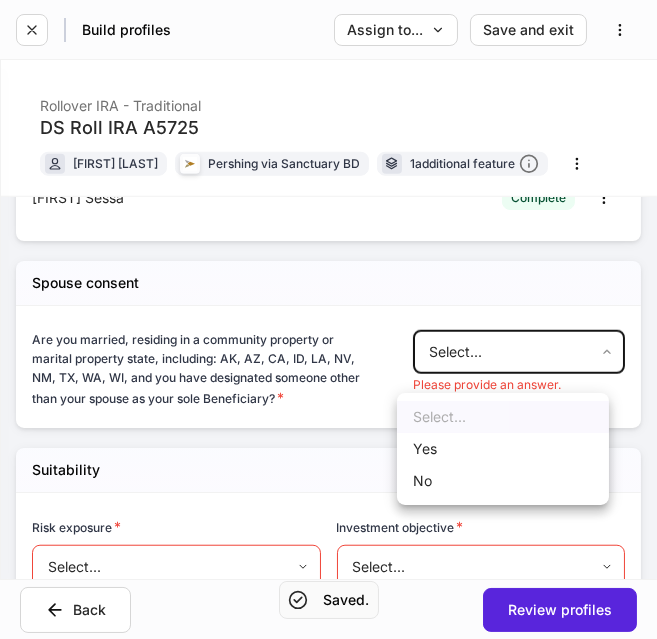 click on "**********" at bounding box center [328, 319] 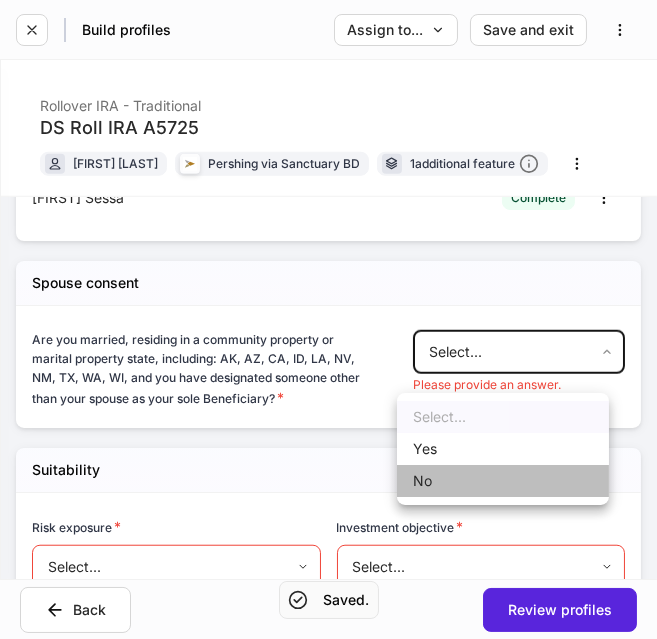 click on "No" at bounding box center (503, 481) 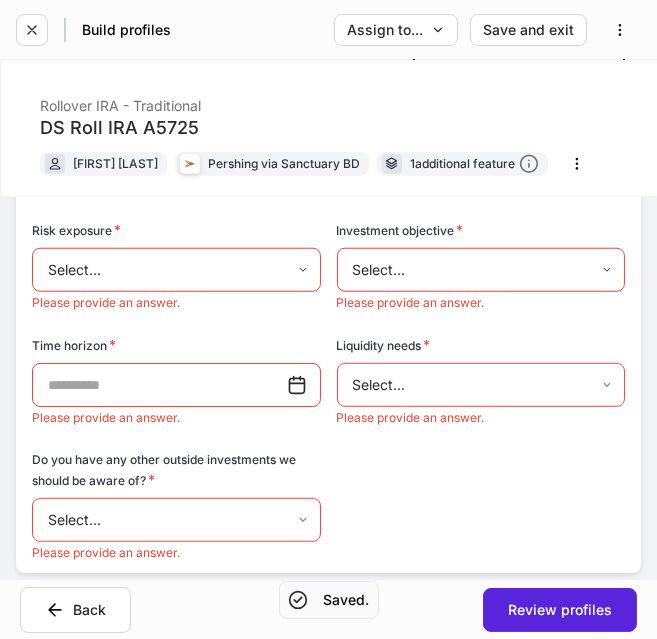 scroll, scrollTop: 2631, scrollLeft: 0, axis: vertical 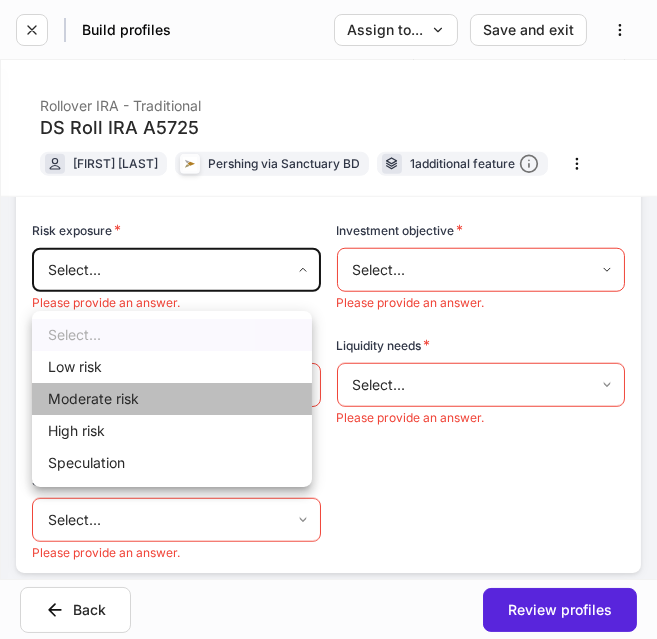 click on "Moderate risk" at bounding box center (172, 399) 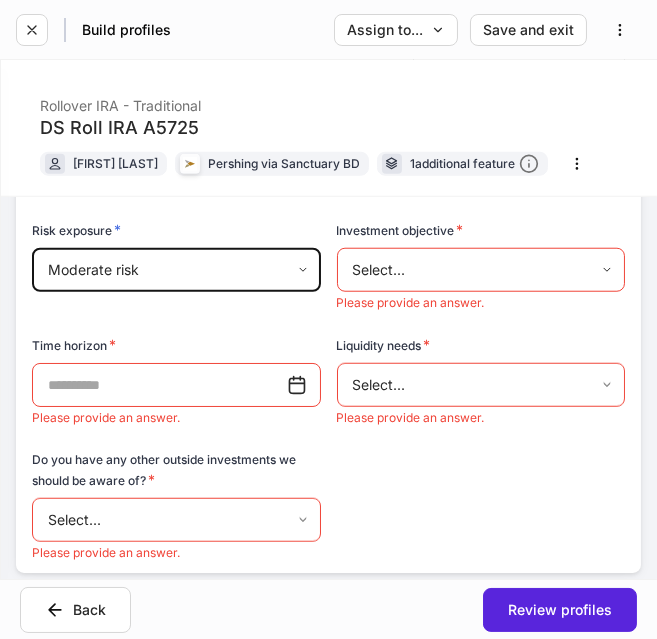 click on "**********" at bounding box center [328, 319] 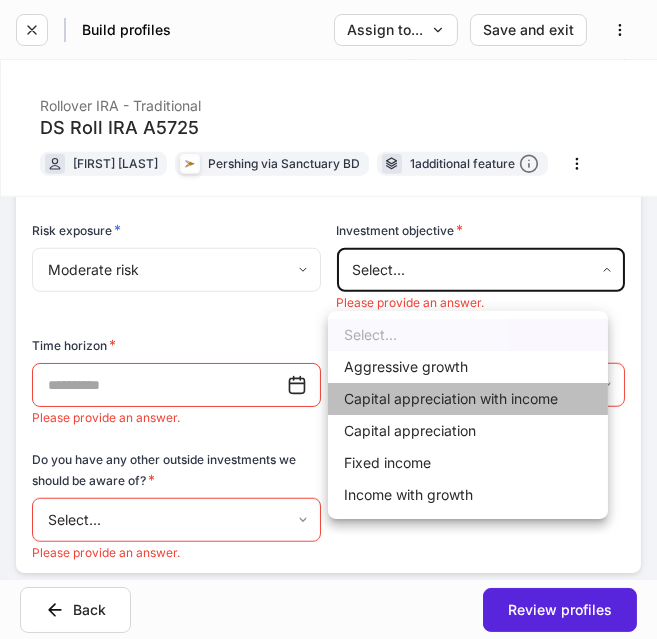 click on "Capital appreciation with income" at bounding box center [468, 399] 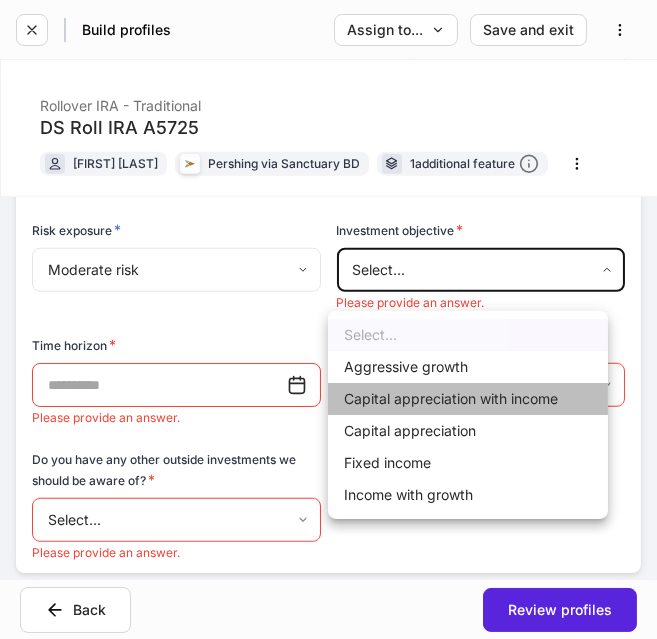 type on "**********" 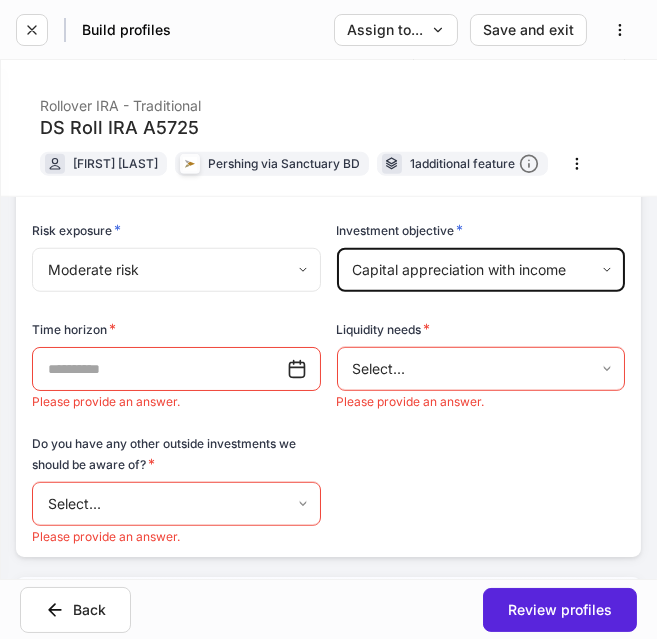 click on "**********" at bounding box center [328, 319] 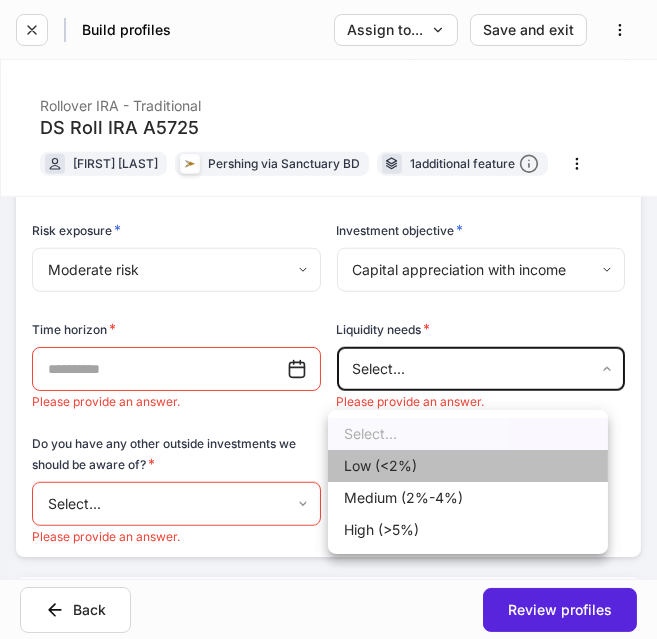 click on "Low (<2%)" at bounding box center [468, 466] 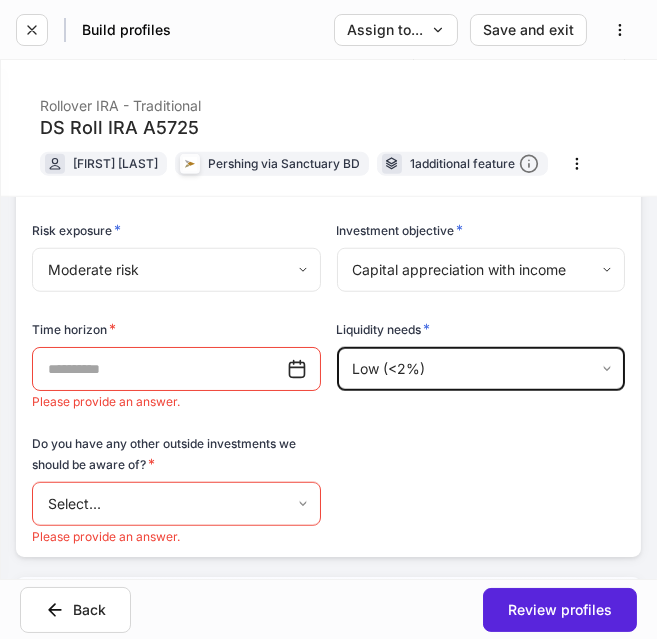type on "*********" 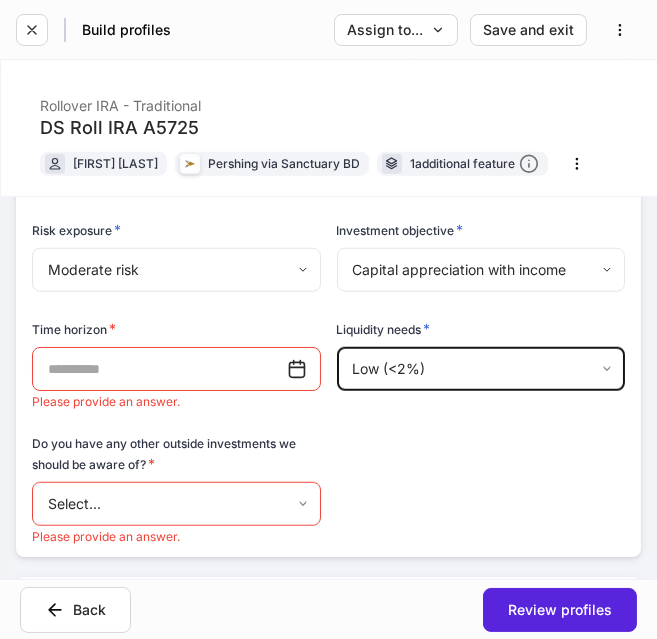 click on "**********" at bounding box center (328, 319) 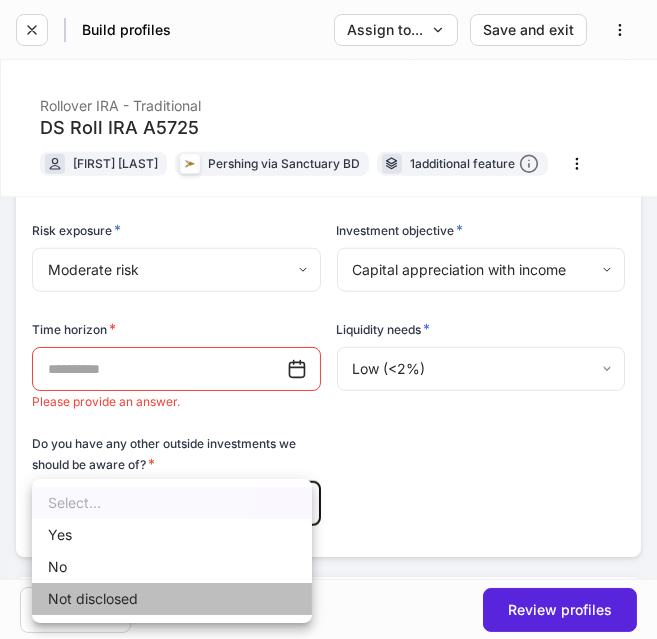 click on "Not disclosed" at bounding box center [172, 599] 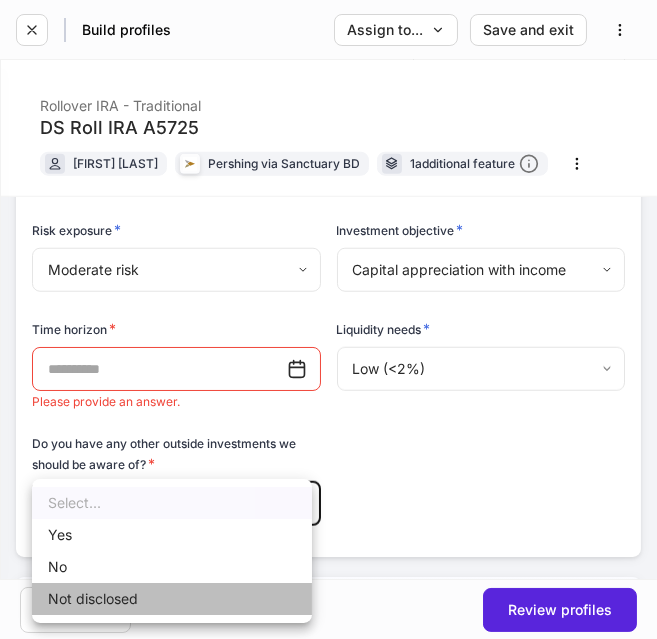type on "**********" 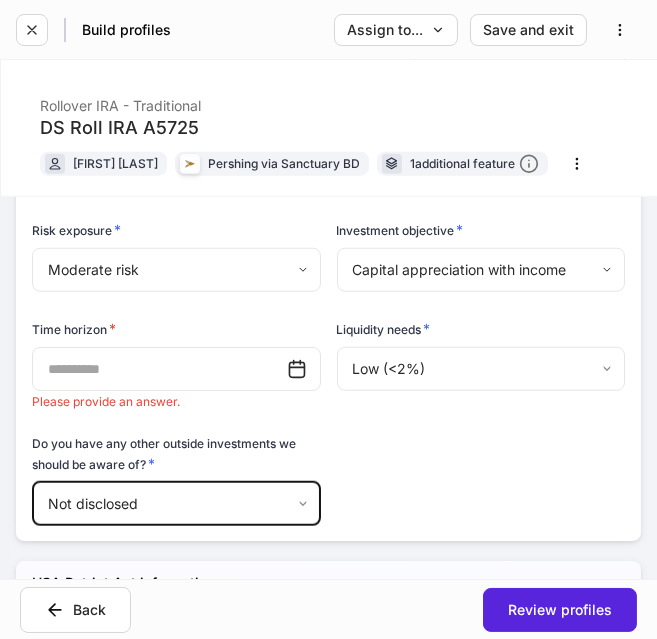 click at bounding box center (159, 369) 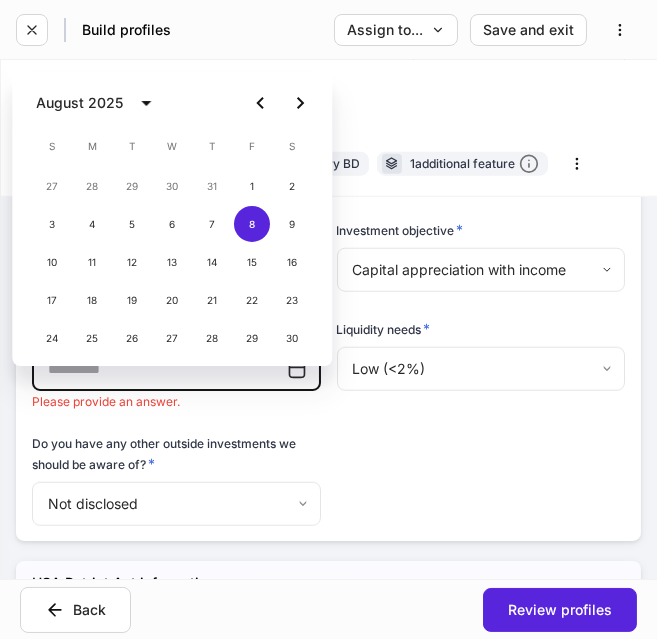 click on "August 2025" at bounding box center [99, 103] 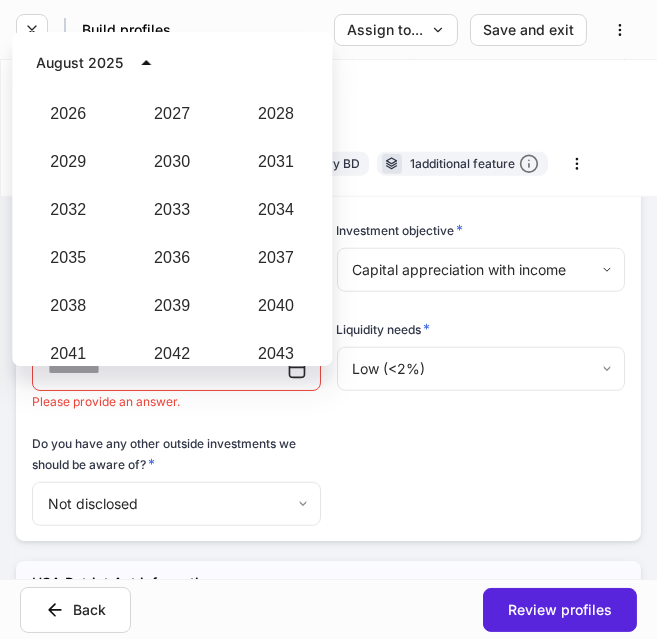 scroll, scrollTop: 2019, scrollLeft: 0, axis: vertical 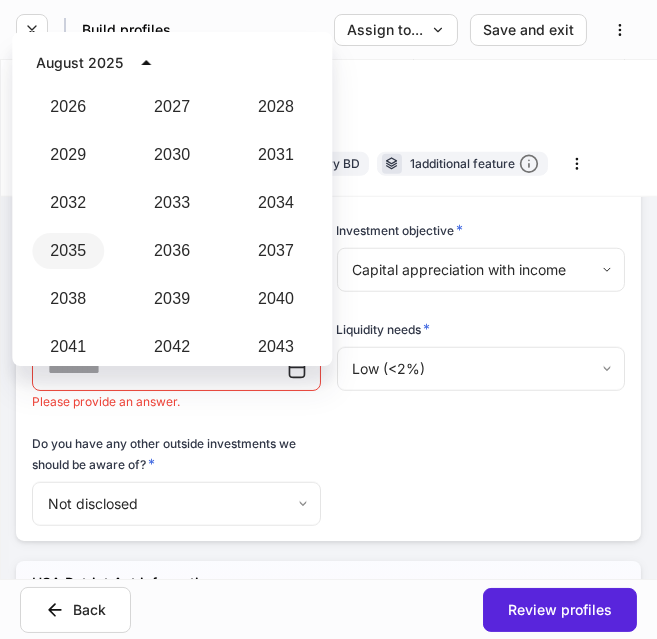 click on "2035" at bounding box center (68, 251) 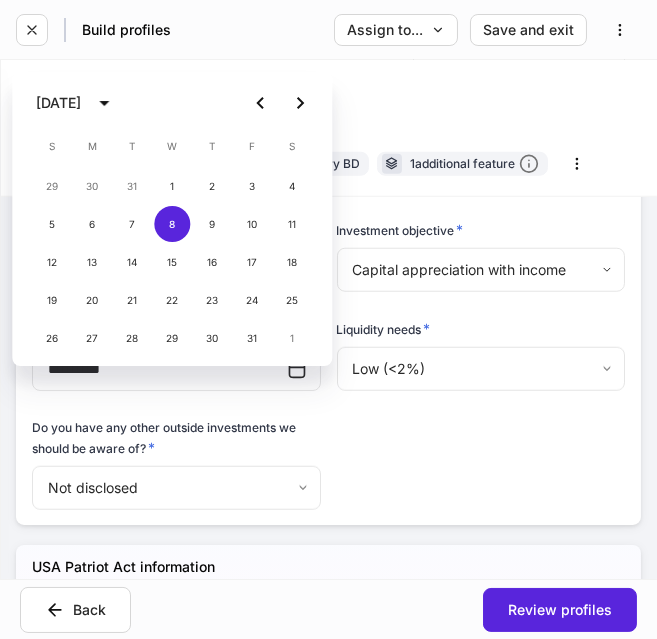 type on "**********" 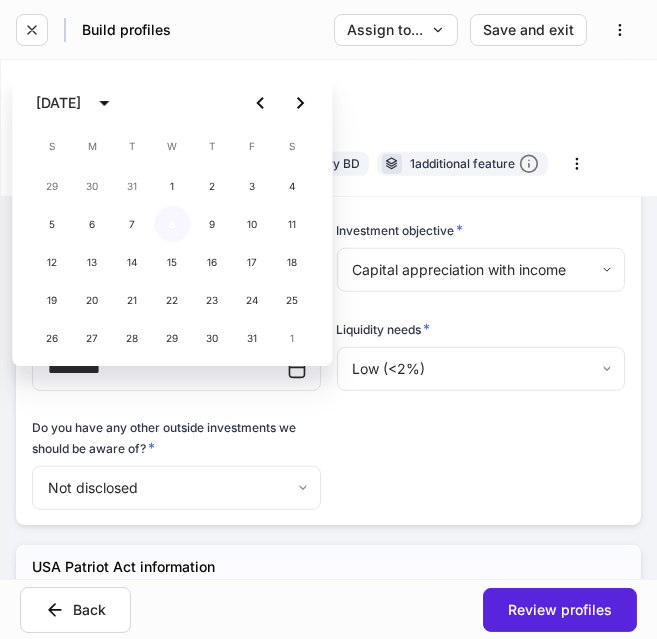 click on "8" at bounding box center (172, 224) 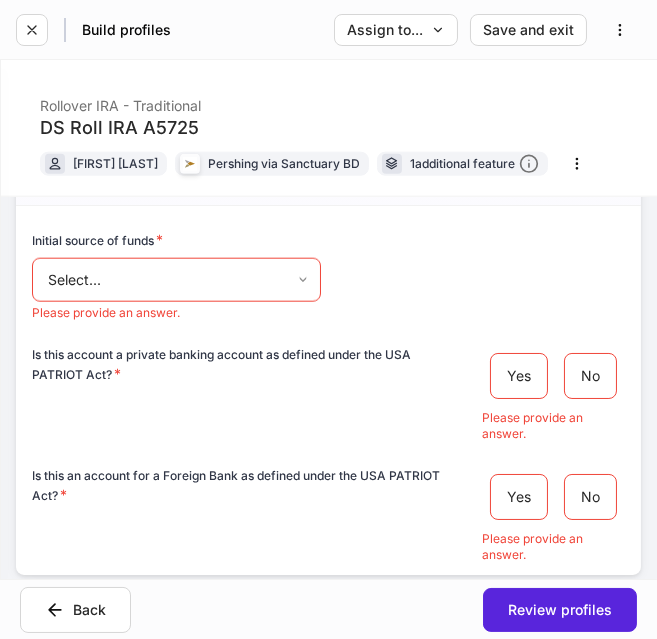 scroll, scrollTop: 3016, scrollLeft: 0, axis: vertical 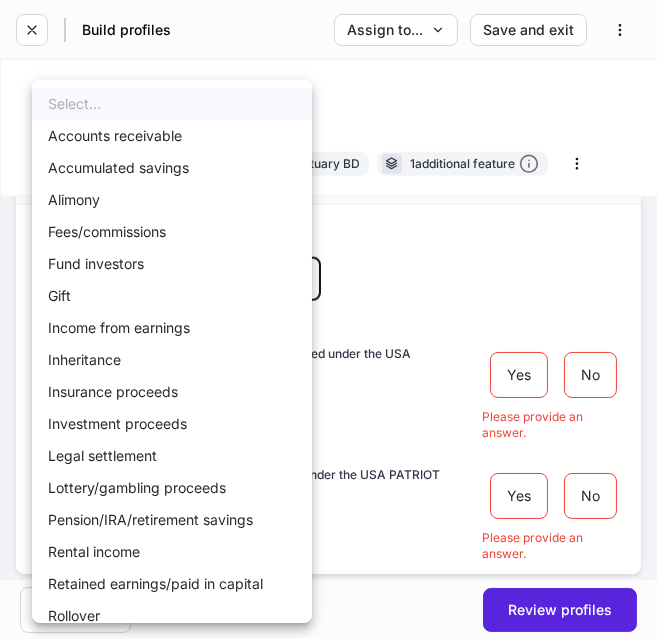 click on "**********" at bounding box center (328, 319) 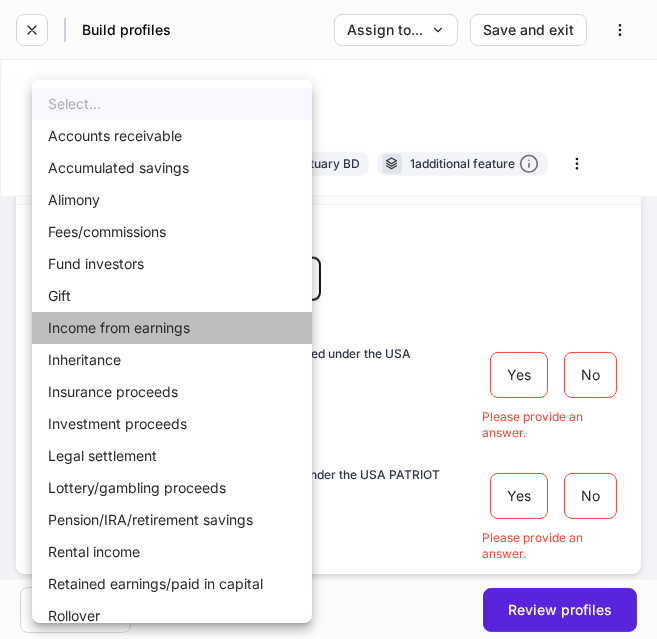 click on "Income from earnings" at bounding box center [172, 328] 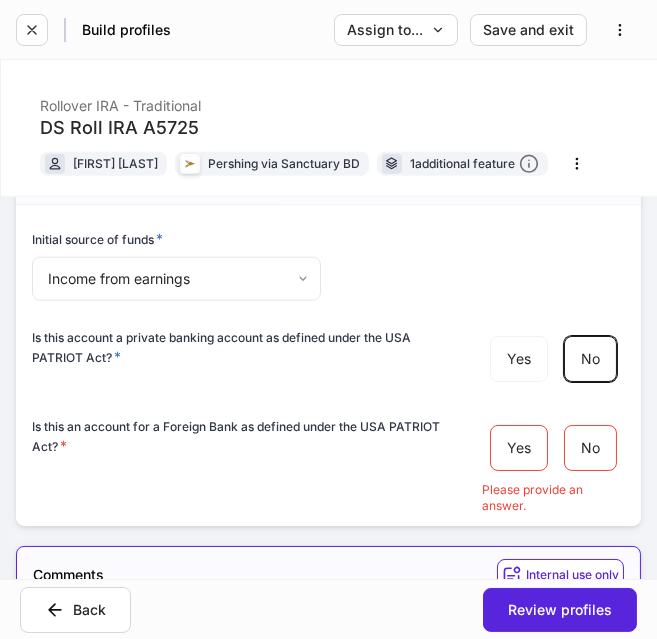 click on "Please provide an answer." at bounding box center (553, 498) 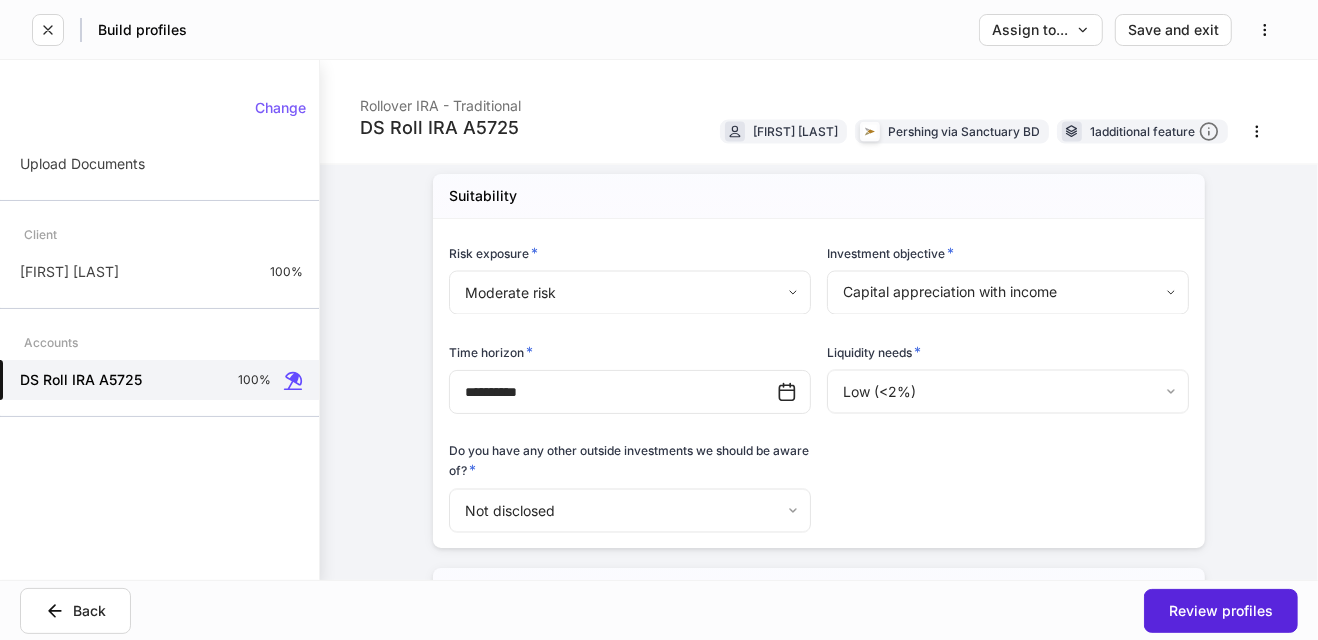 scroll, scrollTop: 2498, scrollLeft: 0, axis: vertical 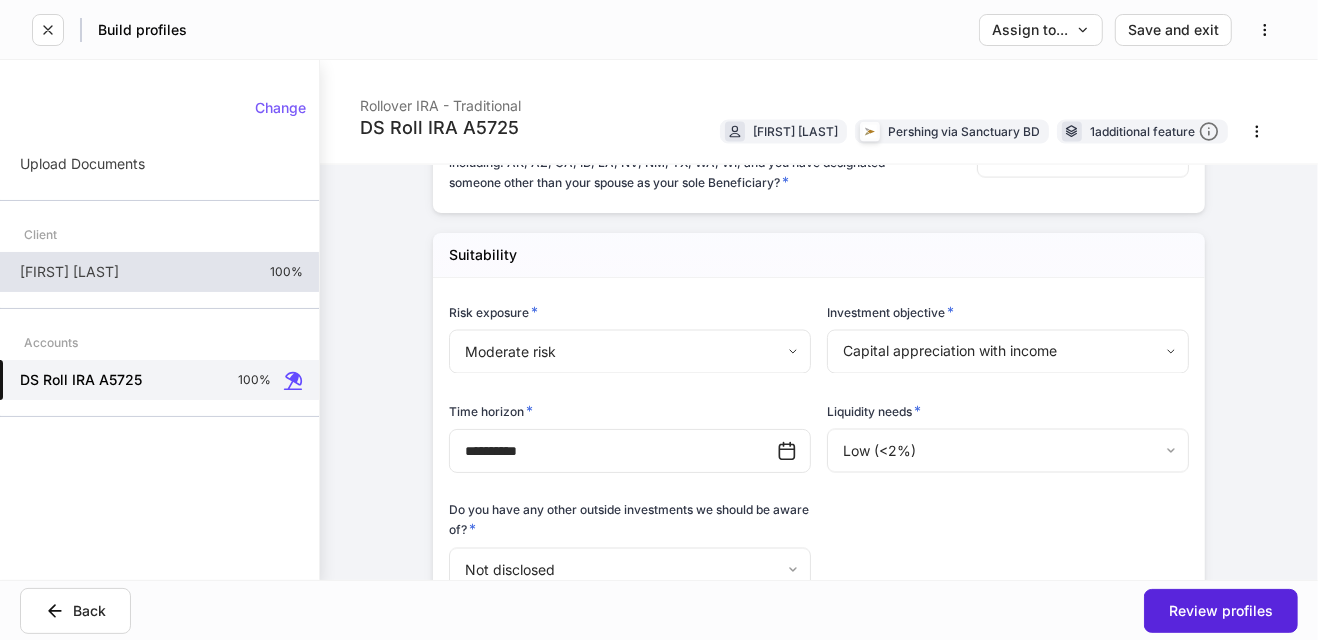 click on "[FIRST] [LAST] 100%" at bounding box center [159, 272] 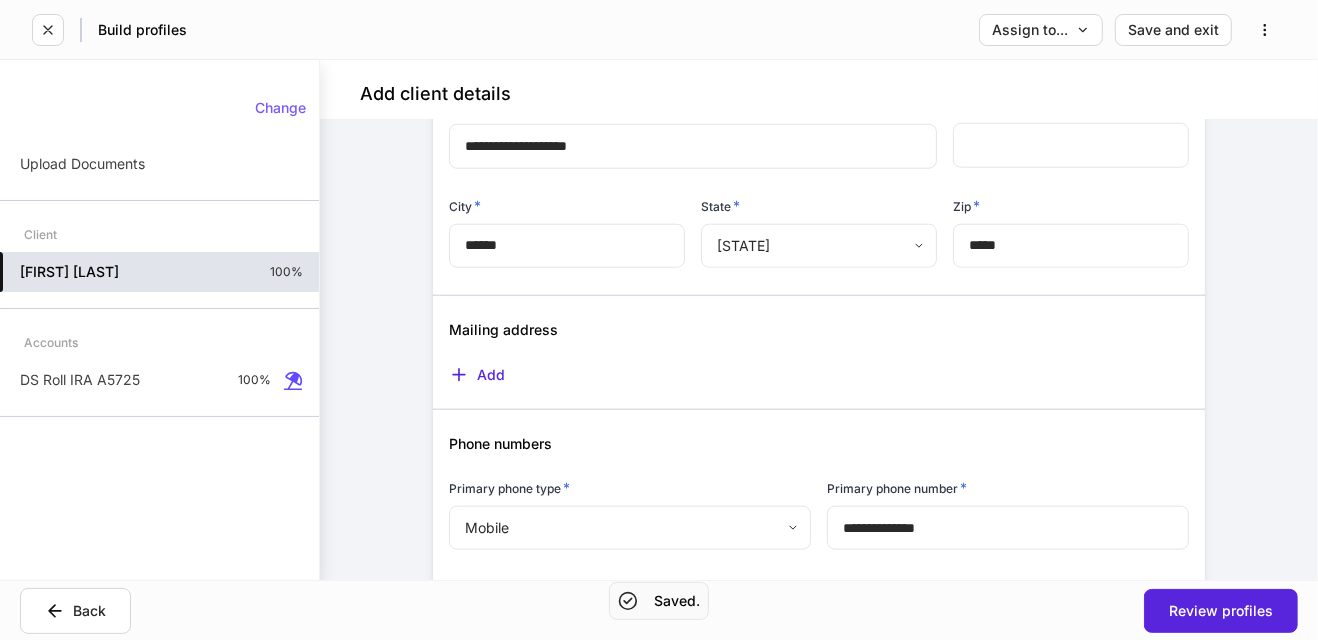 scroll, scrollTop: 1513, scrollLeft: 0, axis: vertical 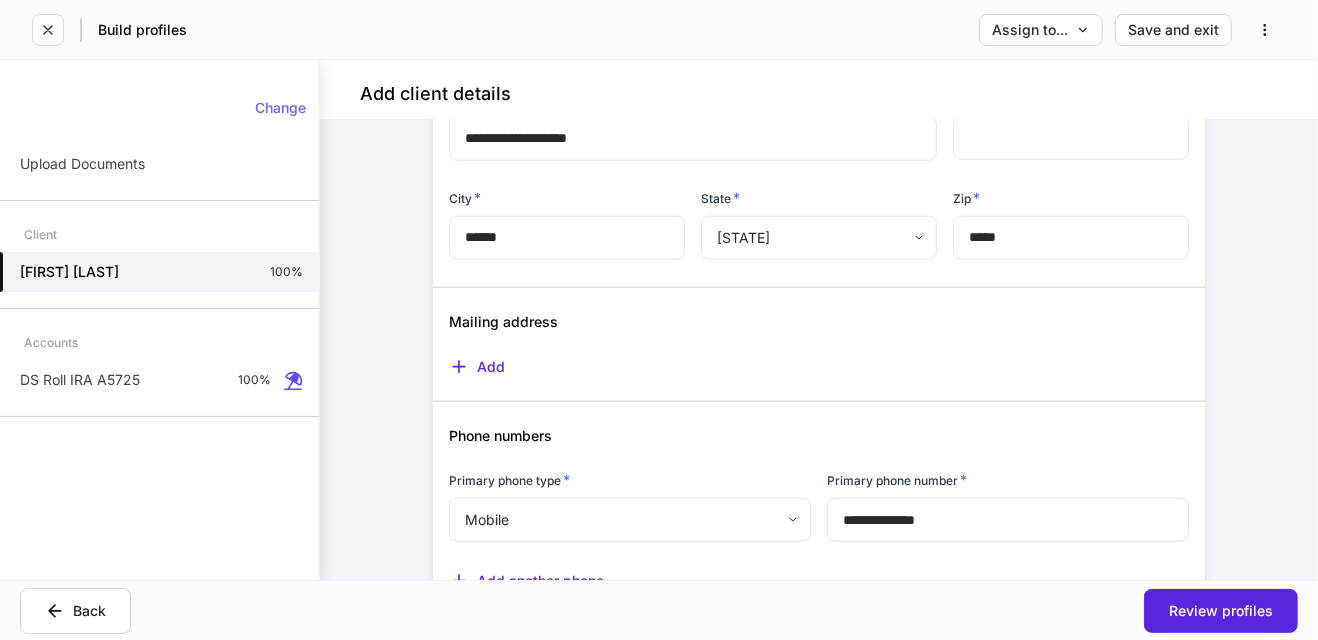click on "Add" at bounding box center [811, 354] 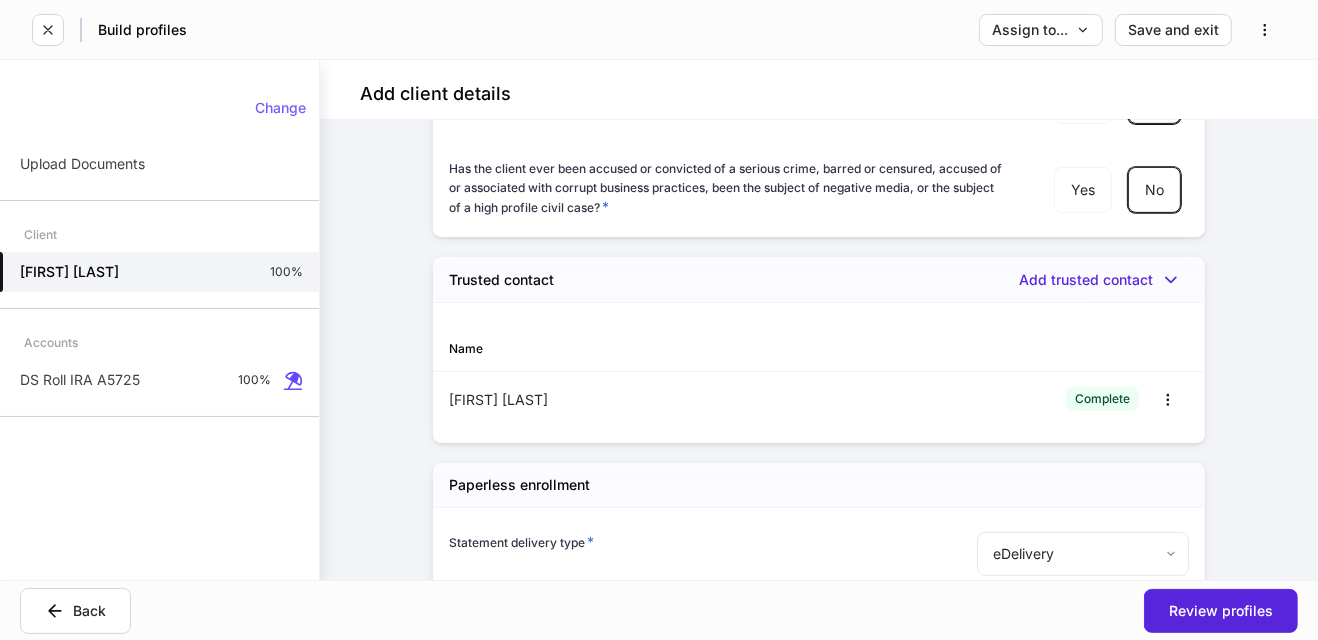 scroll, scrollTop: 5953, scrollLeft: 0, axis: vertical 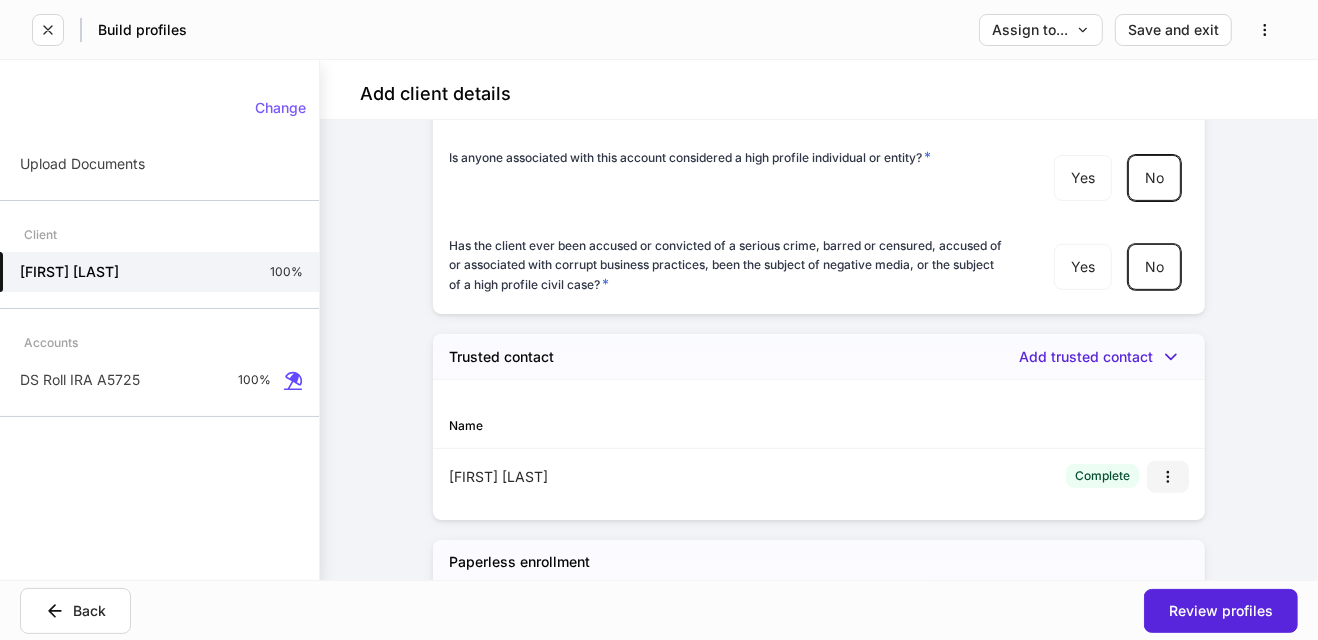 click at bounding box center (1168, 477) 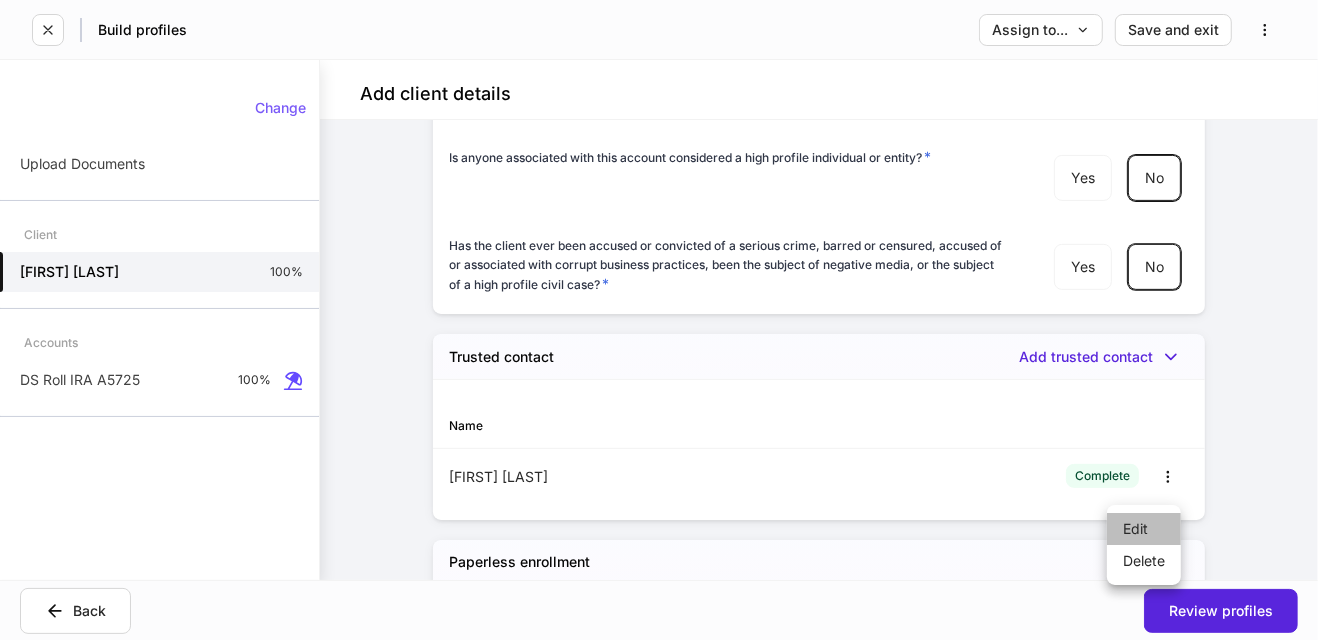 click on "Edit" at bounding box center [1144, 529] 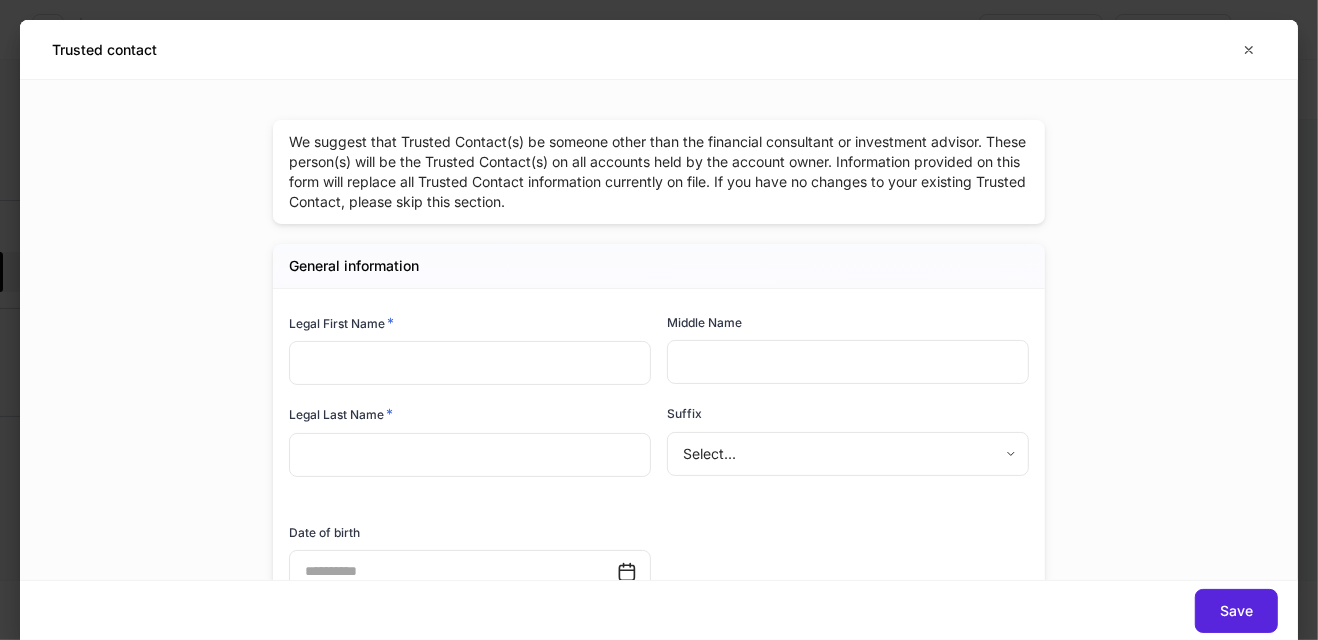 type on "*******" 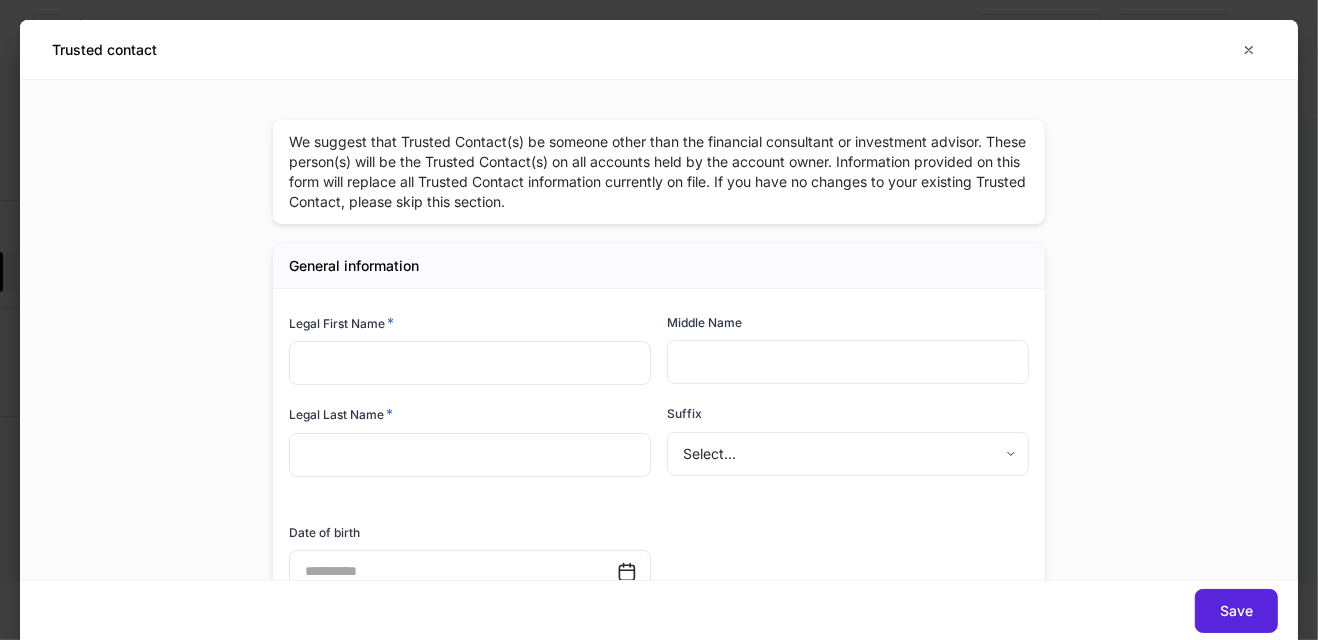 type on "****" 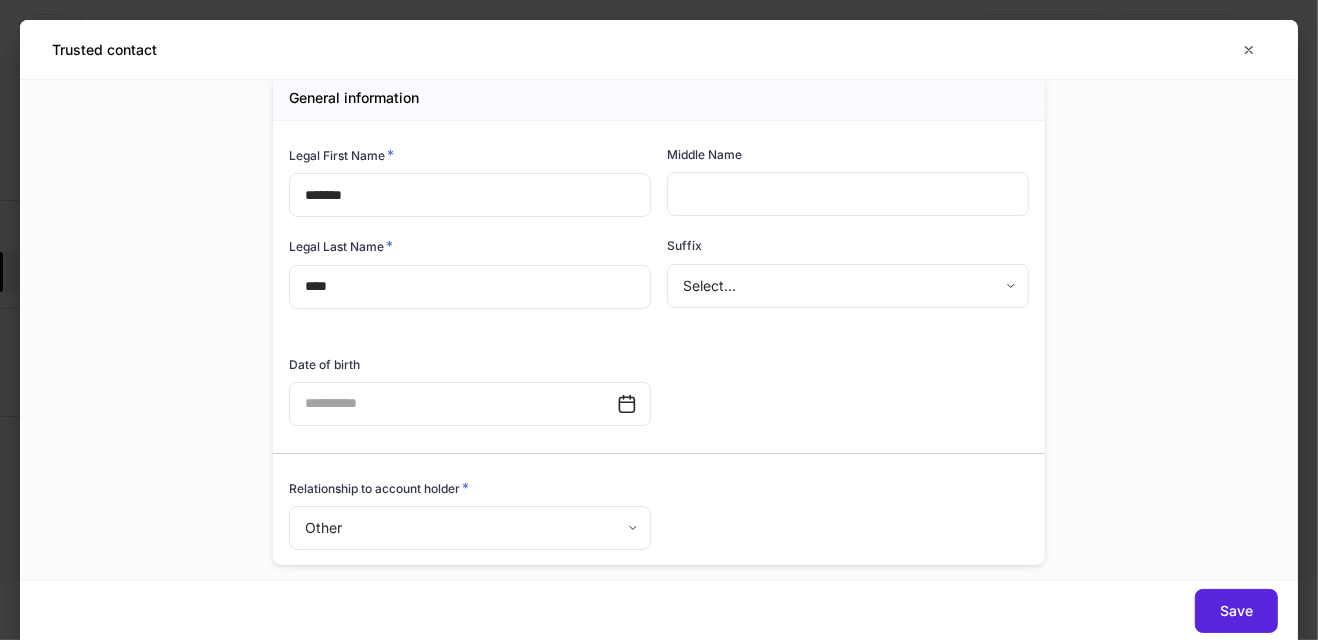 scroll, scrollTop: 238, scrollLeft: 0, axis: vertical 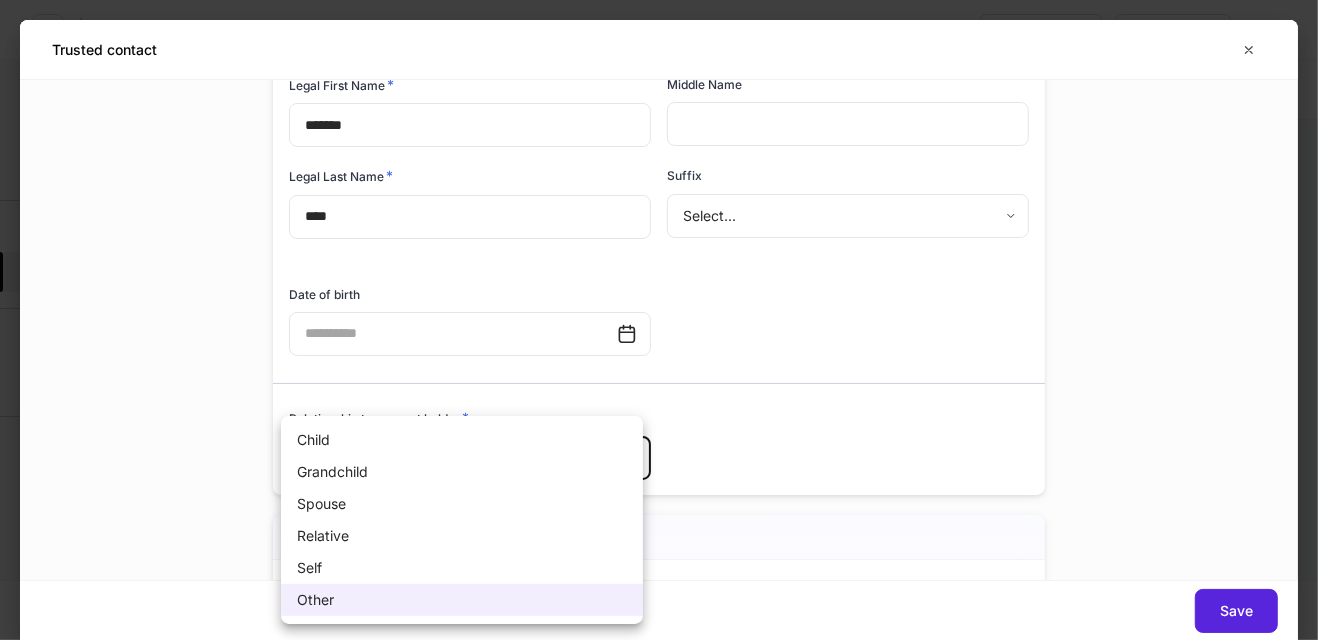 click on "**********" at bounding box center [659, 320] 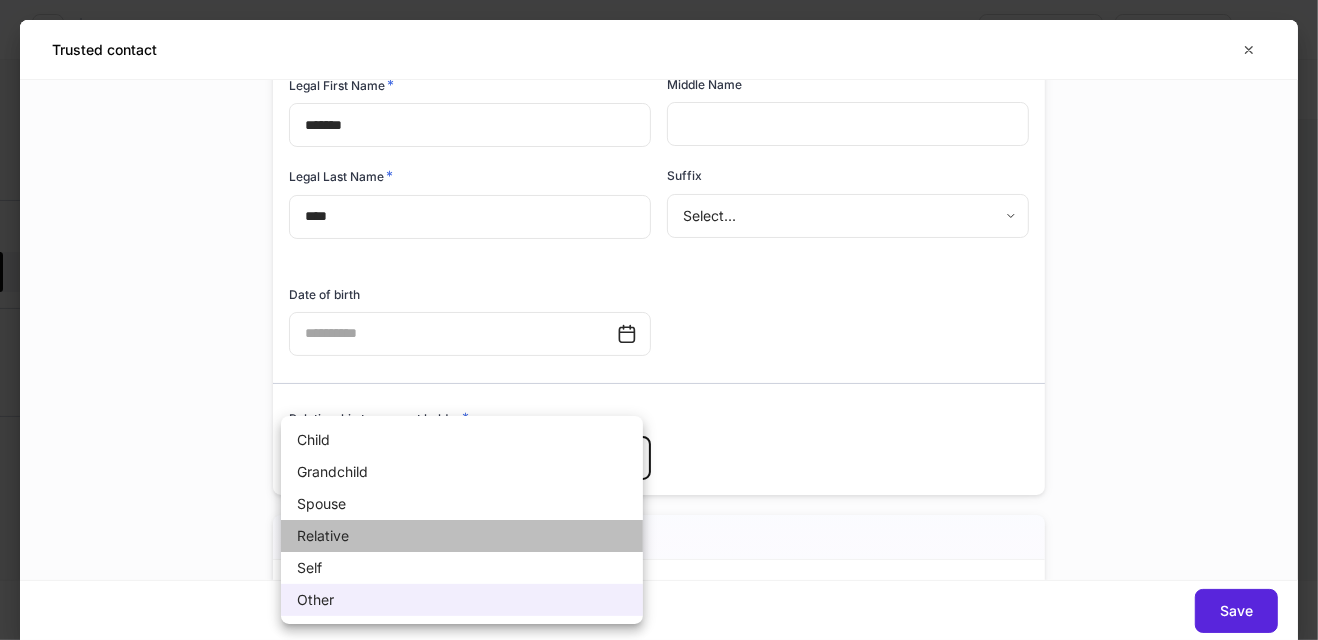 click on "Relative" at bounding box center [462, 536] 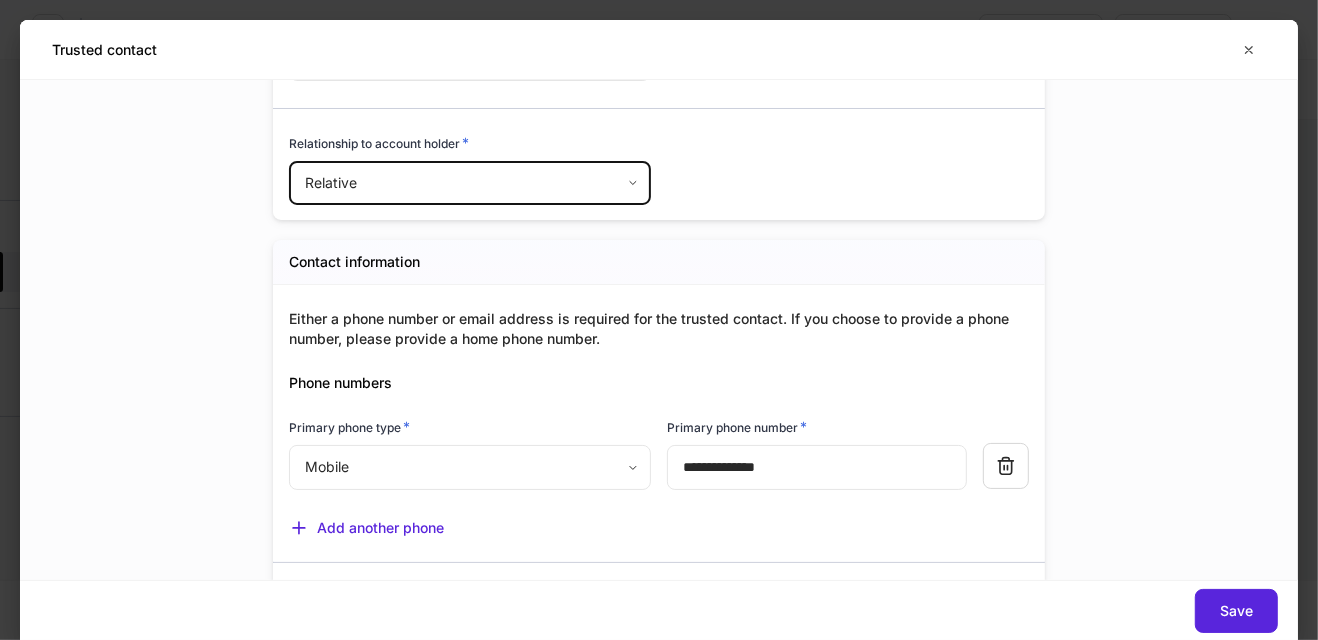 scroll, scrollTop: 685, scrollLeft: 0, axis: vertical 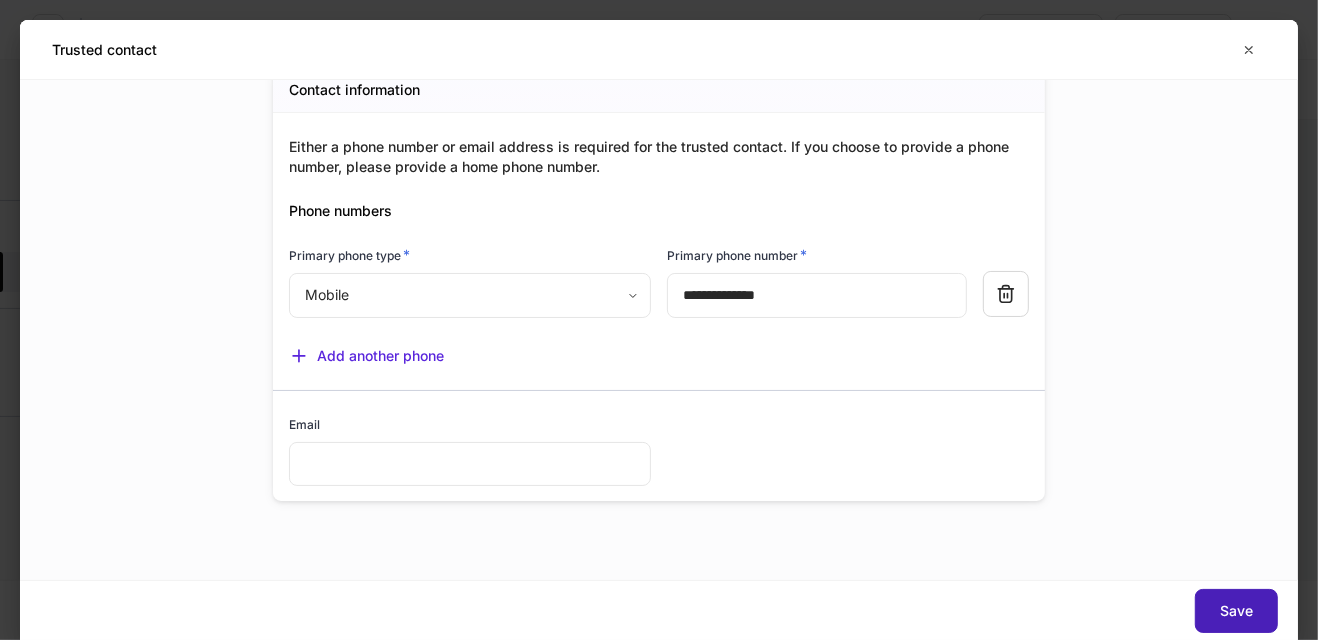click on "Save" at bounding box center (1236, 611) 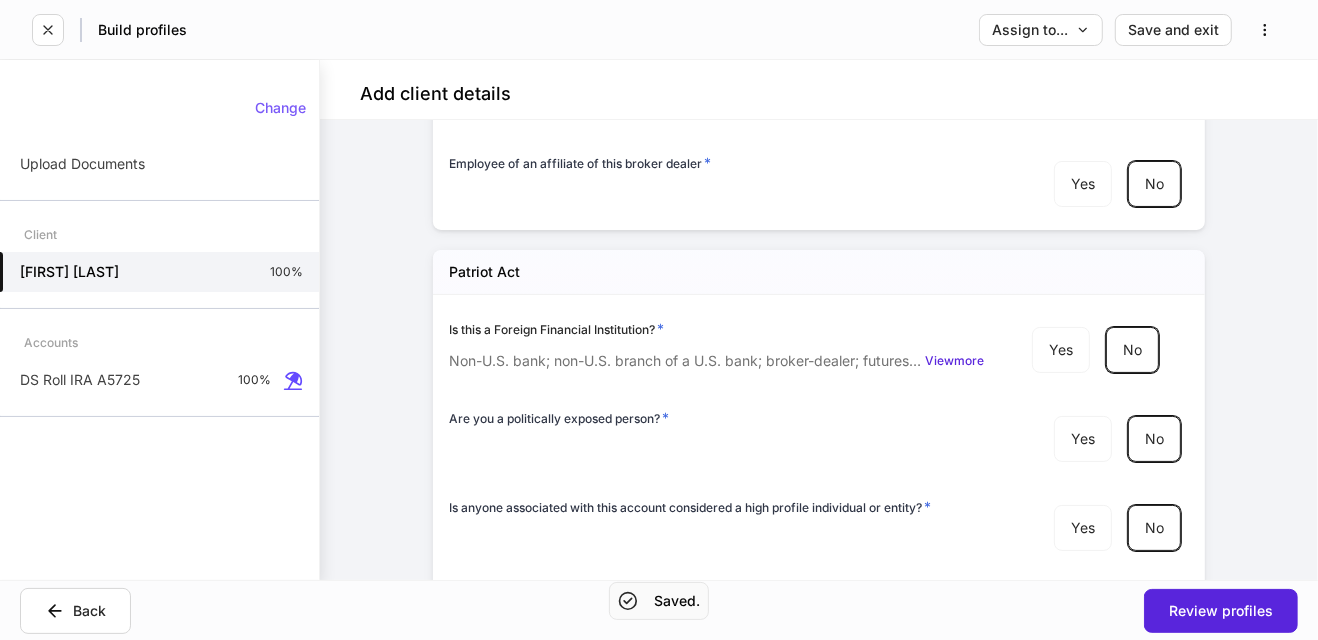 scroll, scrollTop: 5574, scrollLeft: 0, axis: vertical 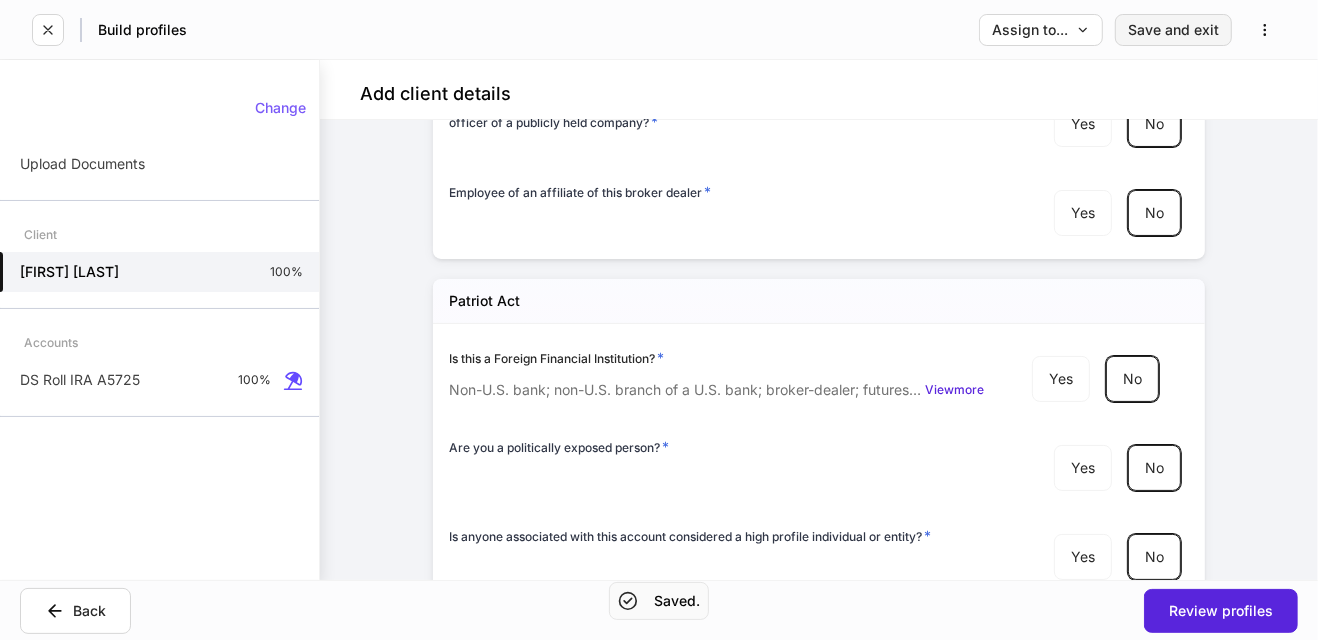 click on "Save and exit" at bounding box center (1173, 30) 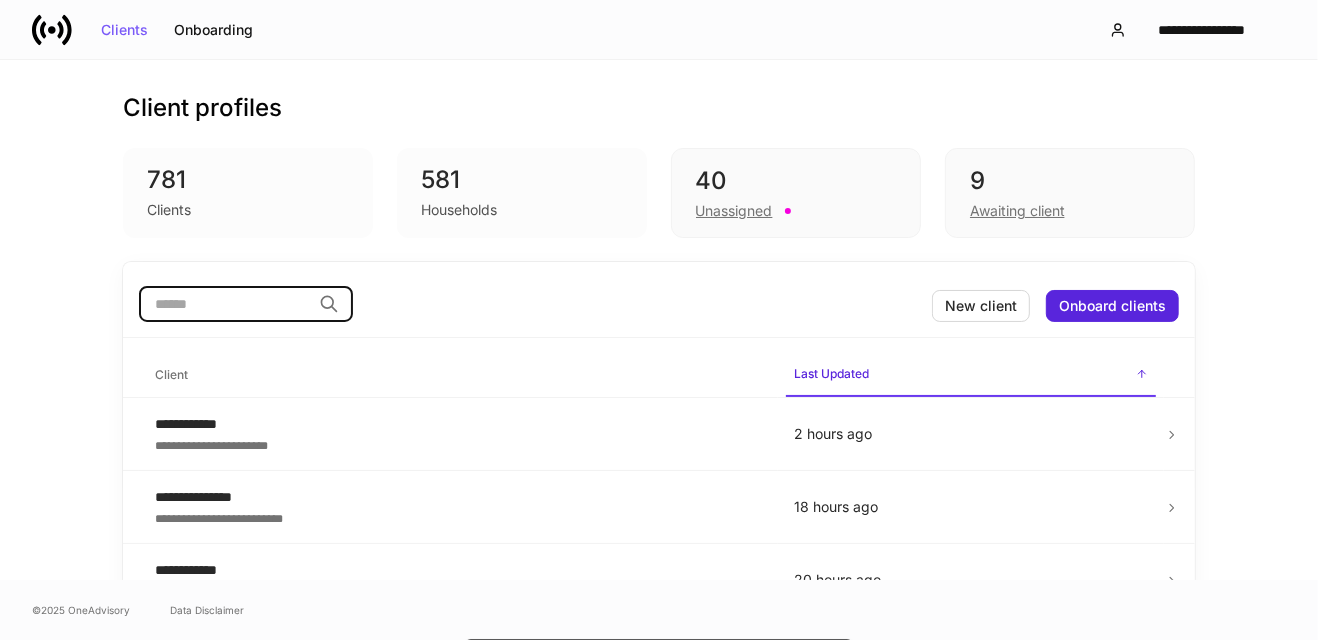 click at bounding box center (225, 304) 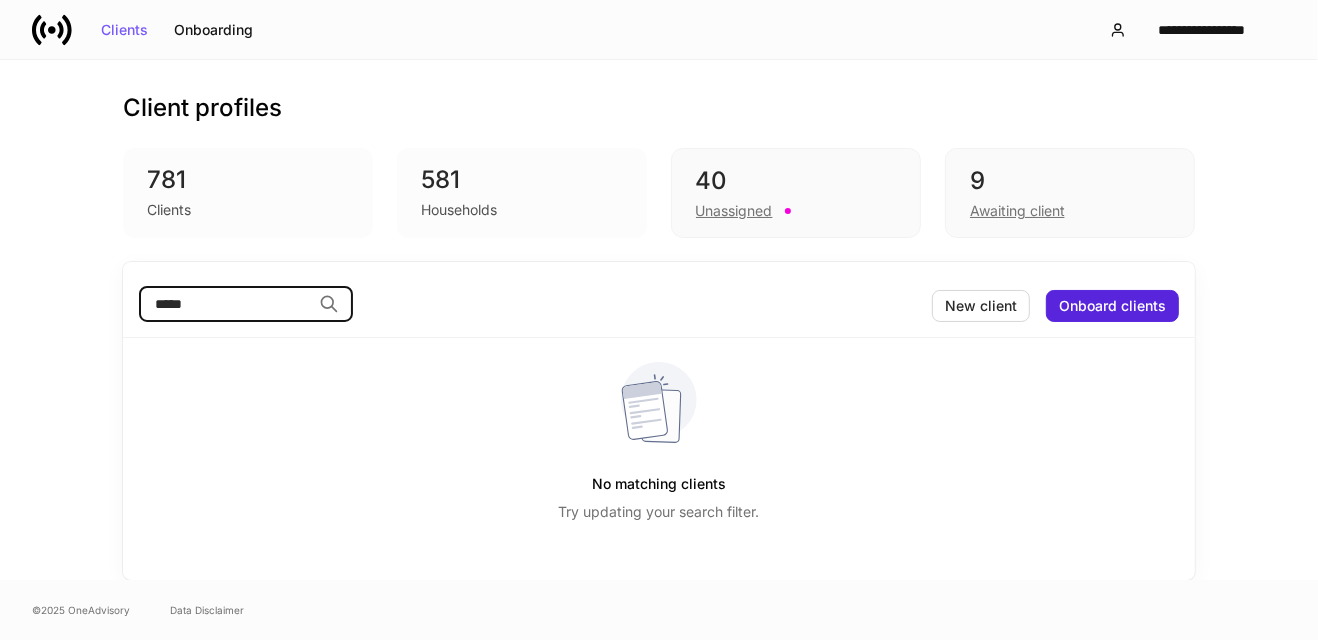 type on "*****" 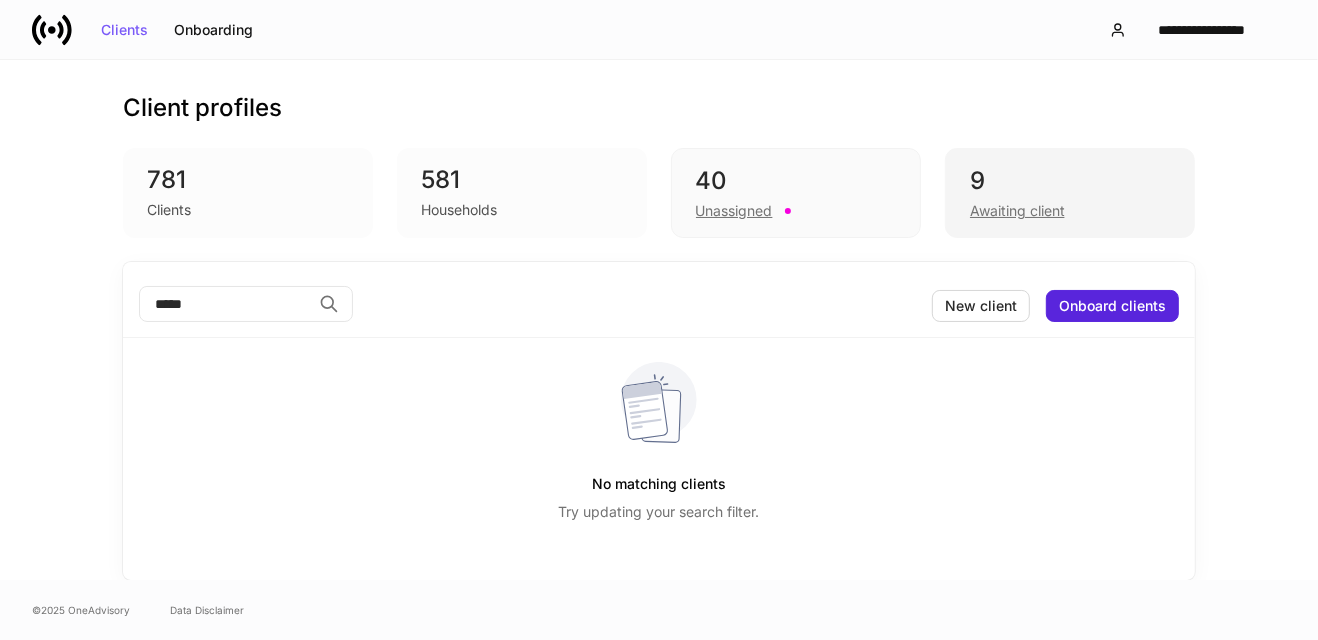 click on "9" at bounding box center [1070, 181] 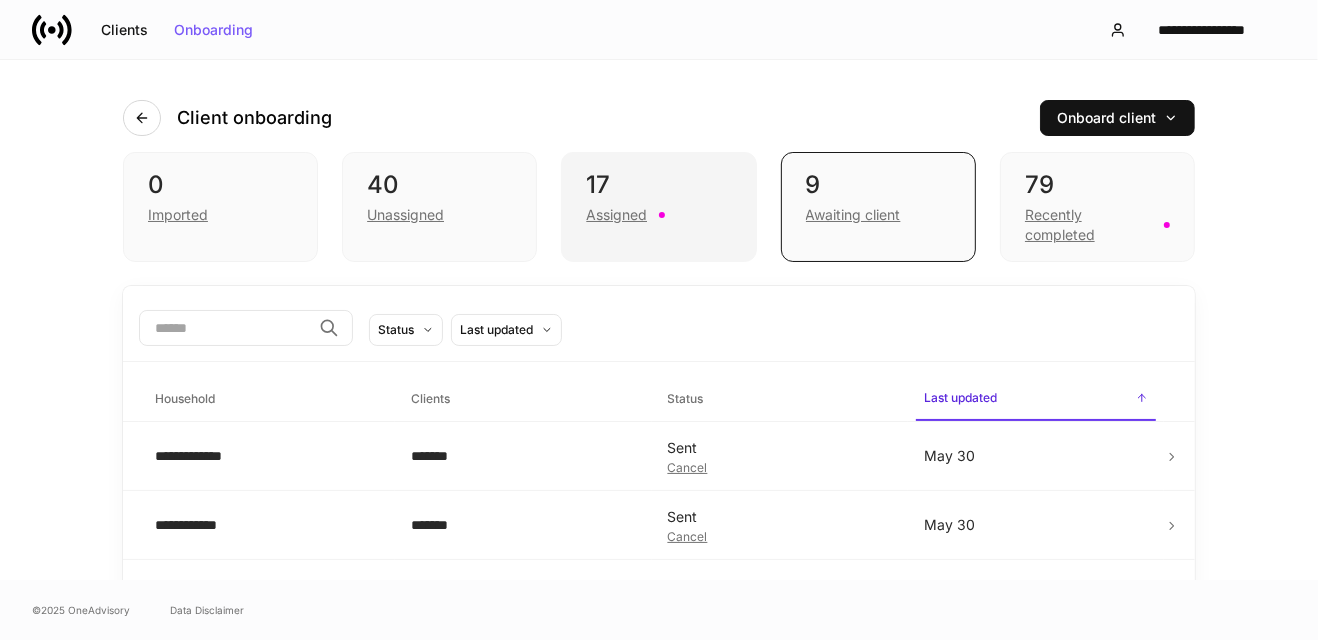 click on "Assigned" at bounding box center [658, 213] 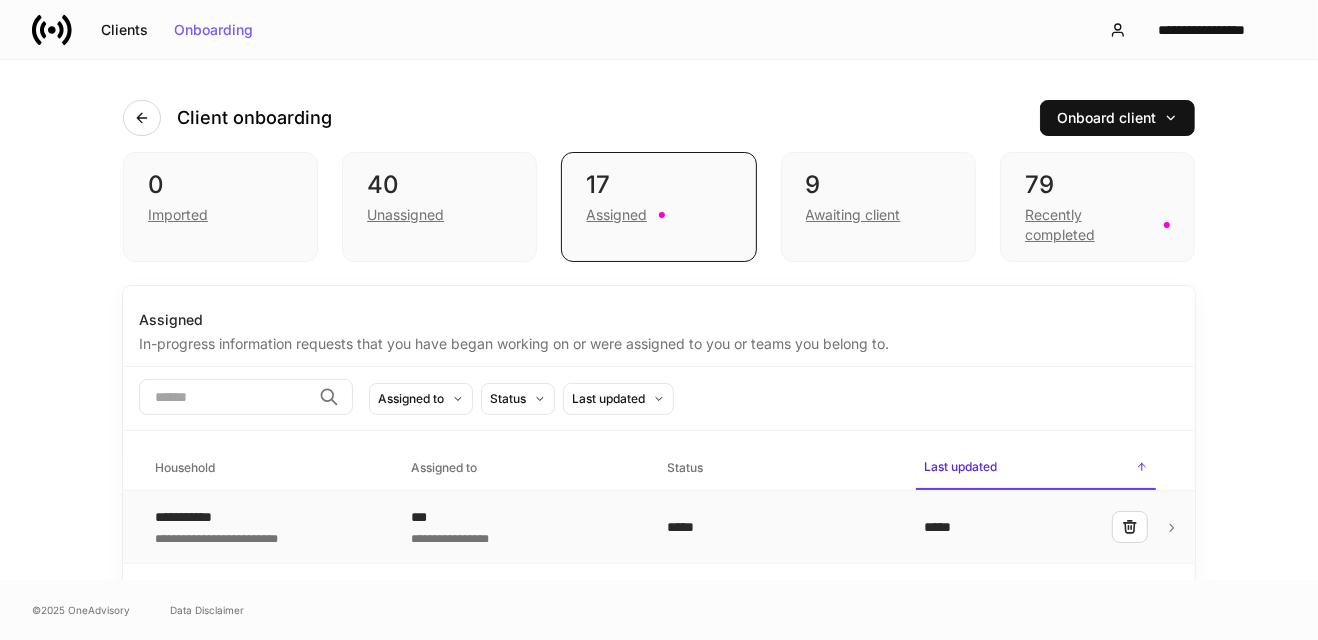 click on "**********" at bounding box center [232, 517] 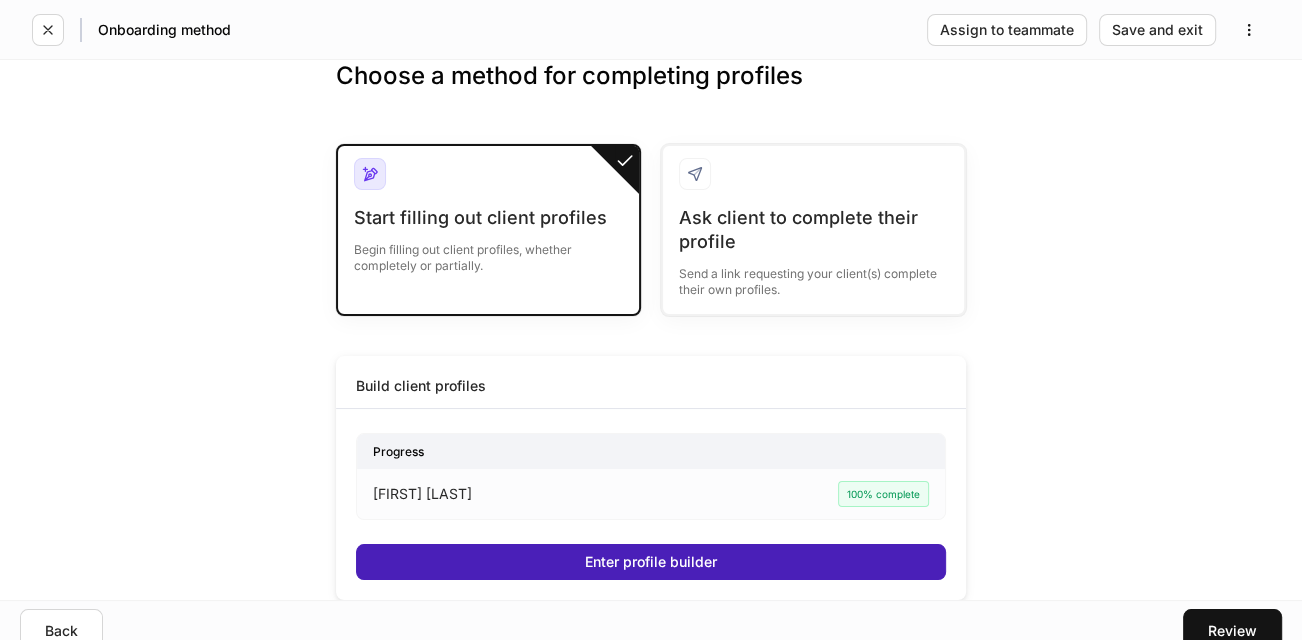 click on "Enter profile builder" at bounding box center (651, 562) 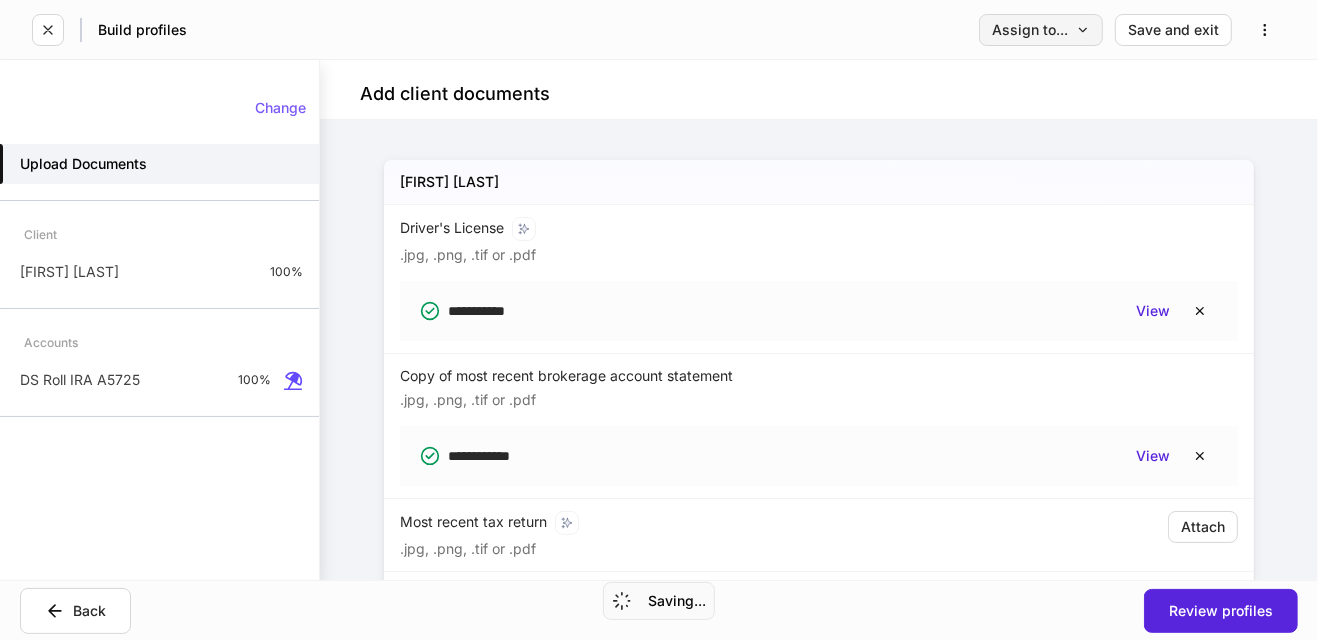 click on "Assign to..." at bounding box center (1041, 30) 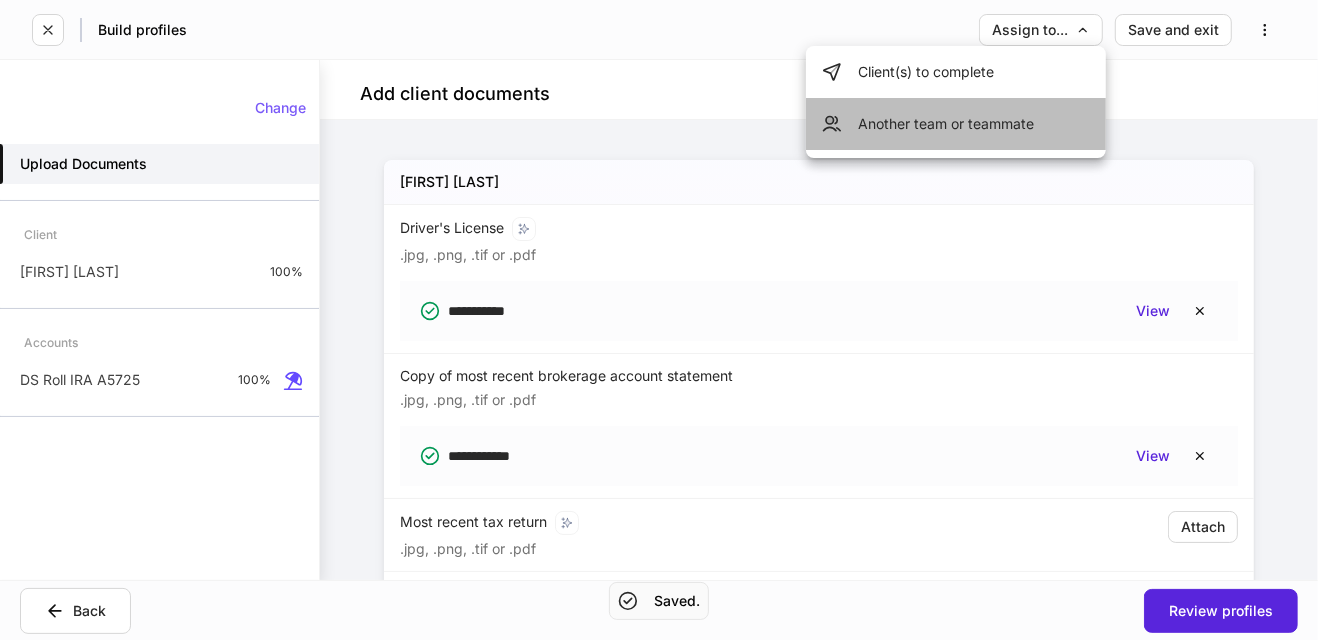 click on "Another team or teammate" at bounding box center [956, 124] 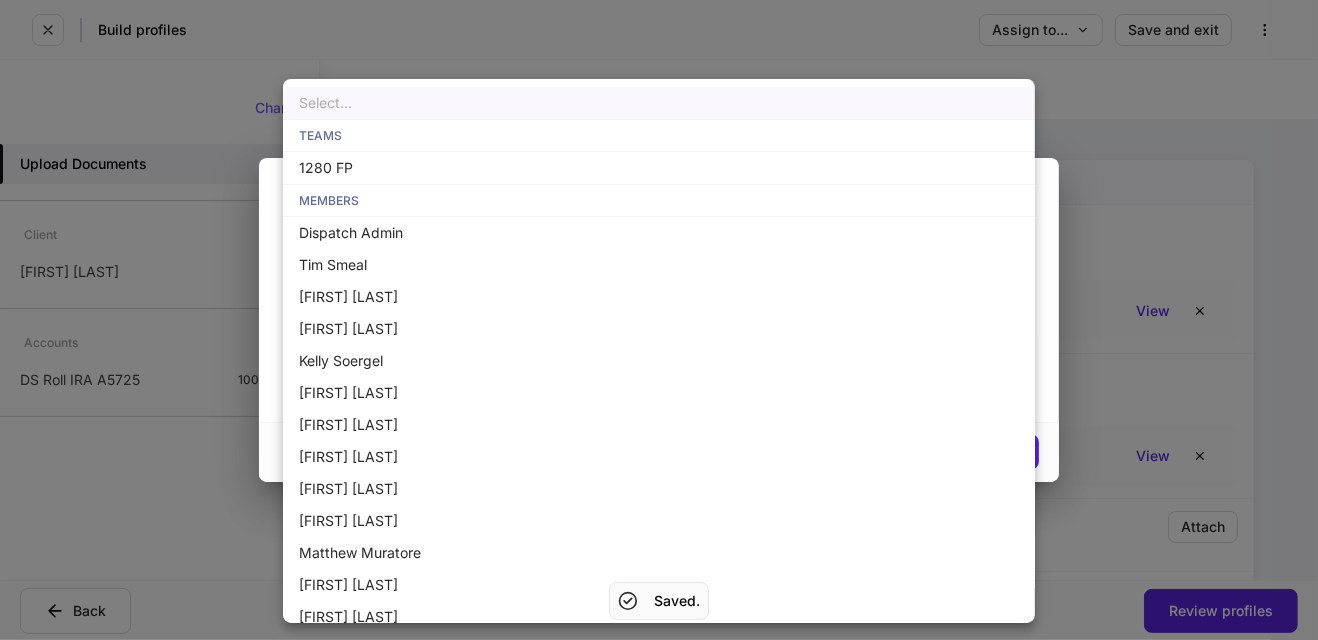 click on "**********" at bounding box center [659, 320] 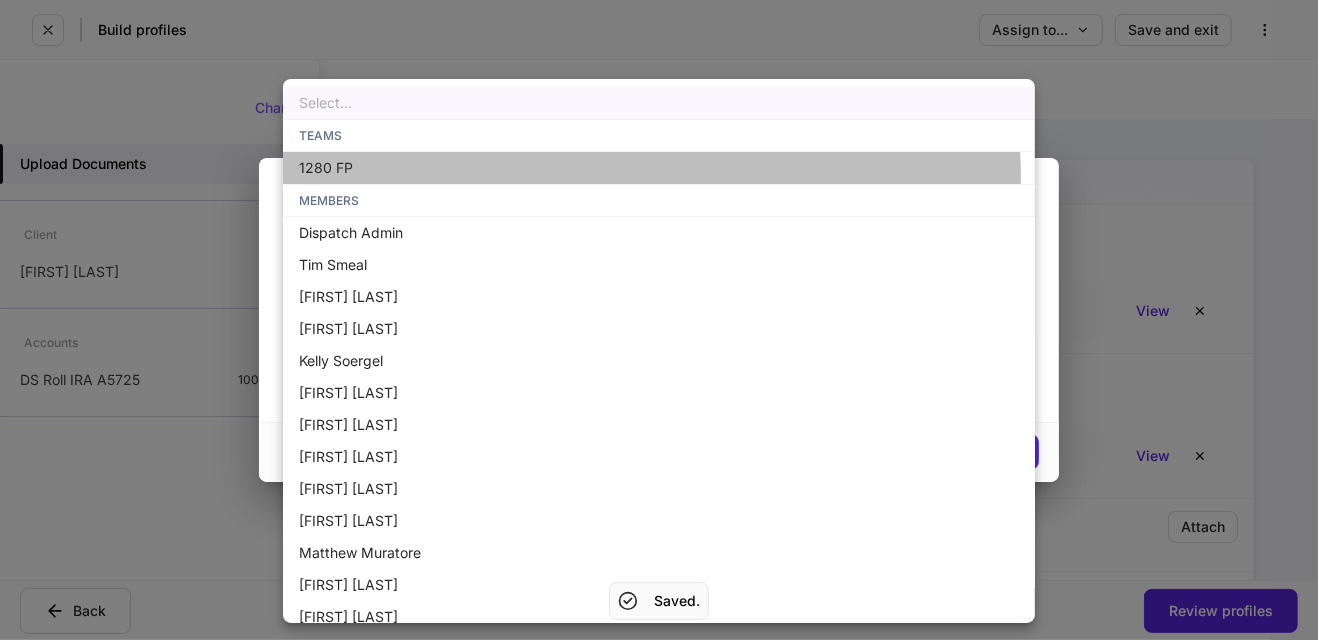 click on "1280 FP" at bounding box center [659, 168] 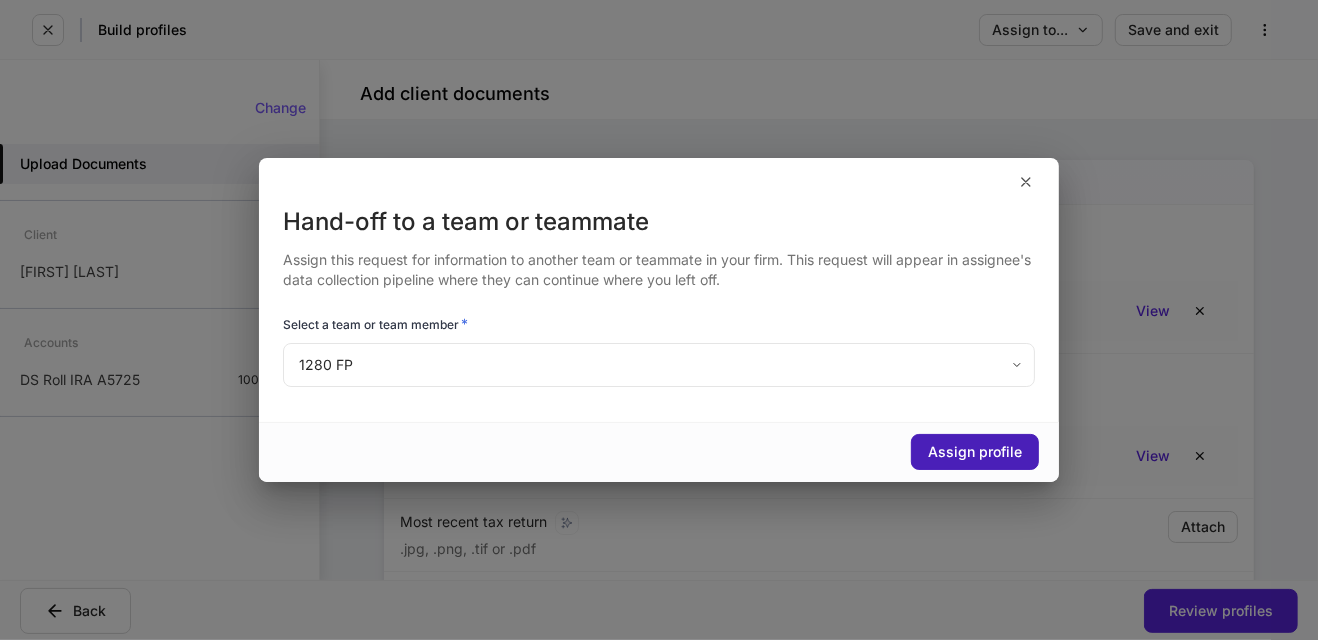 click on "Assign profile" at bounding box center [975, 452] 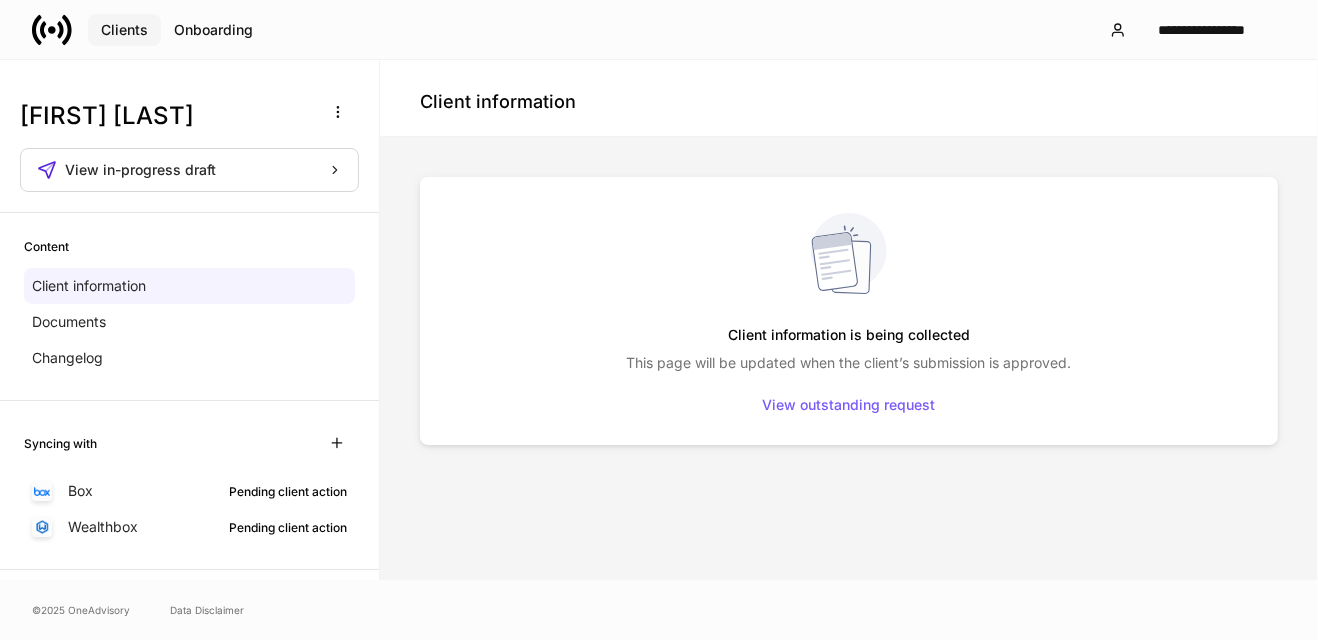 click on "Clients" at bounding box center (124, 30) 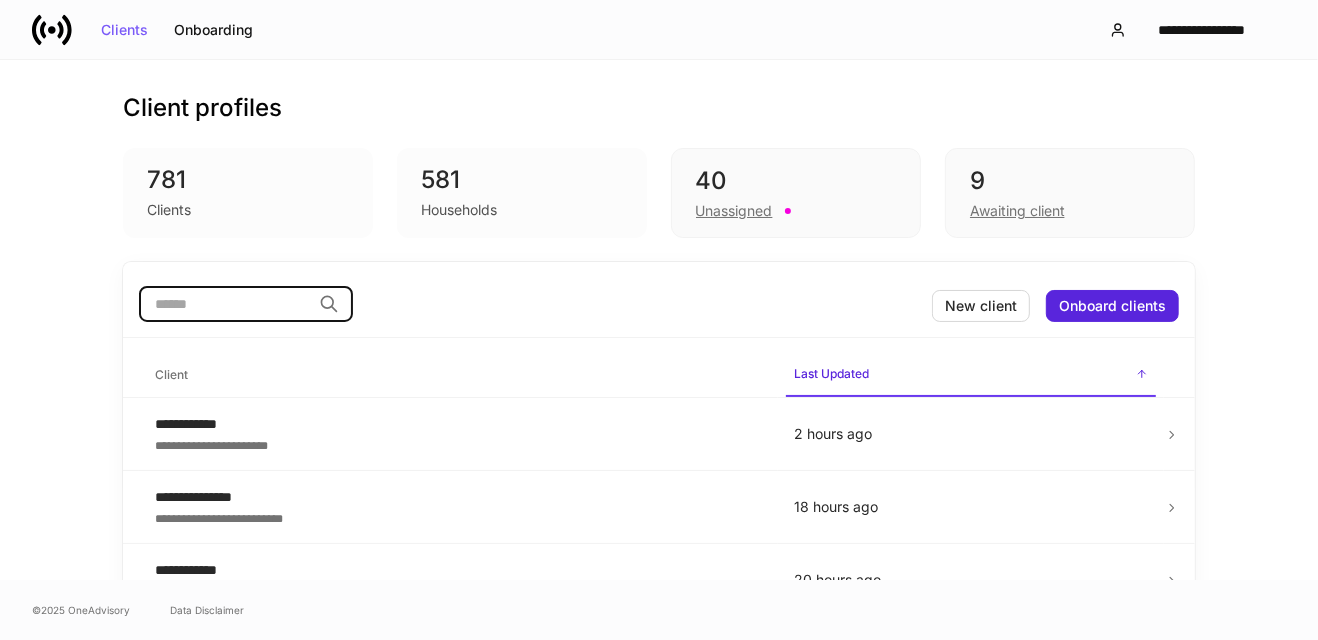 click at bounding box center [225, 304] 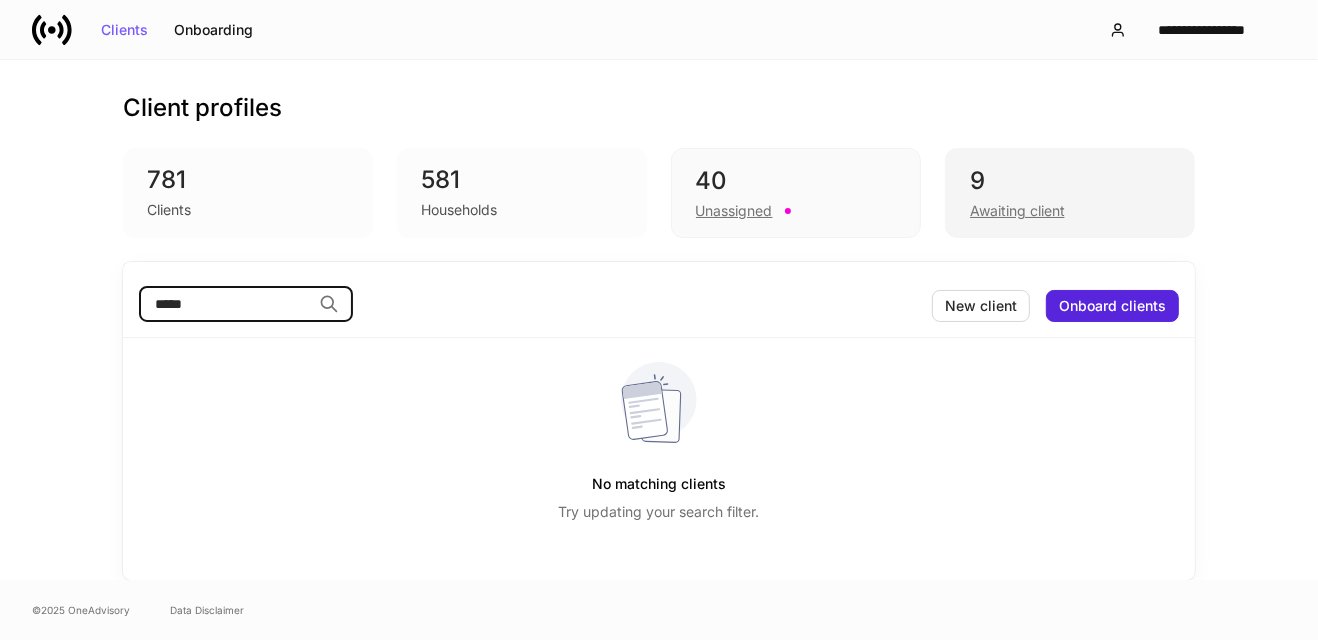 type on "*****" 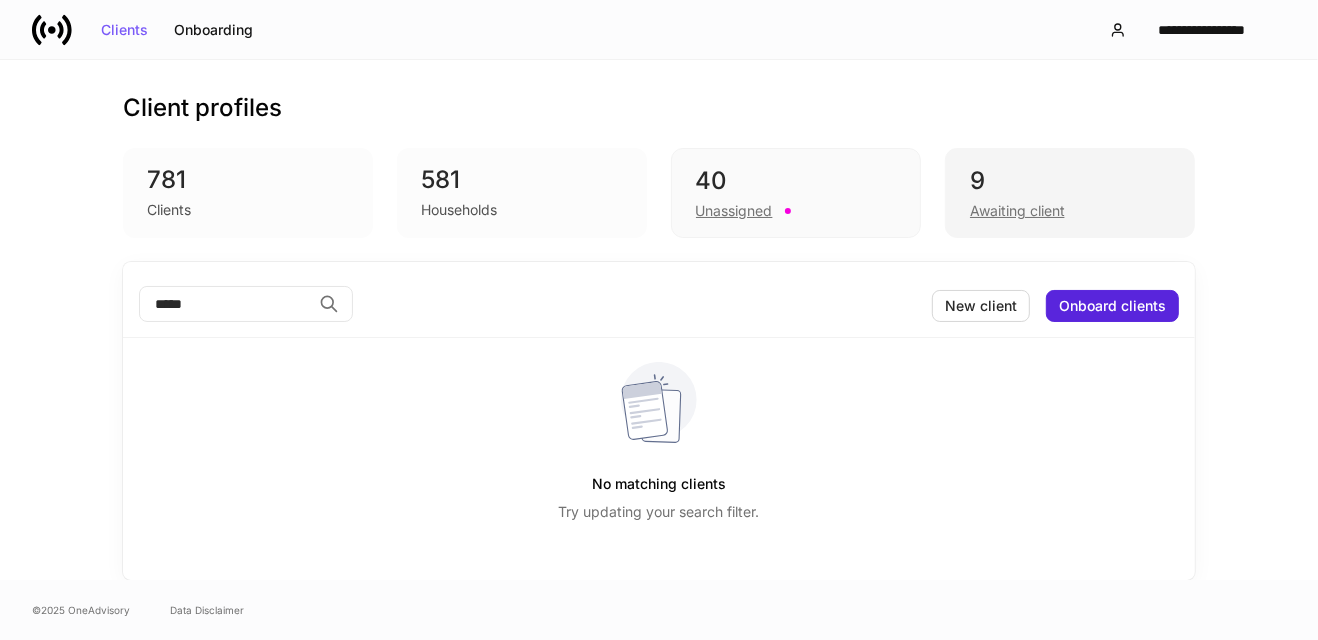 click on "9" at bounding box center (1070, 181) 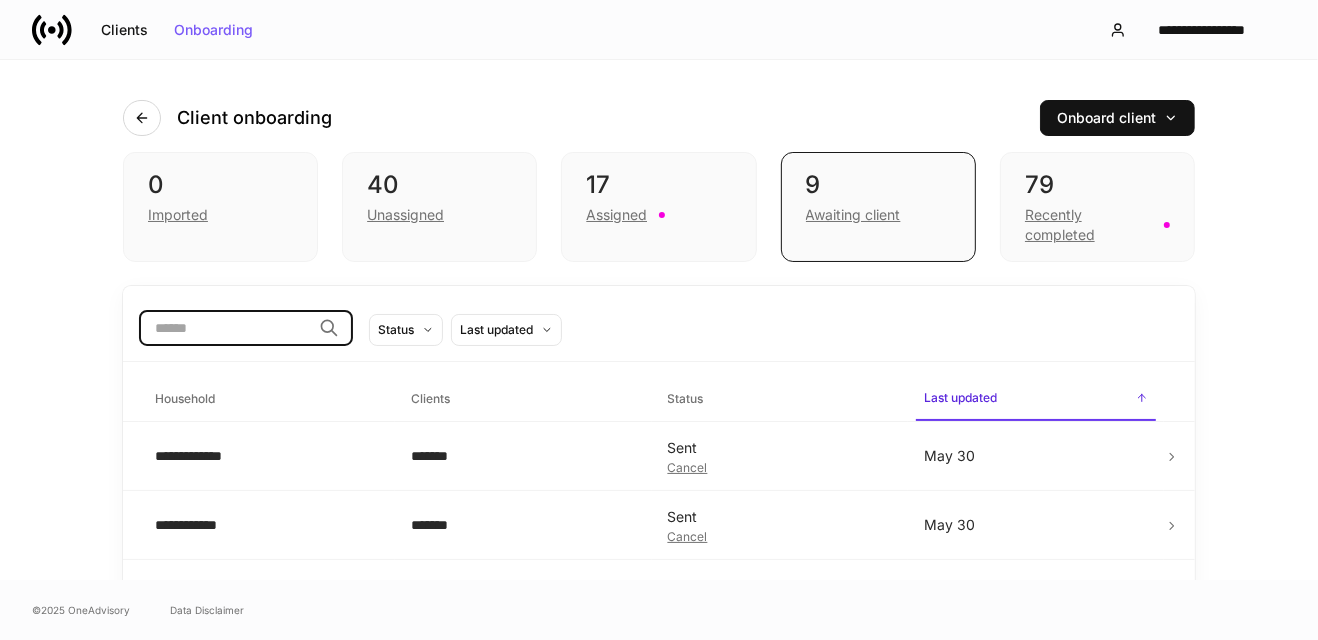 click at bounding box center (225, 328) 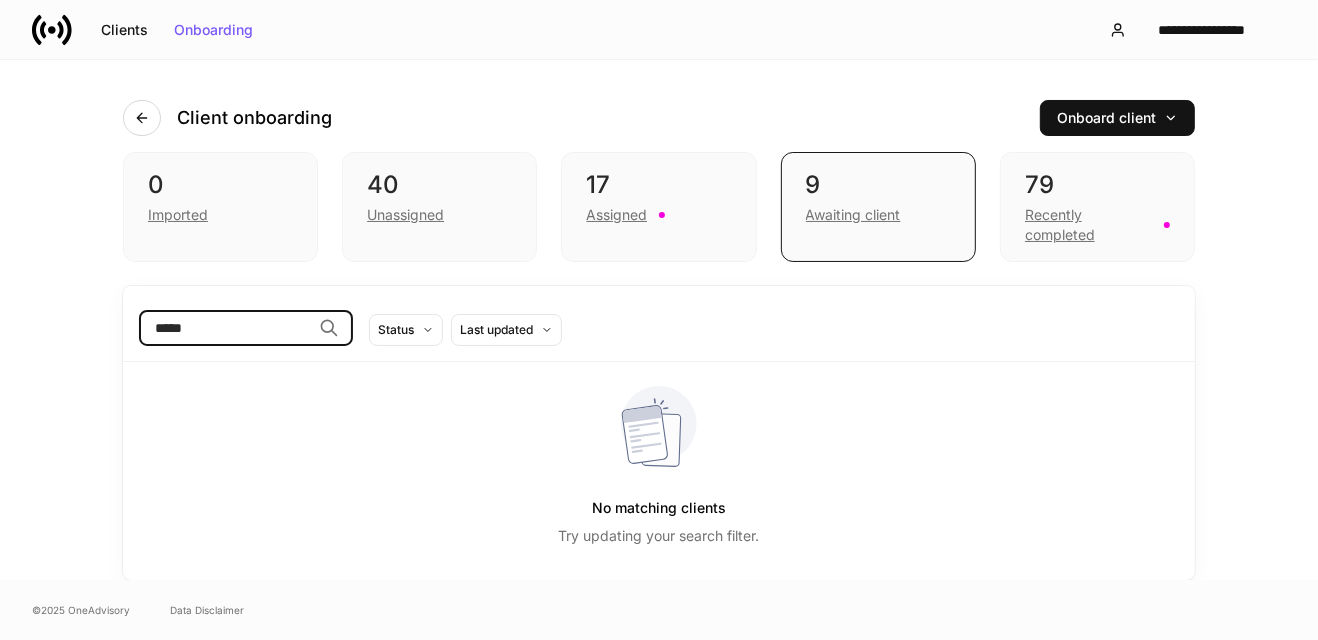 type on "*****" 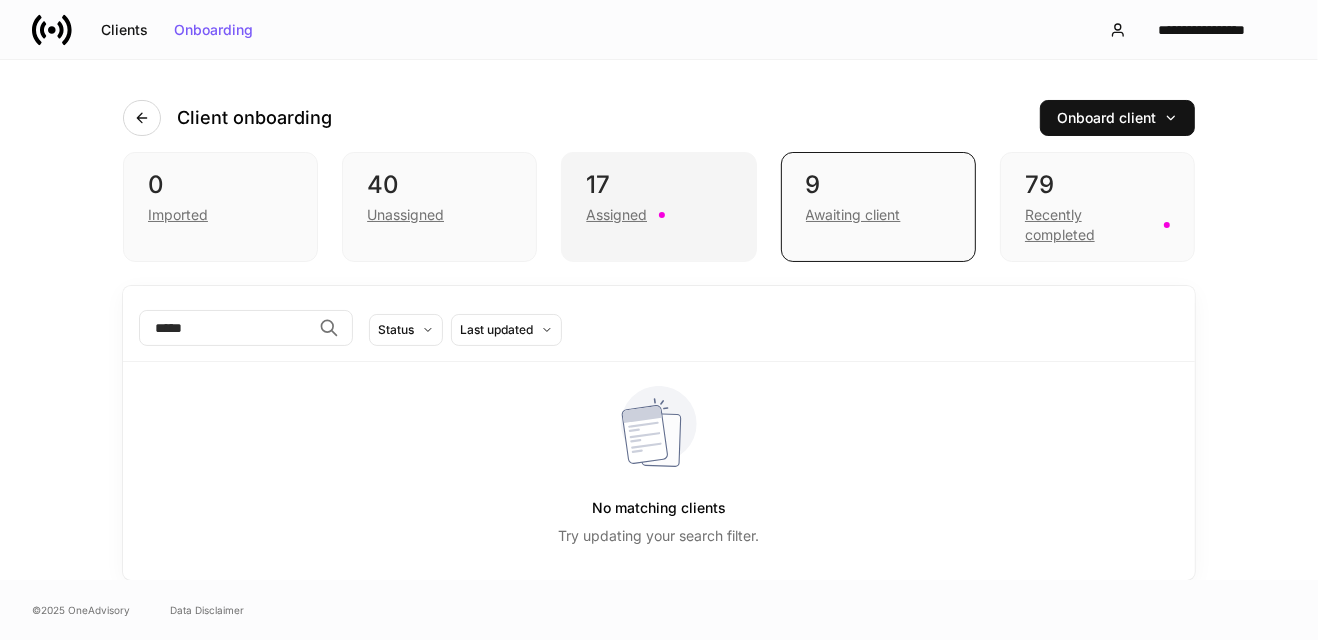 click on "17" at bounding box center [658, 185] 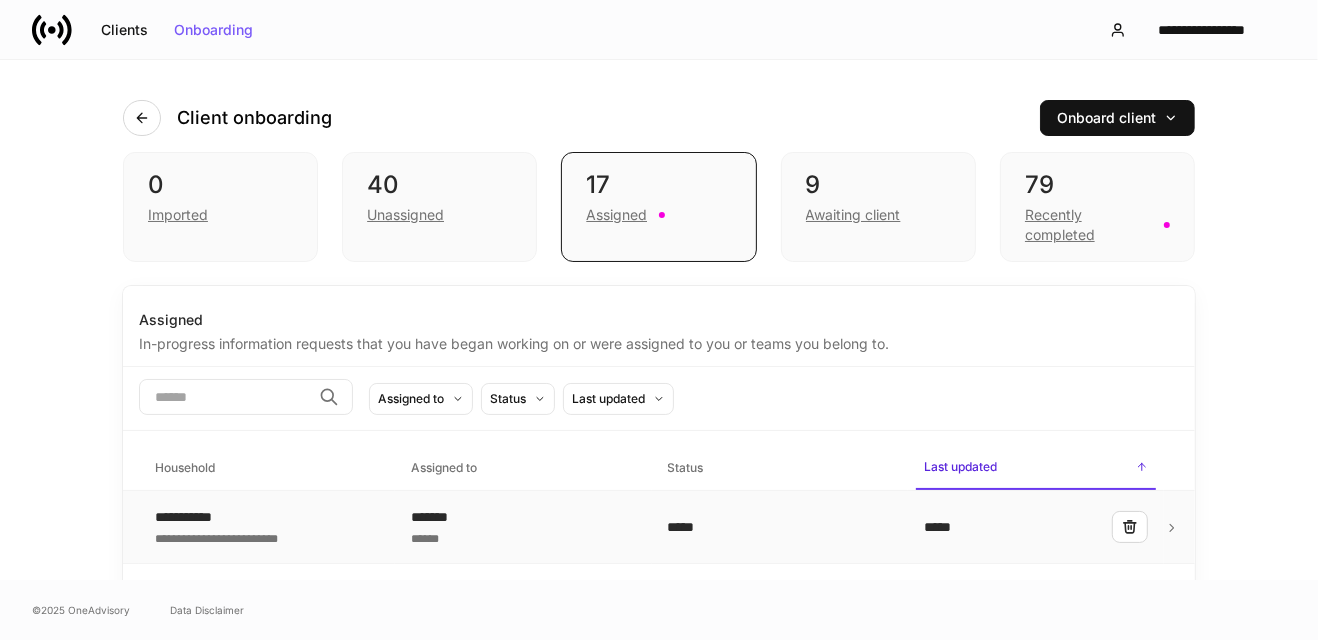 click on "**********" at bounding box center (232, 537) 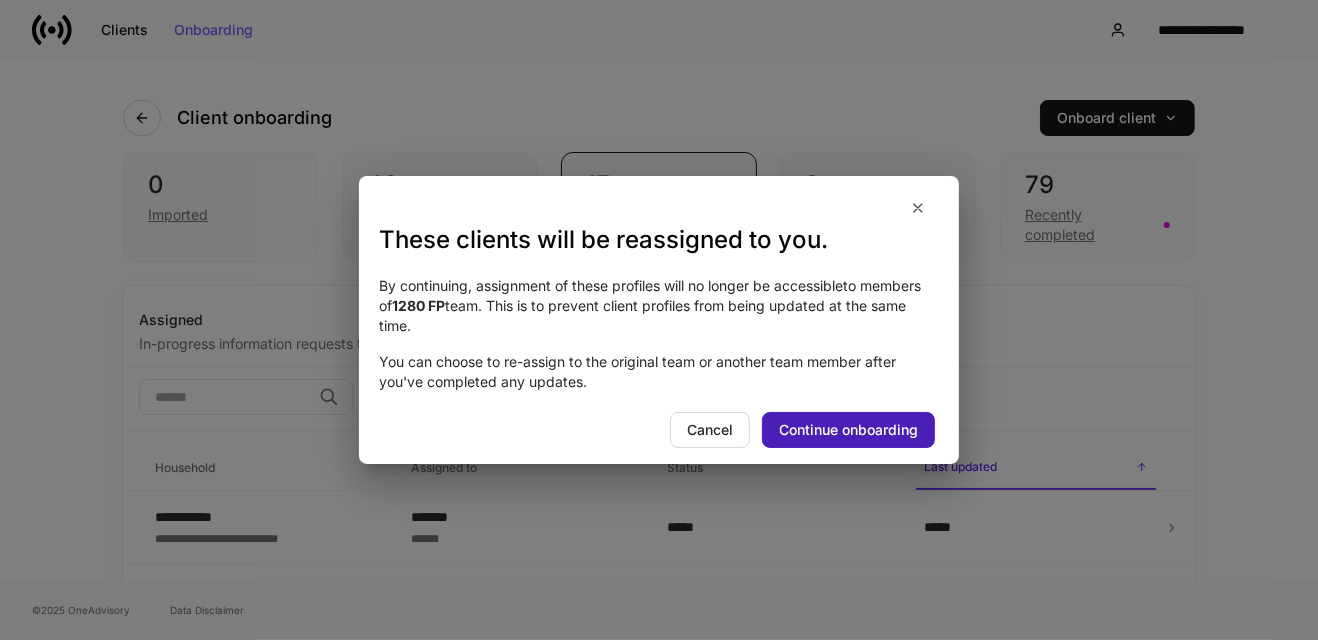click on "Continue onboarding" at bounding box center [848, 430] 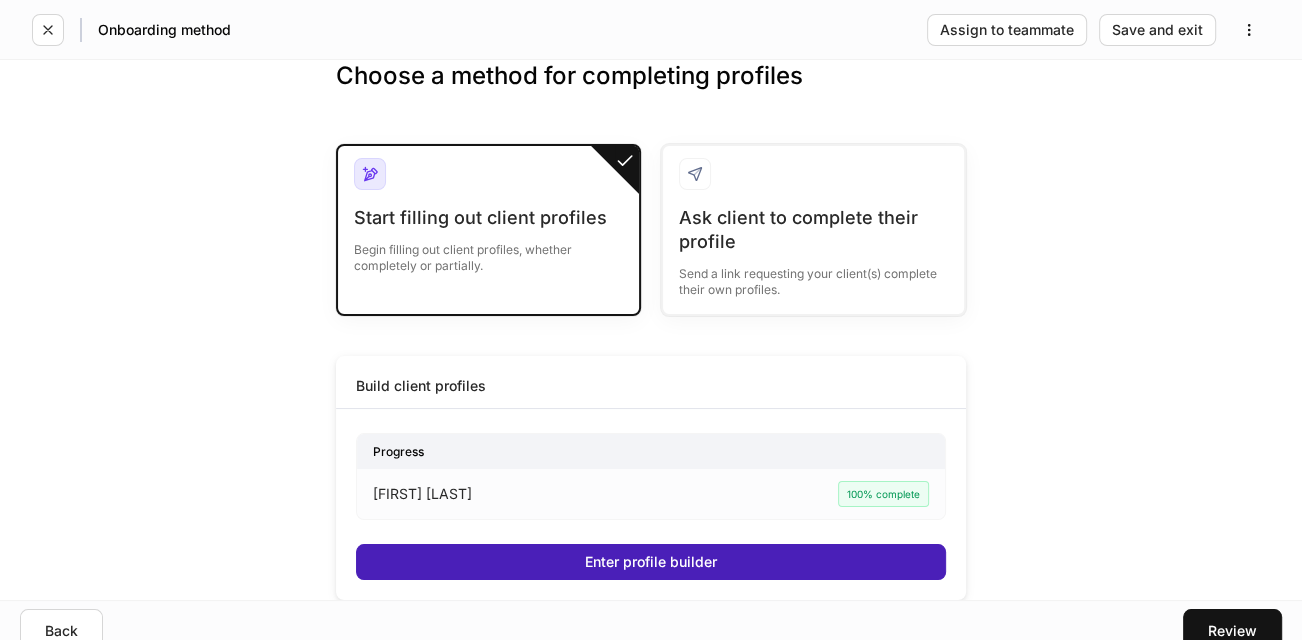 click on "Enter profile builder" at bounding box center [651, 562] 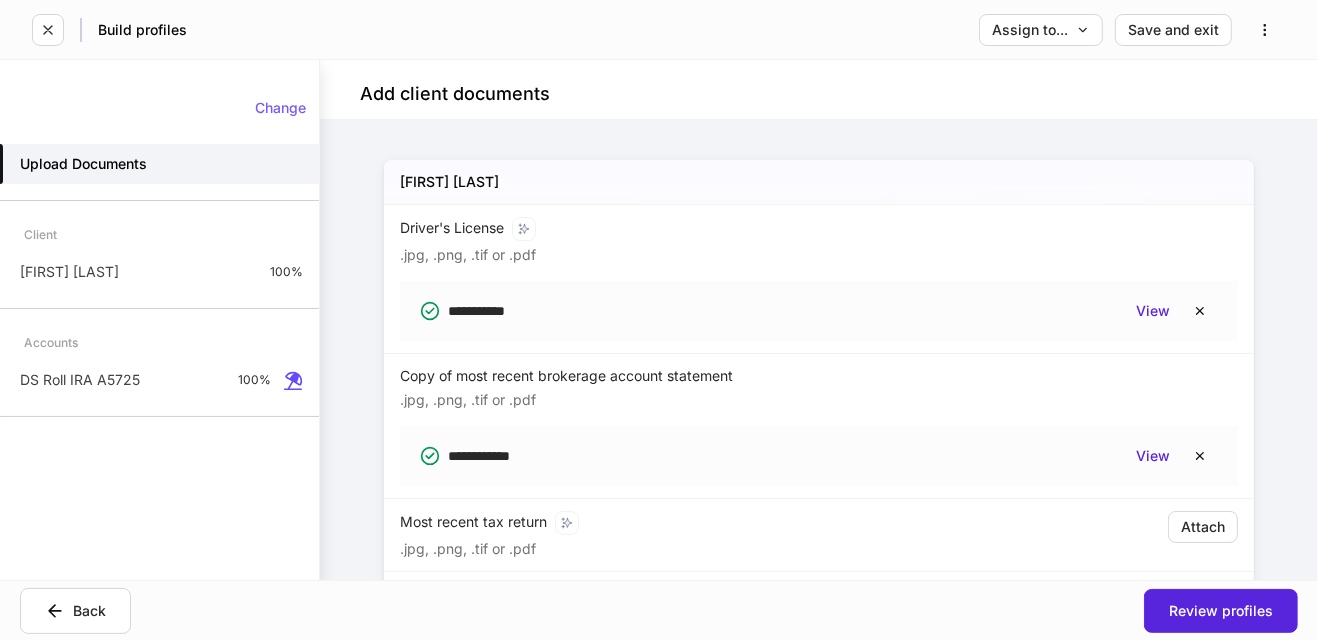click on "Miscellaneous document upload .jpg, .png, .tif or .pdf Attach" at bounding box center (819, 606) 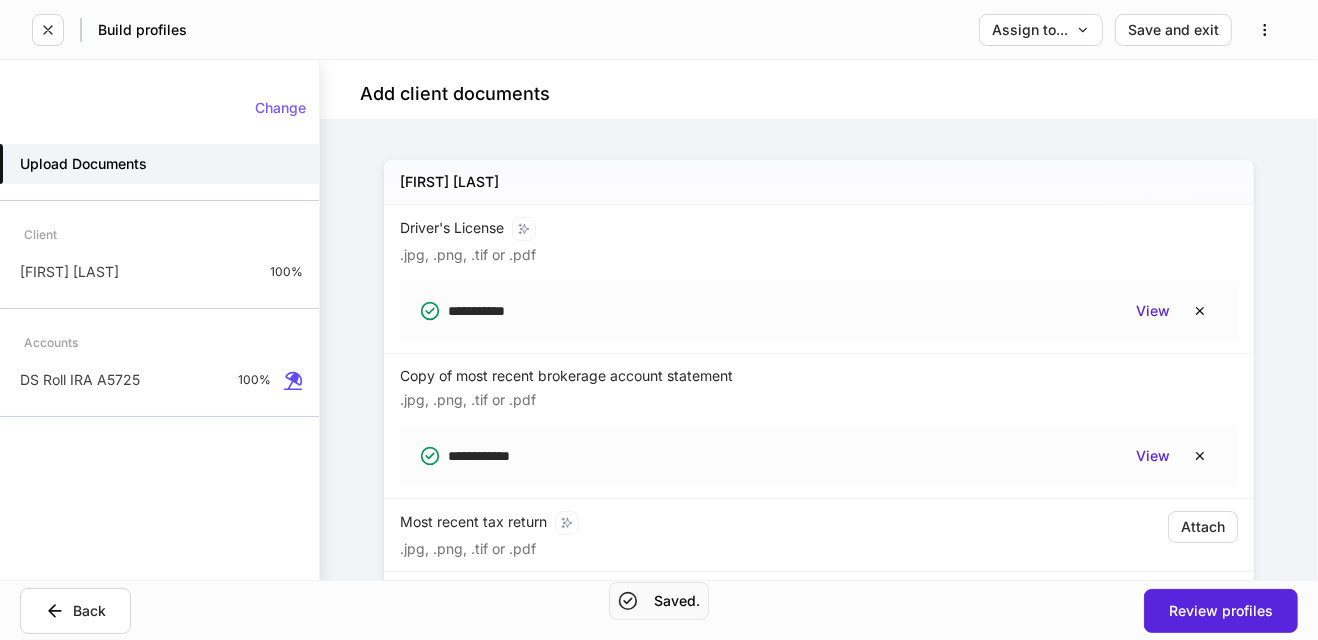 click on "Change Upload Documents Client [FIRST] [LAST] 100% Accounts DS Roll IRA A5725 100%" at bounding box center [159, 258] 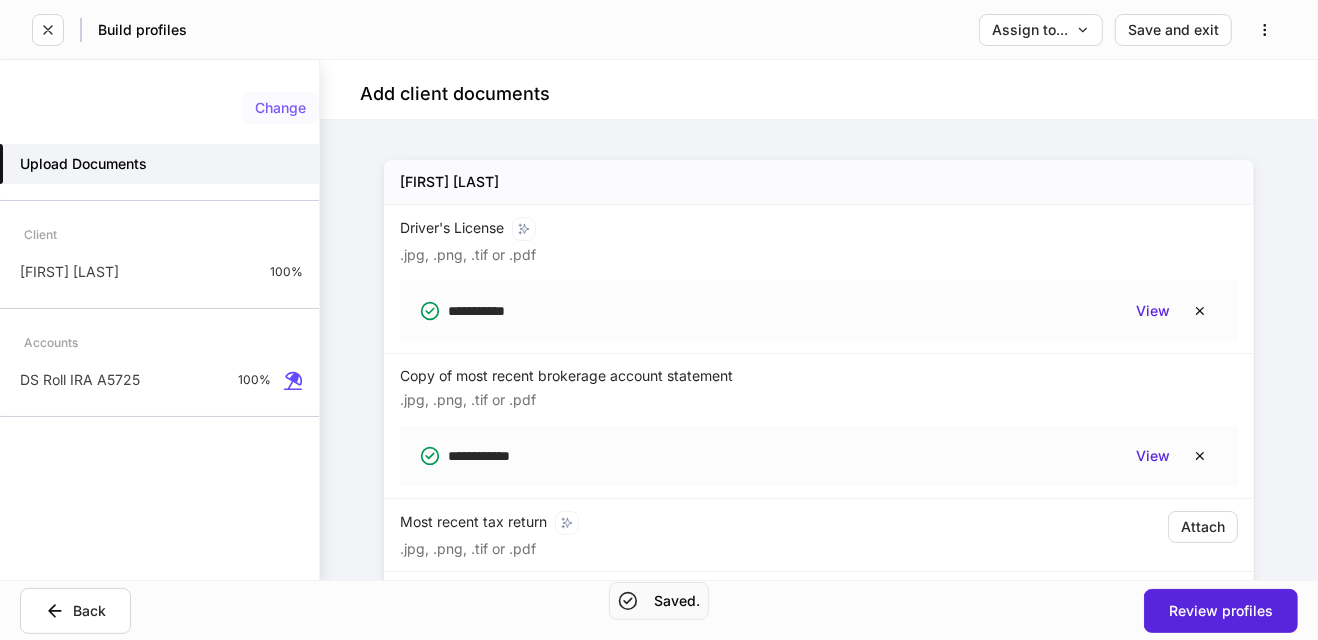 click on "Change" at bounding box center [280, 108] 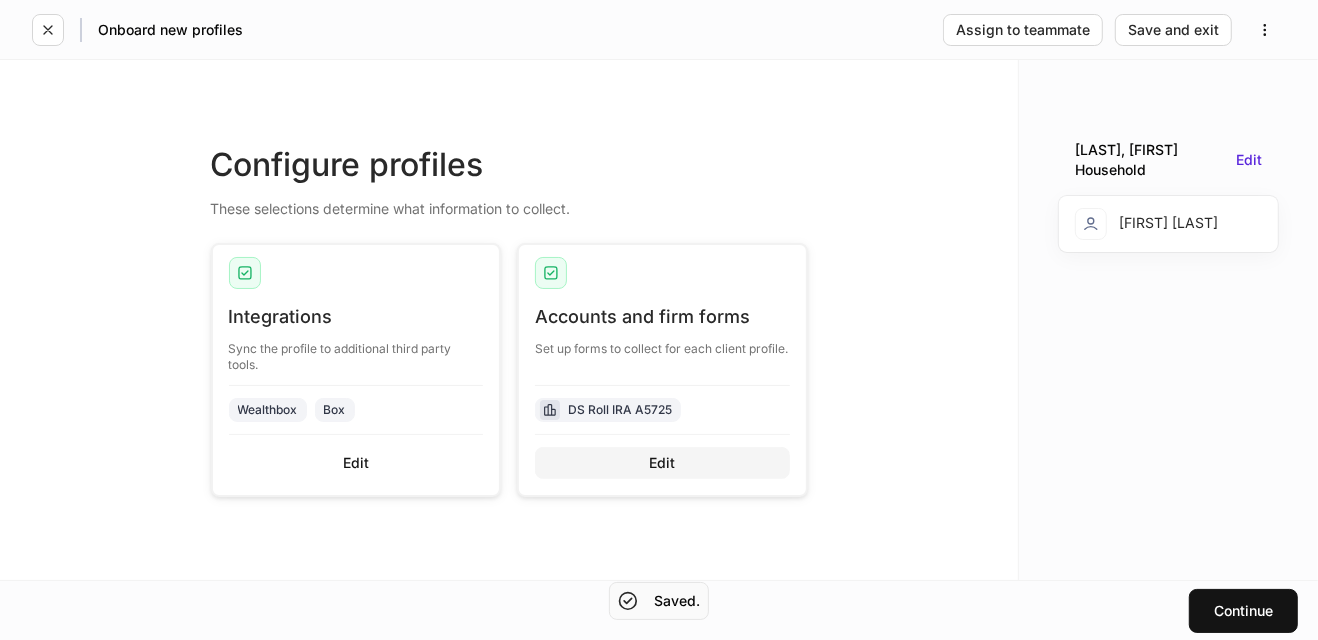 click on "Edit" at bounding box center [662, 463] 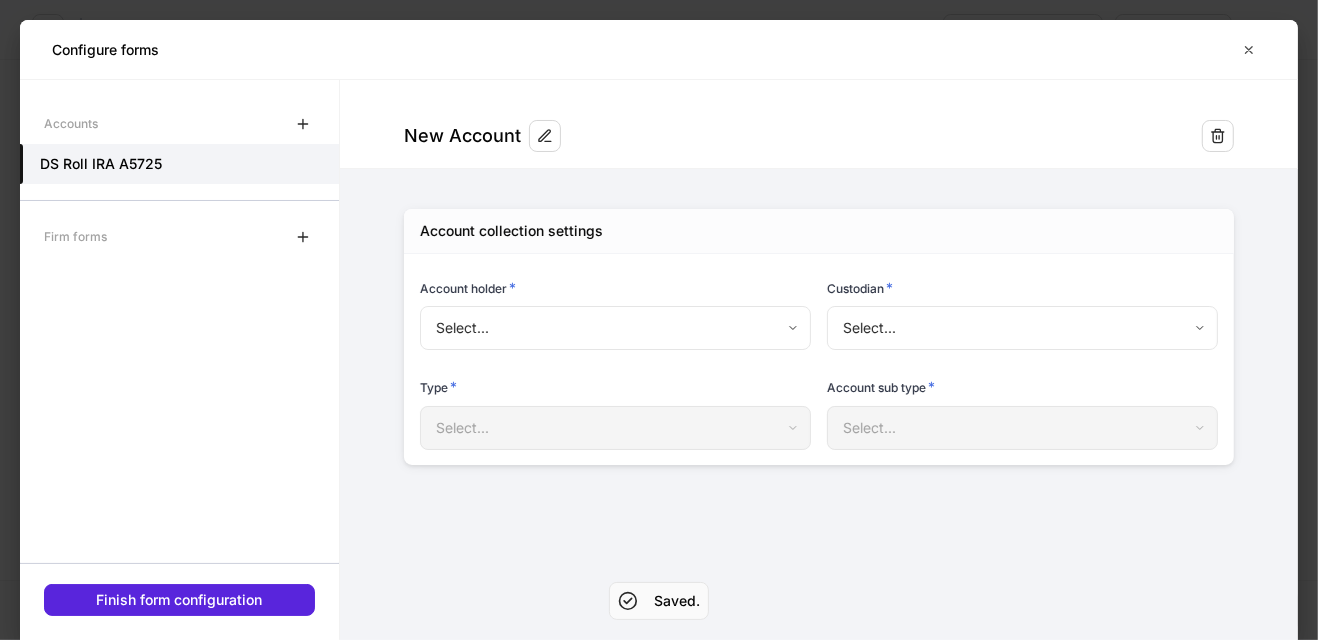 type on "**********" 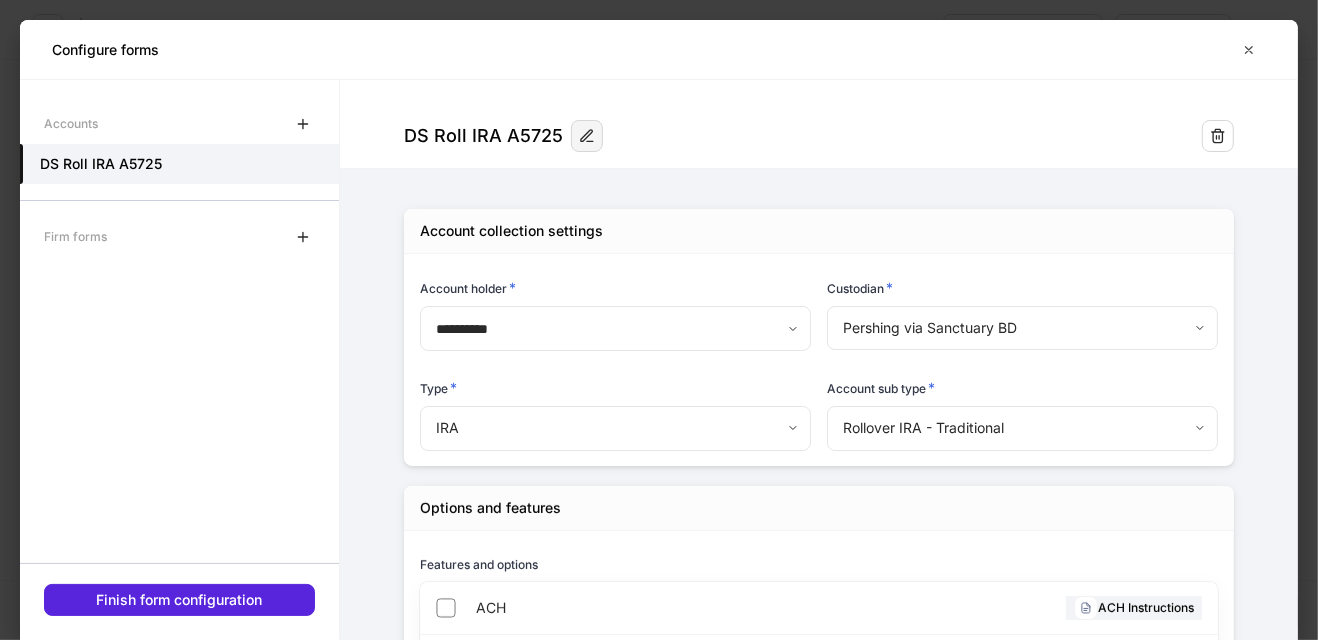 click at bounding box center [587, 136] 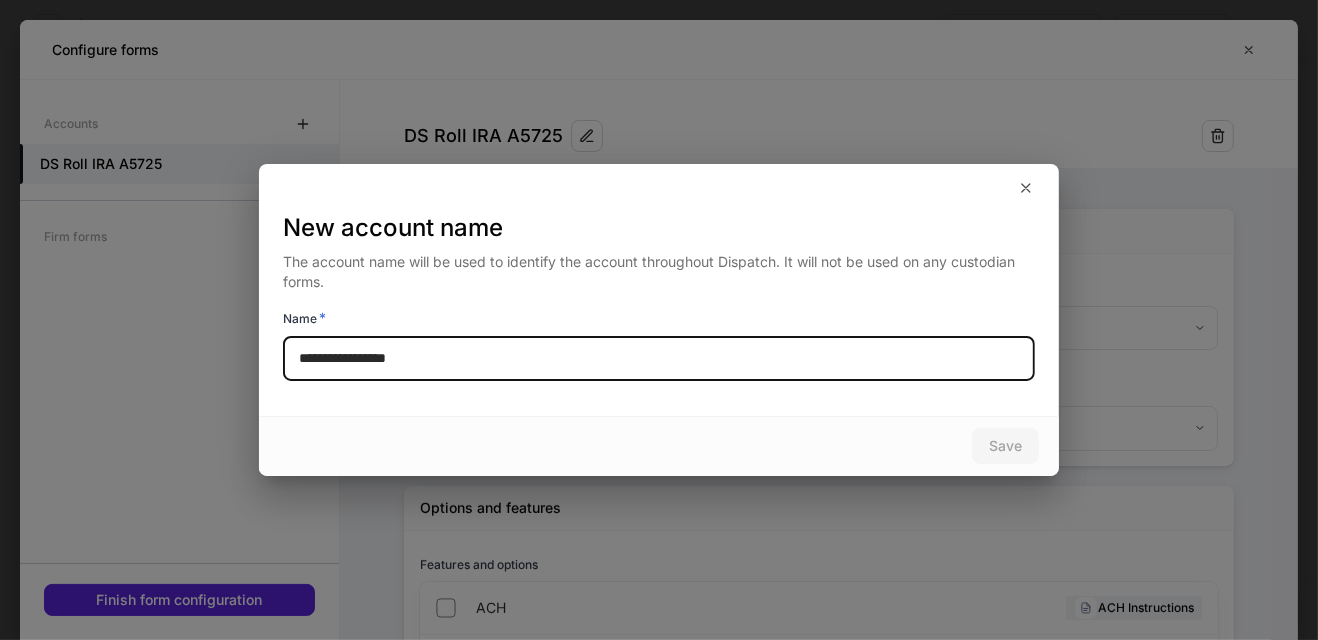 click on "**********" at bounding box center [659, 359] 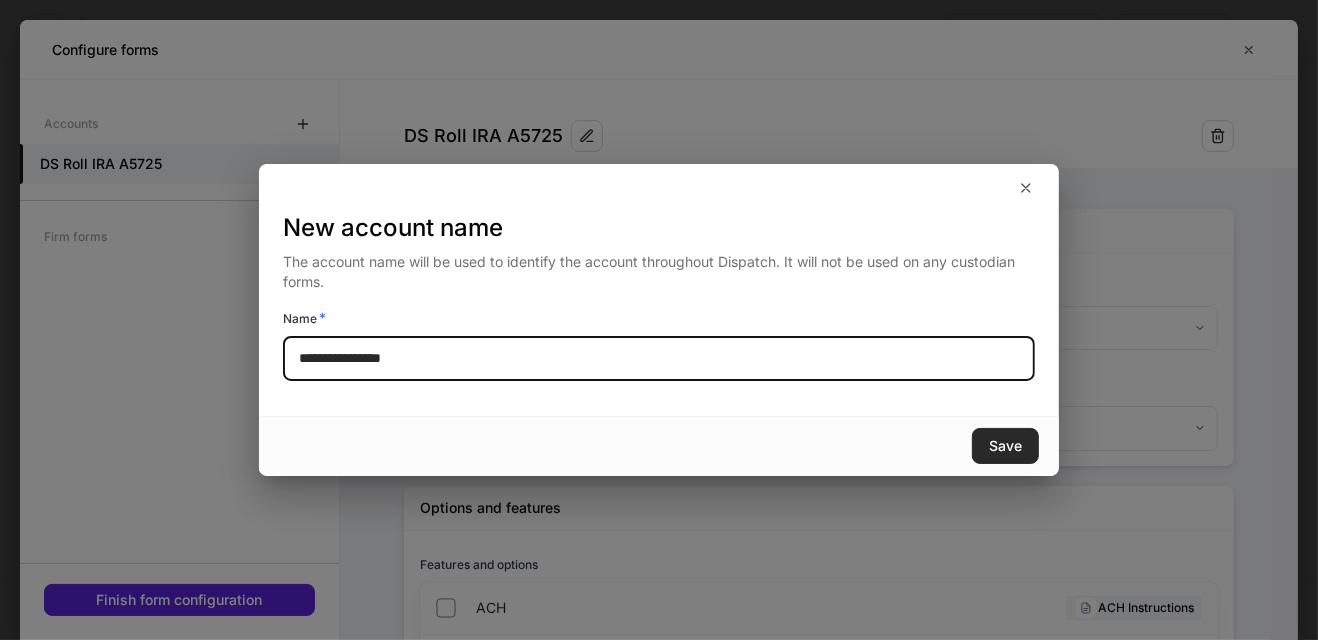 type on "**********" 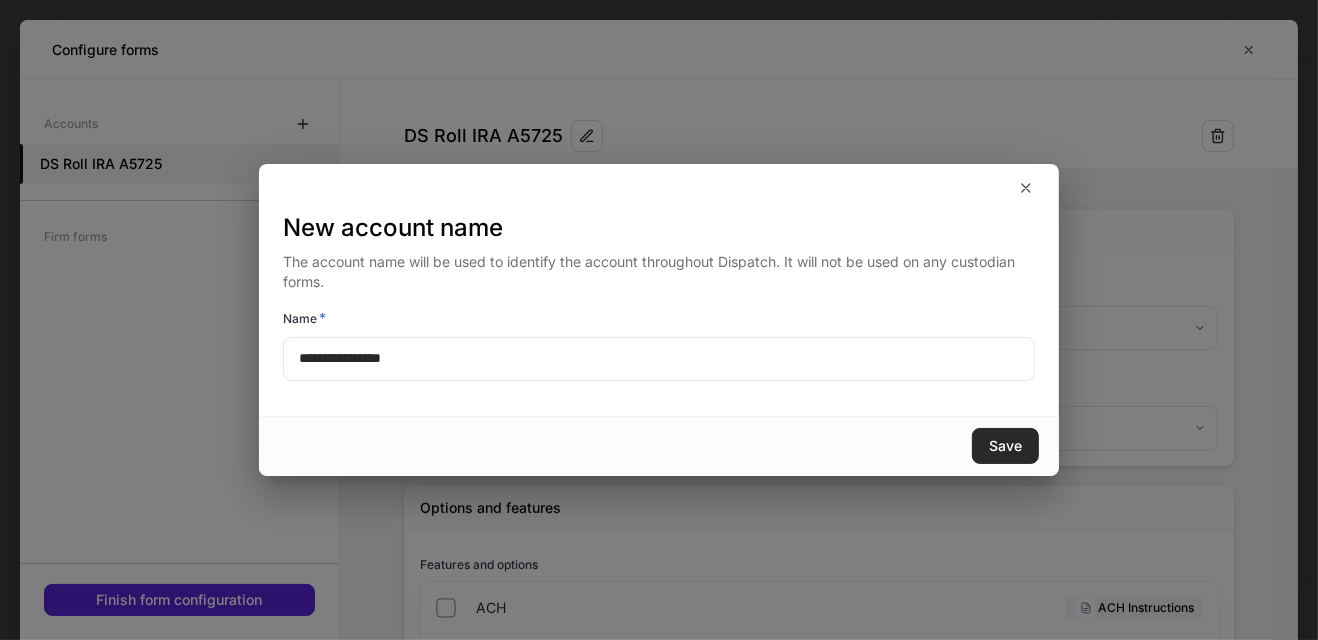 click on "Save" at bounding box center [1005, 446] 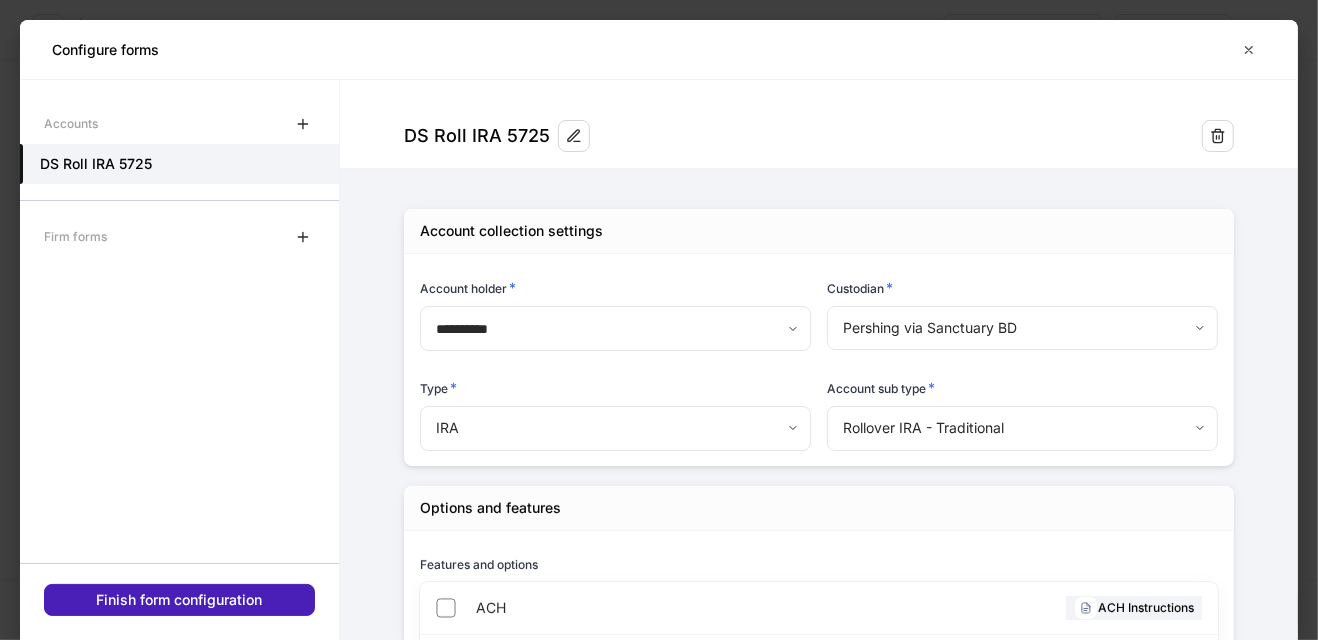 click on "Finish form configuration" at bounding box center [179, 600] 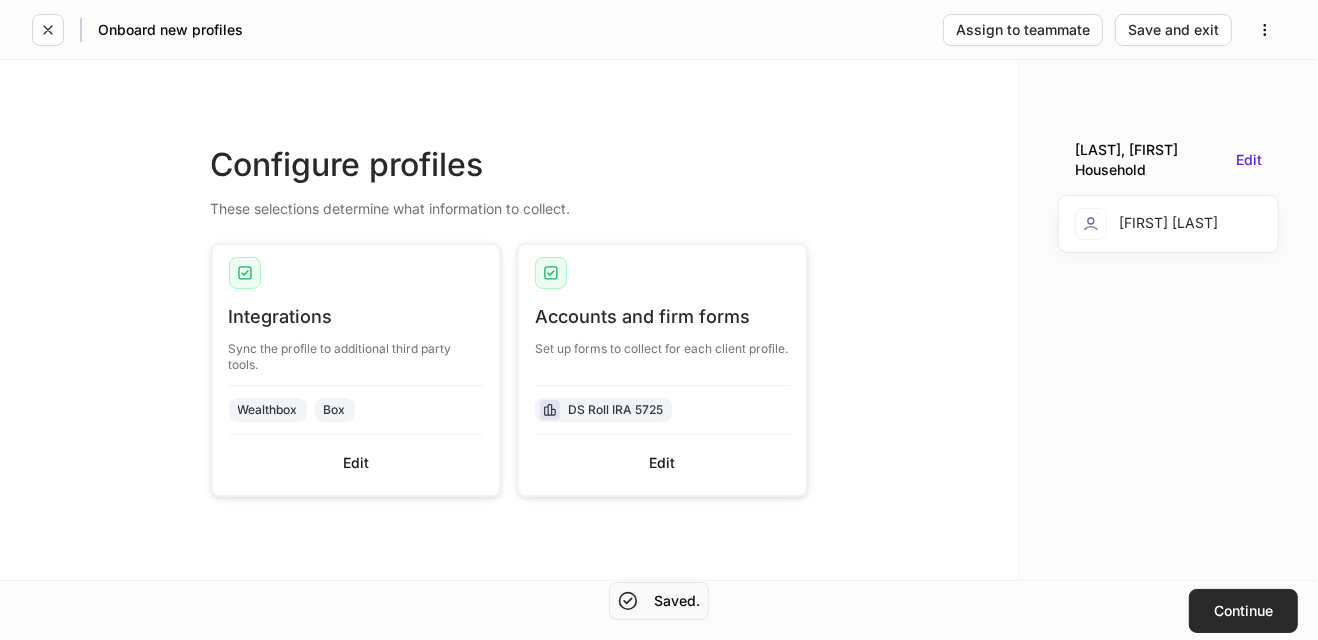 click on "Continue" at bounding box center [1243, 611] 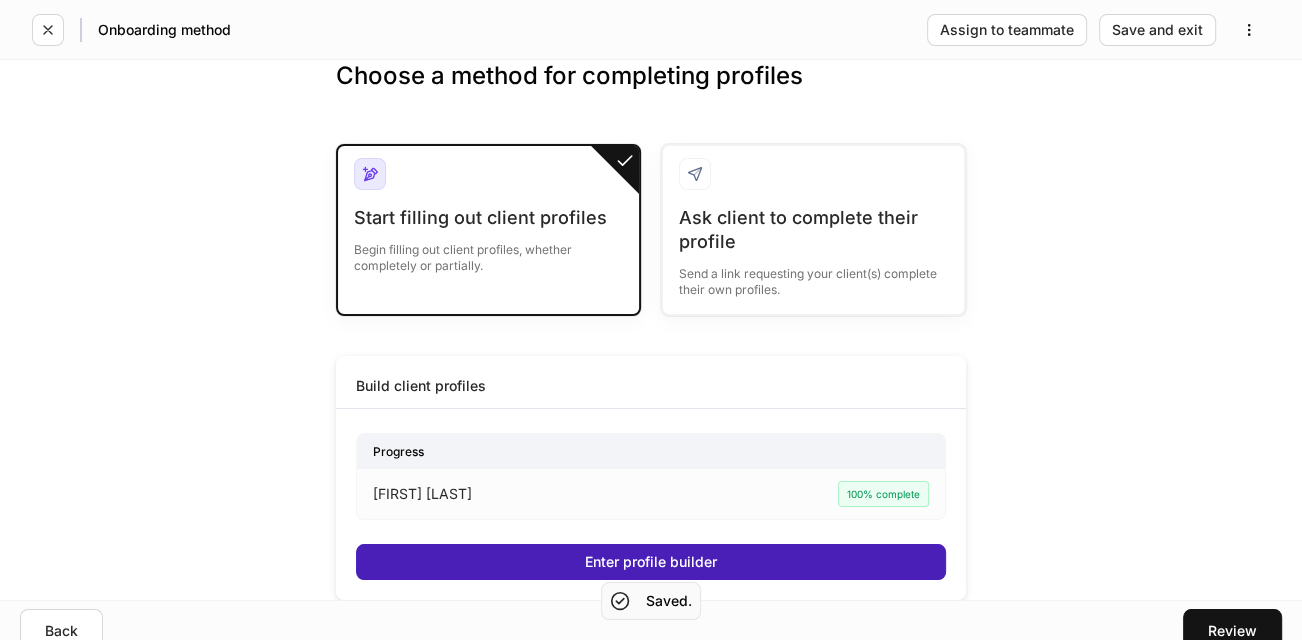 click on "Enter profile builder" at bounding box center [651, 562] 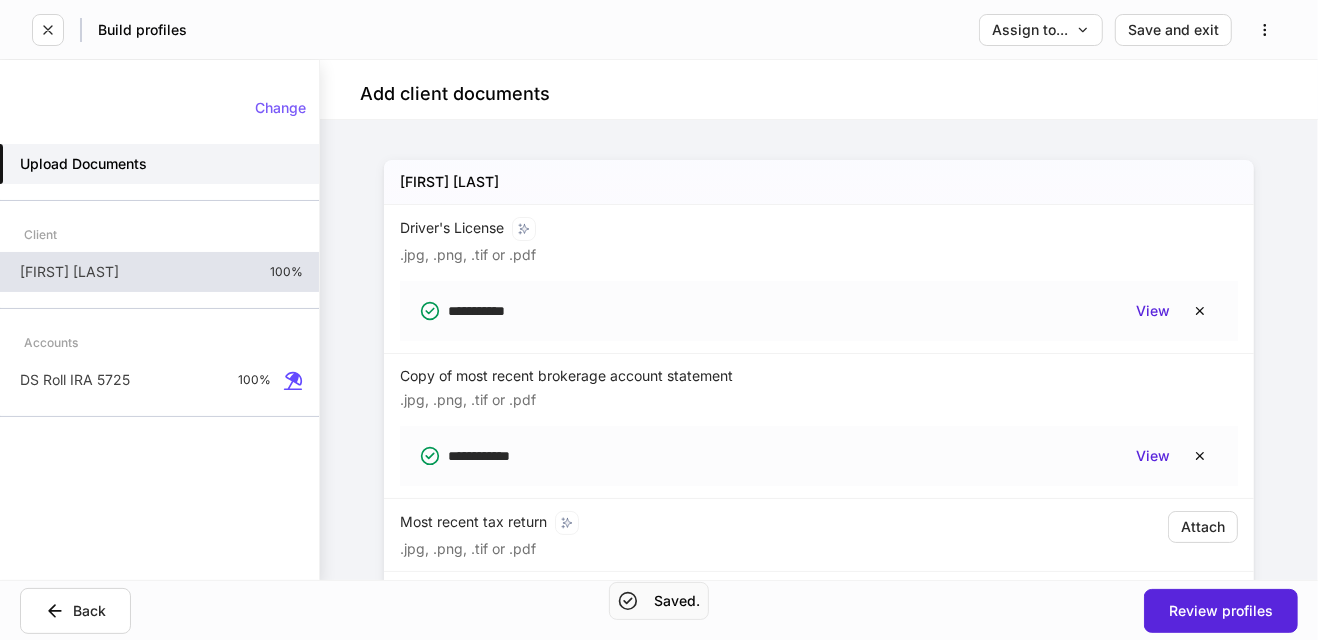 click on "[FIRST] [LAST] 100%" at bounding box center (159, 272) 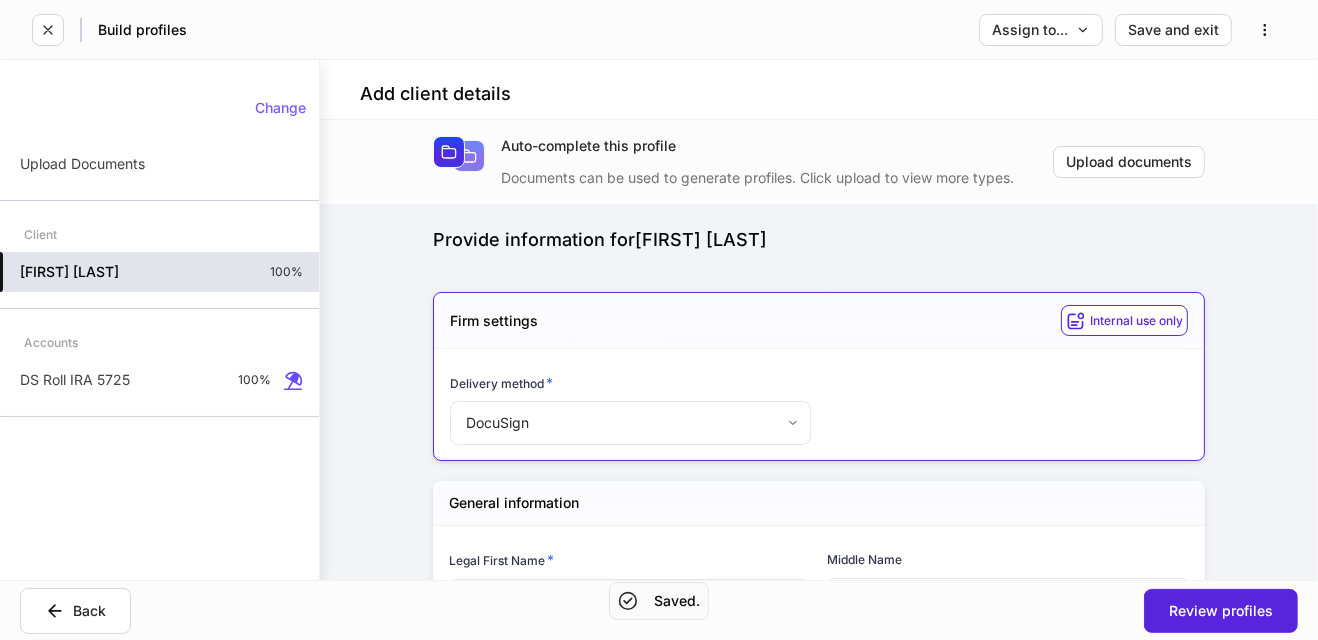type on "**********" 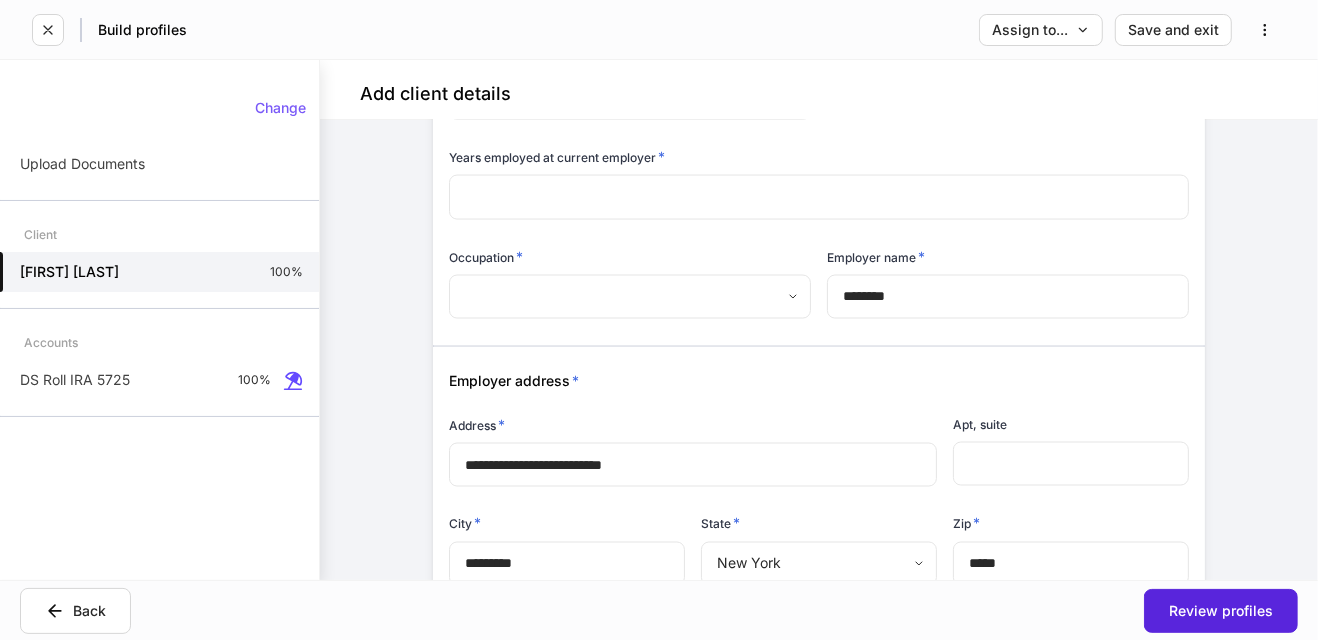 scroll, scrollTop: 2295, scrollLeft: 0, axis: vertical 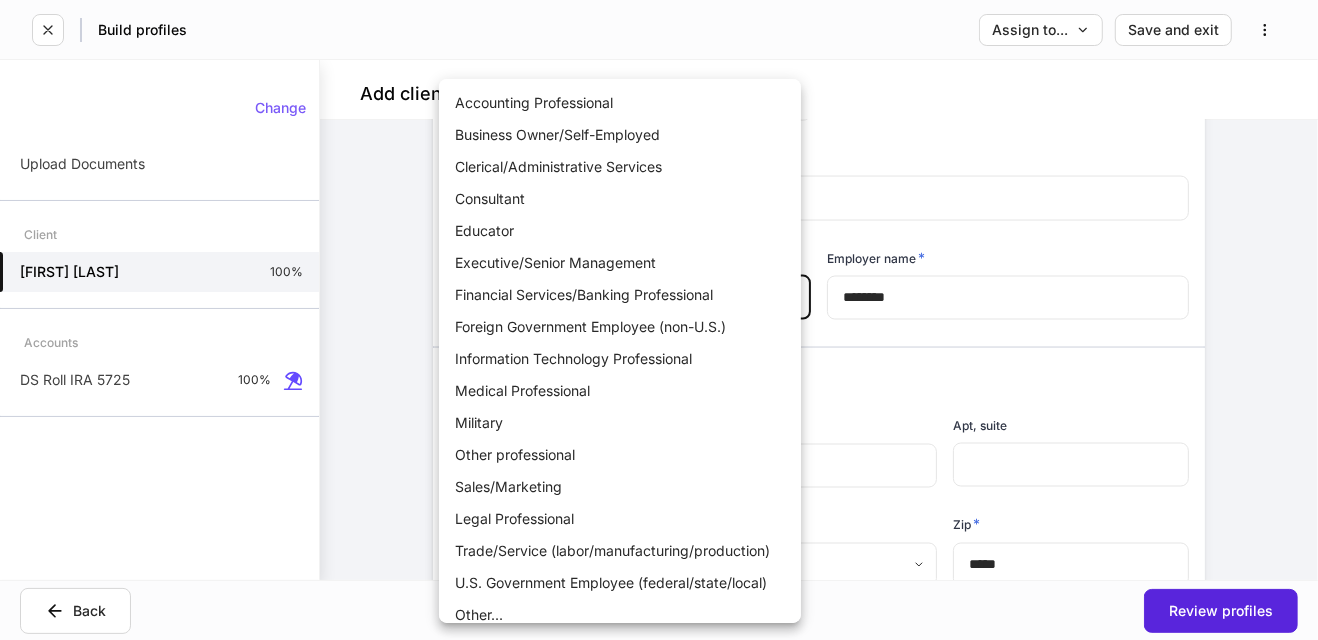 click on "**********" at bounding box center (659, 320) 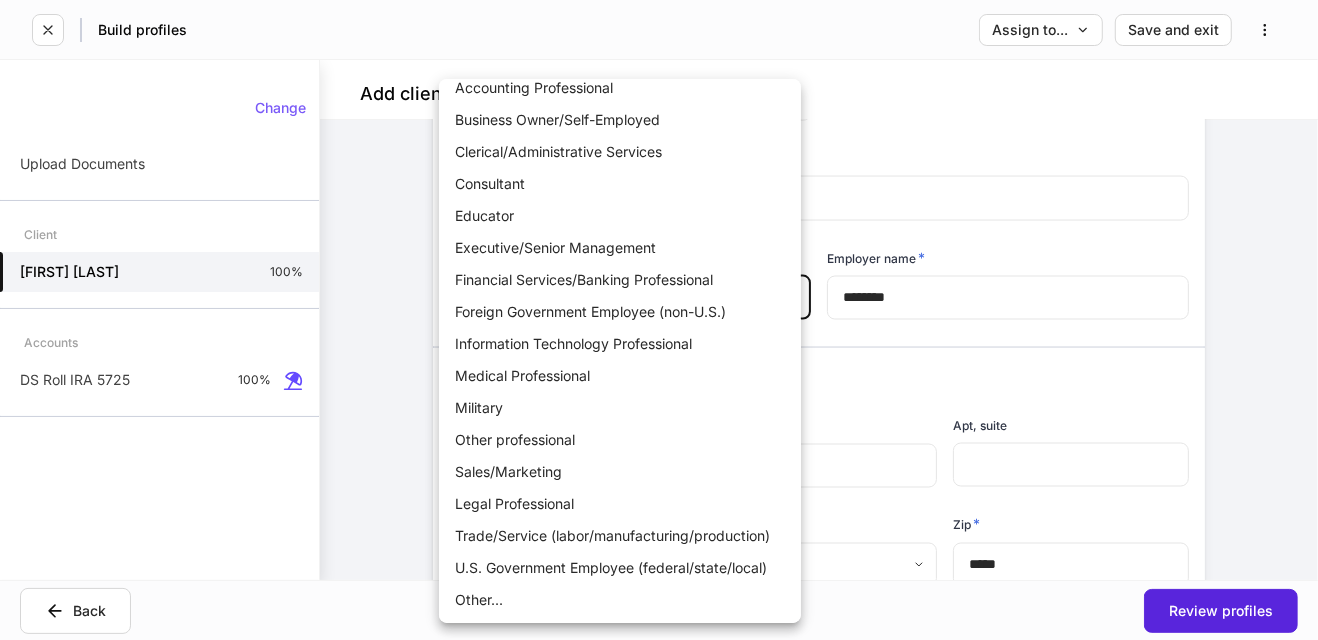scroll, scrollTop: 11, scrollLeft: 0, axis: vertical 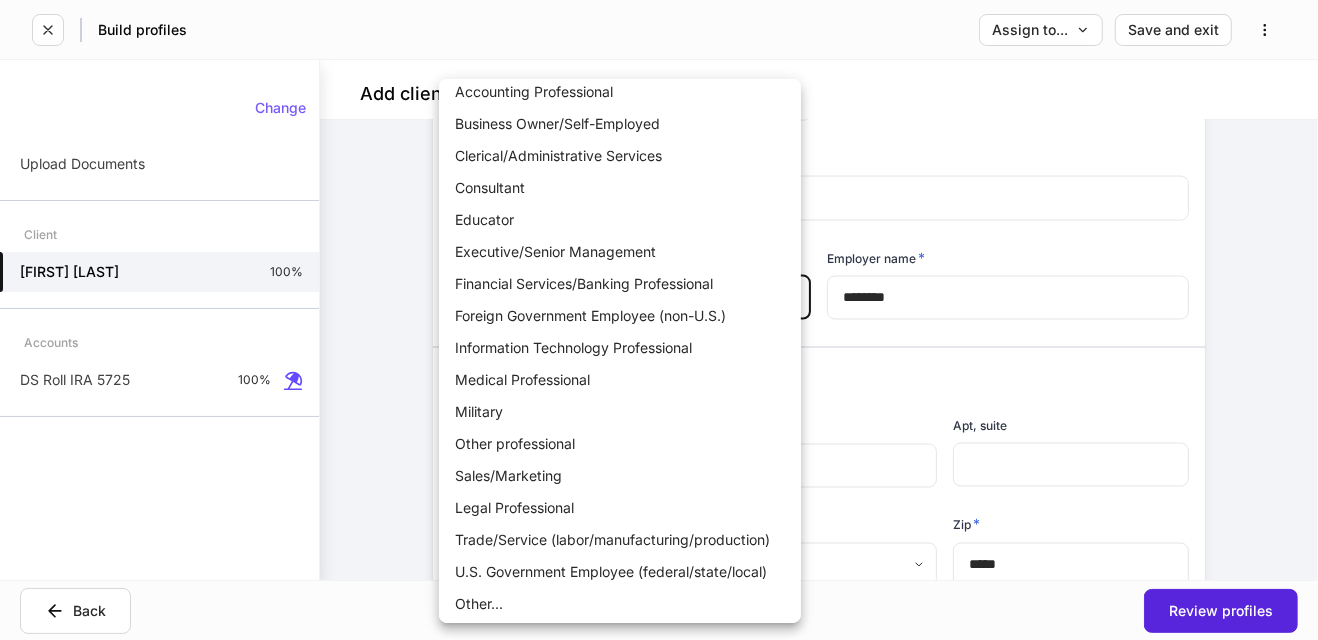 click on "Other..." at bounding box center [620, 604] 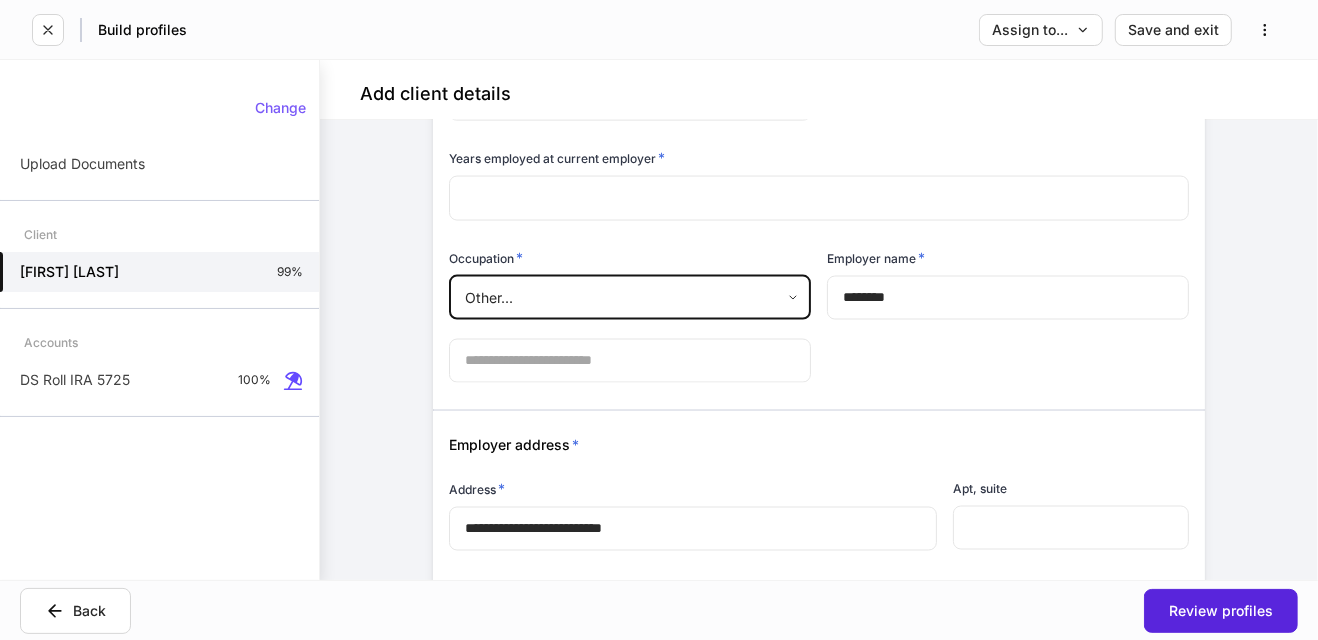 click at bounding box center (630, 361) 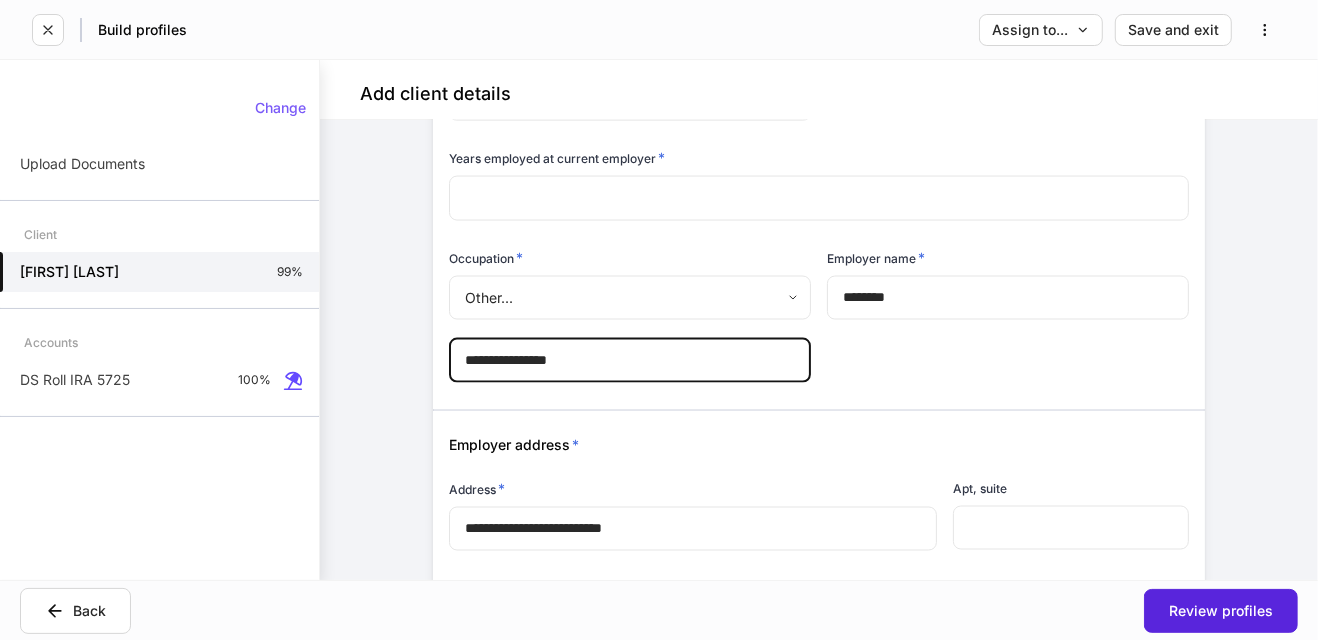 type on "**********" 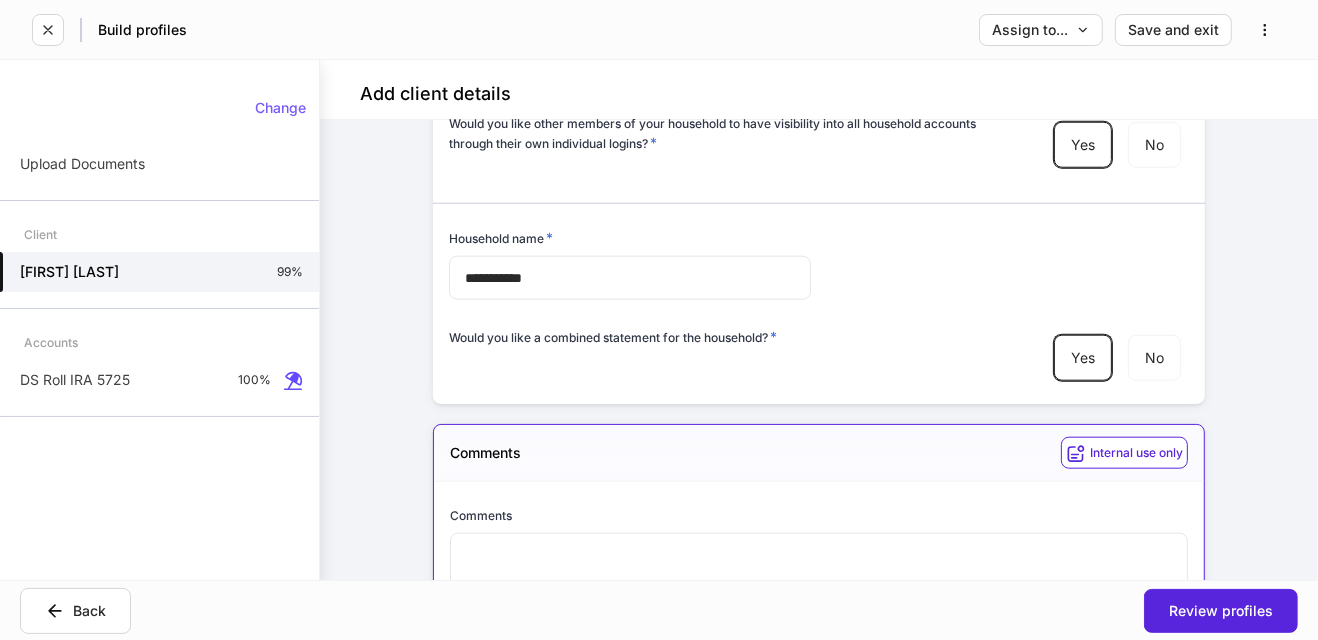 scroll, scrollTop: 6924, scrollLeft: 0, axis: vertical 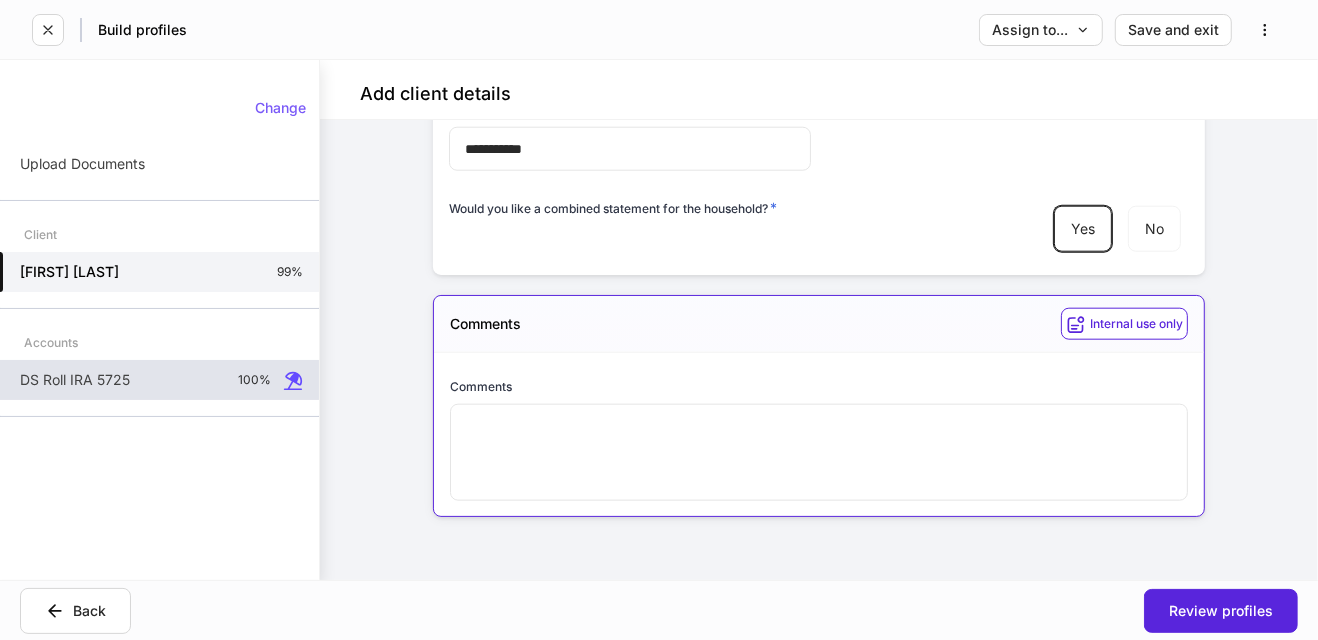 click on "DS Roll IRA 5725 100%" at bounding box center (159, 380) 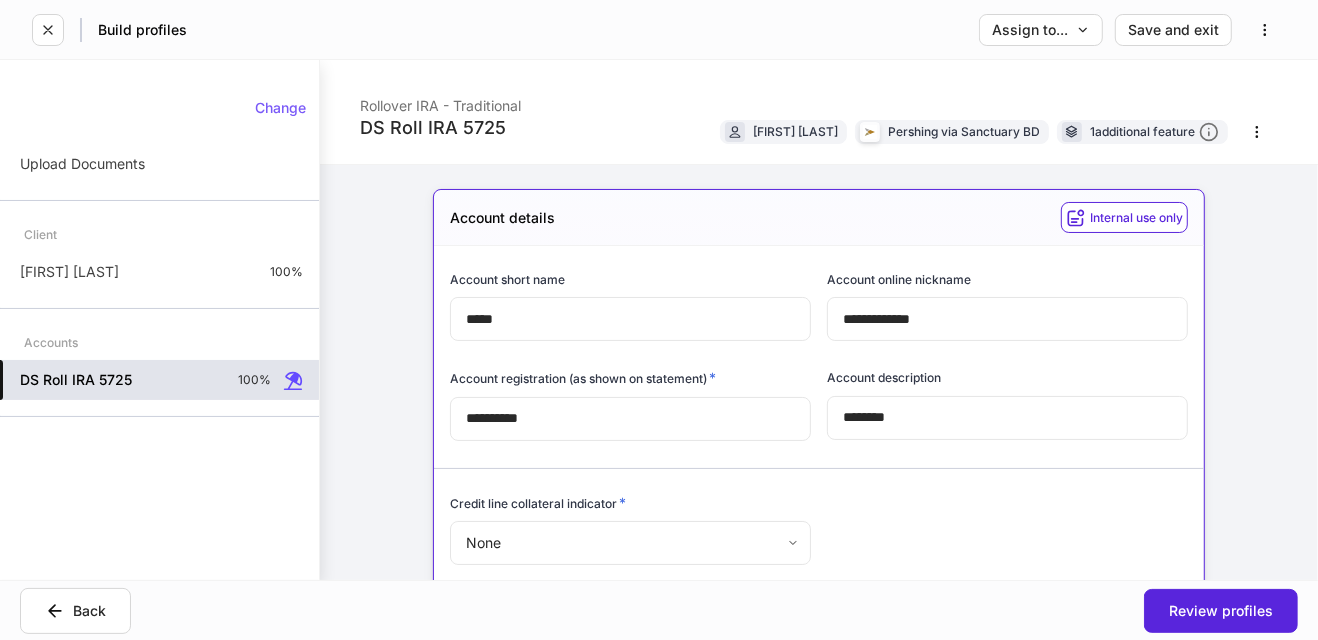 type on "**********" 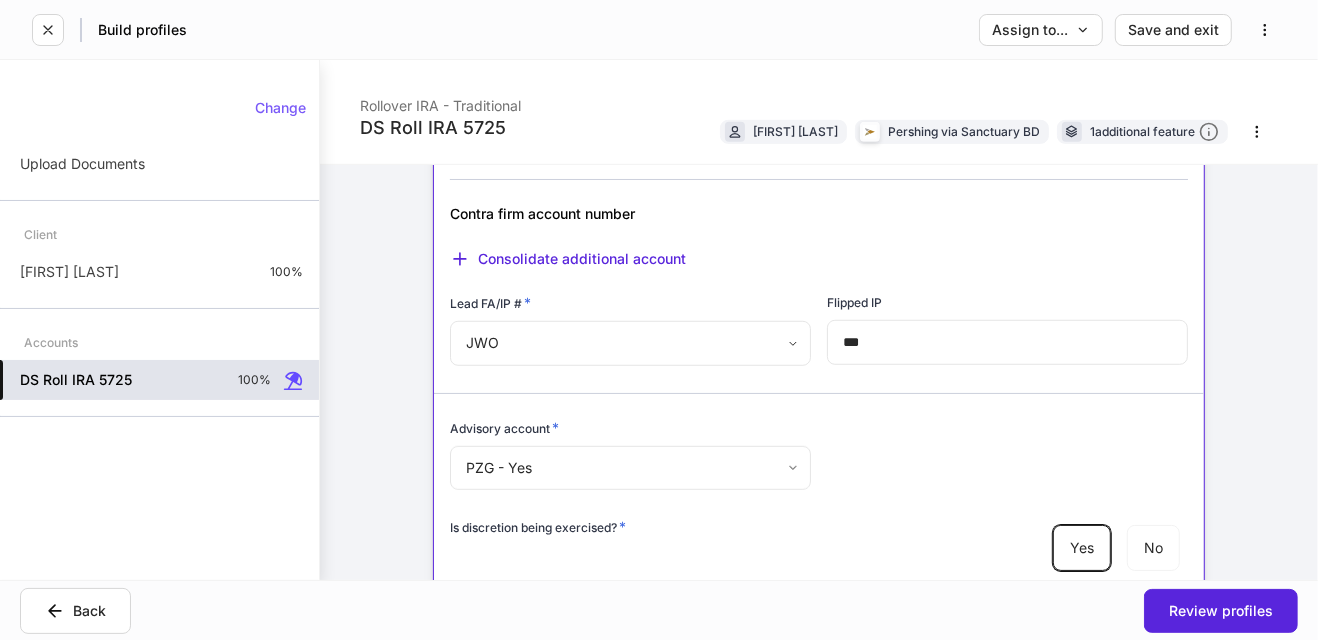 scroll, scrollTop: 862, scrollLeft: 0, axis: vertical 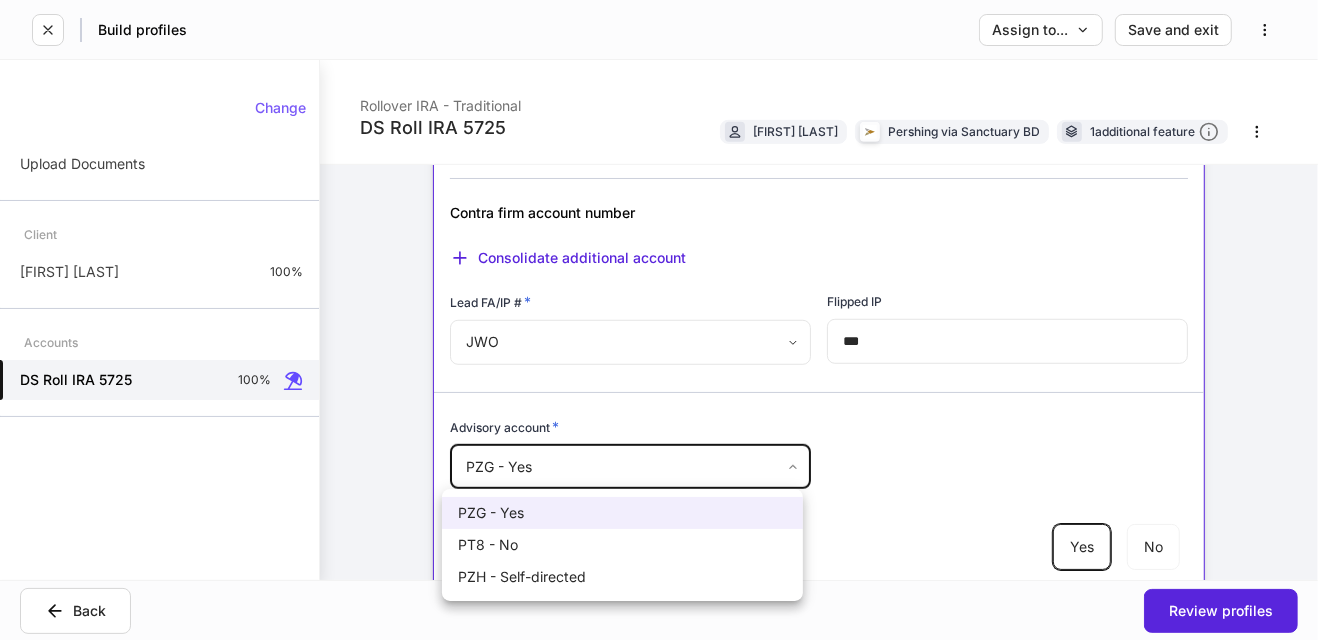 click on "**********" at bounding box center [659, 320] 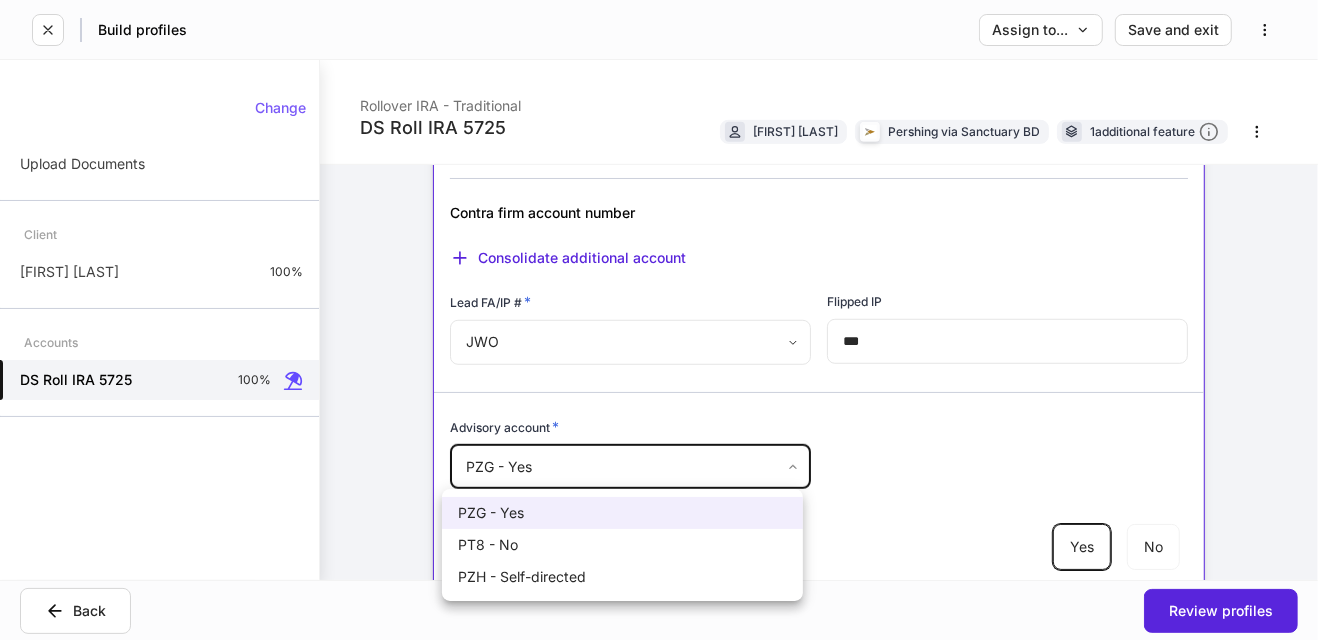 click on "PT8 - No" at bounding box center (622, 545) 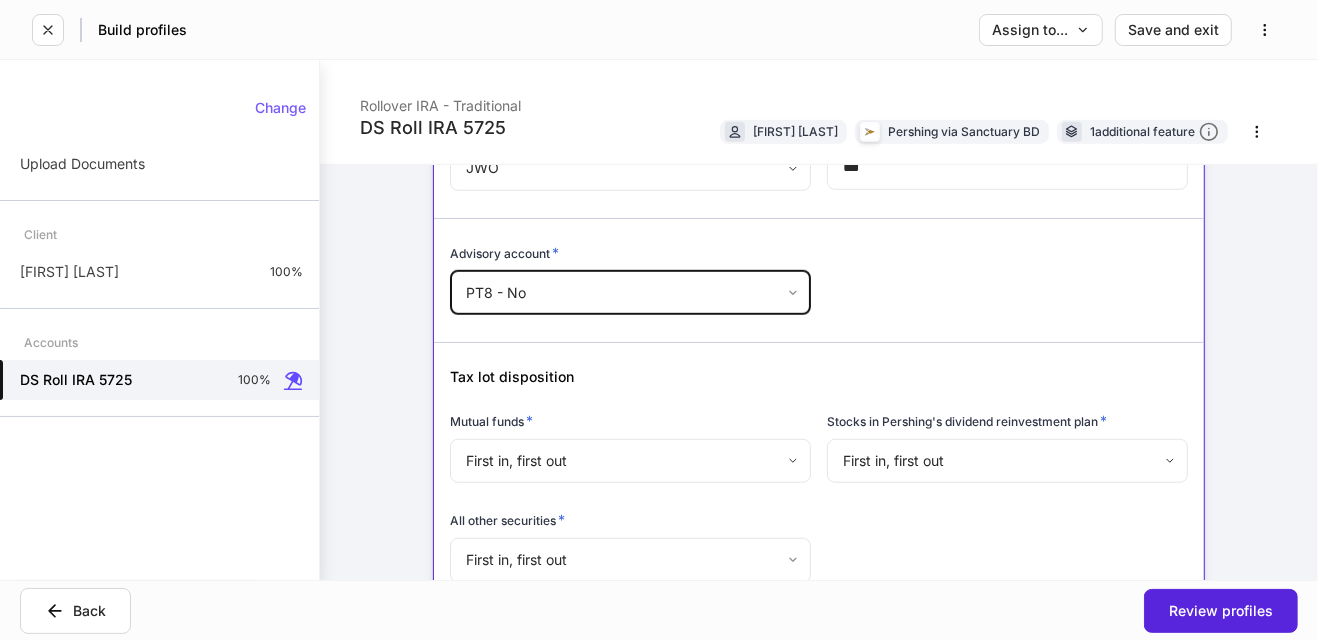 scroll, scrollTop: 1071, scrollLeft: 0, axis: vertical 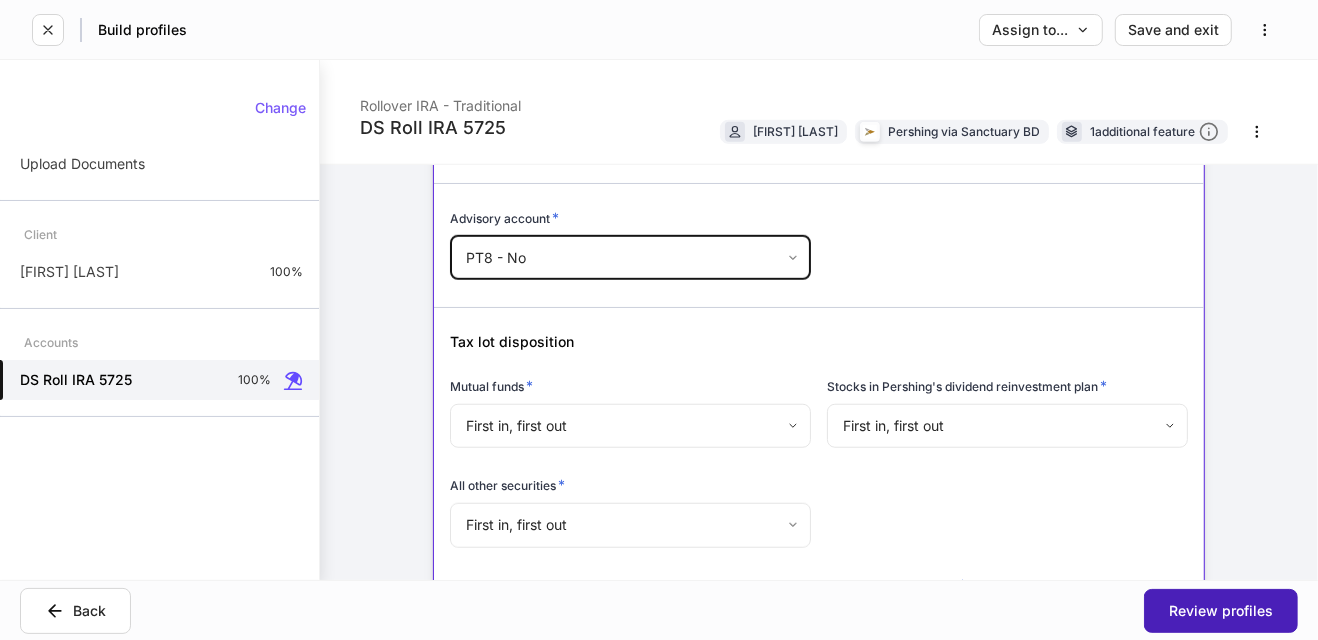 click on "Review profiles" at bounding box center [1221, 611] 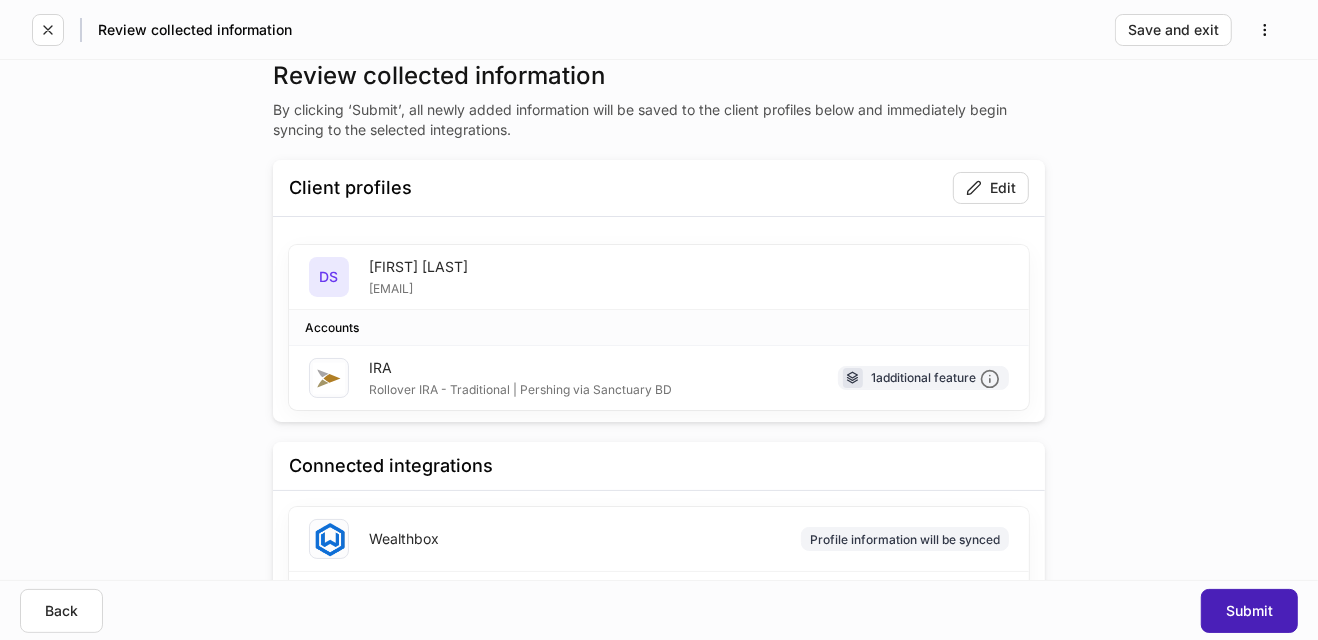 click on "Submit" at bounding box center [1249, 611] 